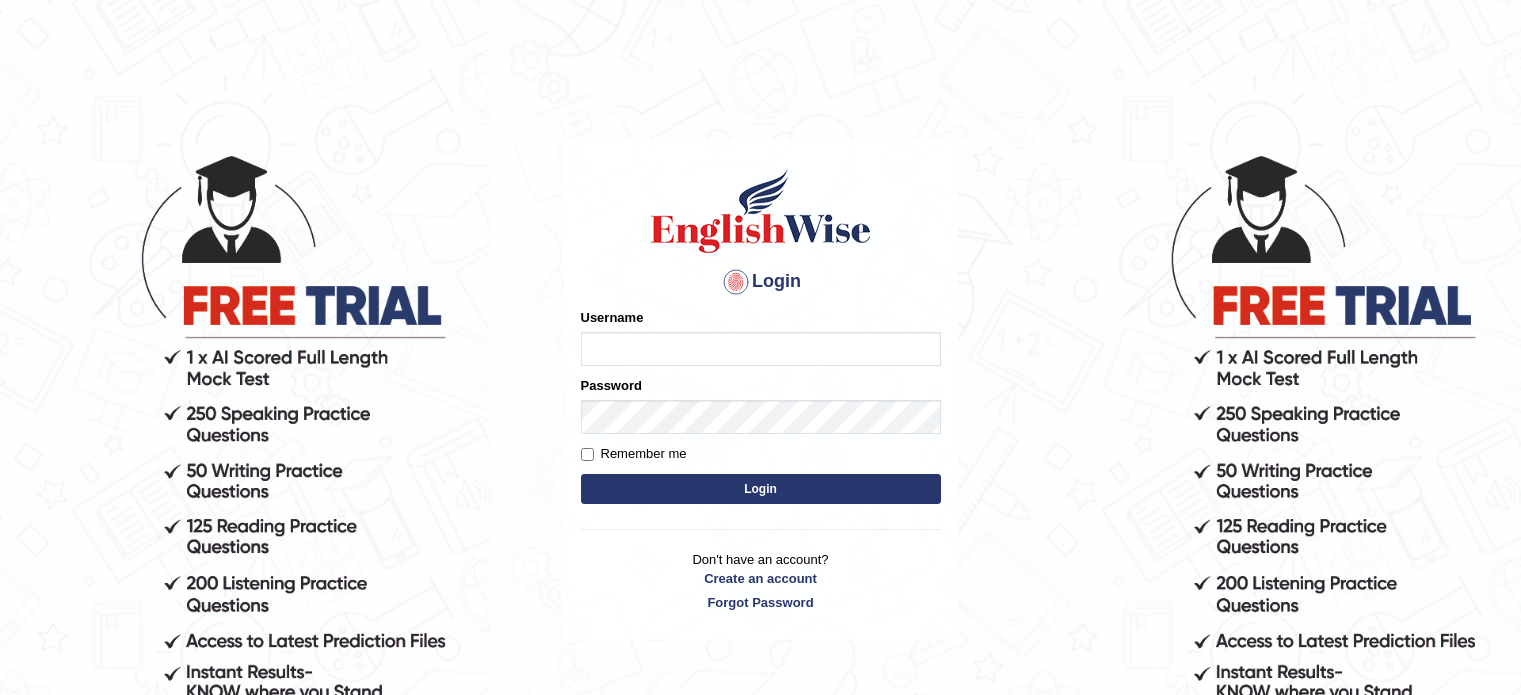scroll, scrollTop: 0, scrollLeft: 0, axis: both 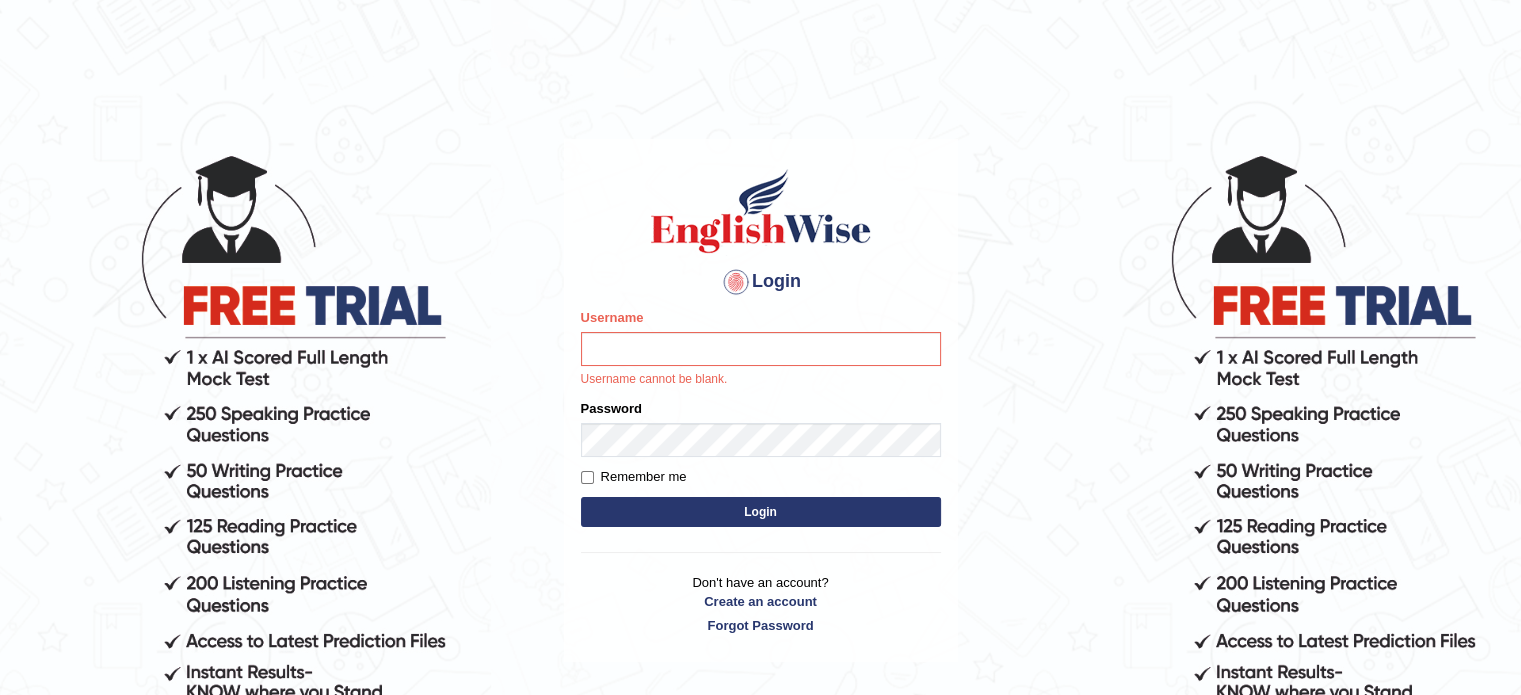 click on "Username" at bounding box center [761, 349] 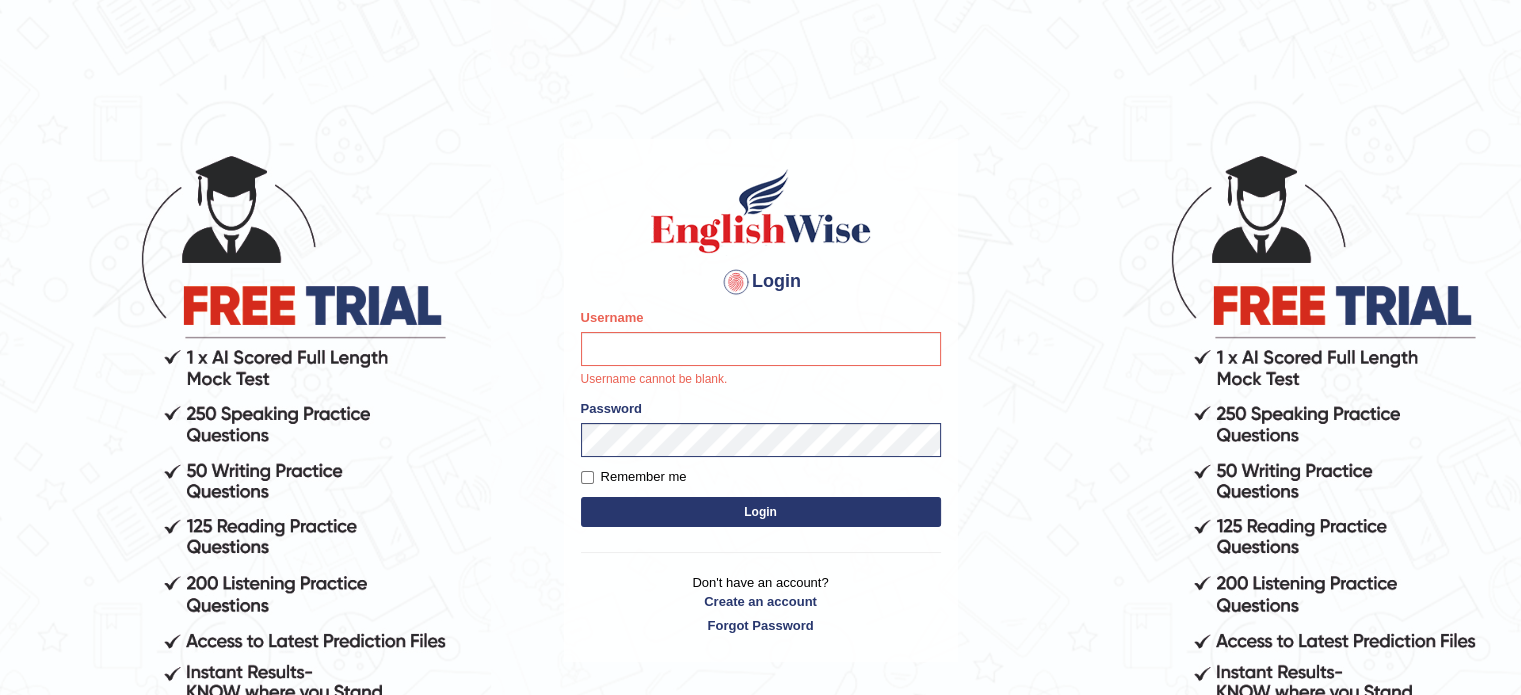 type on "Sharan1985" 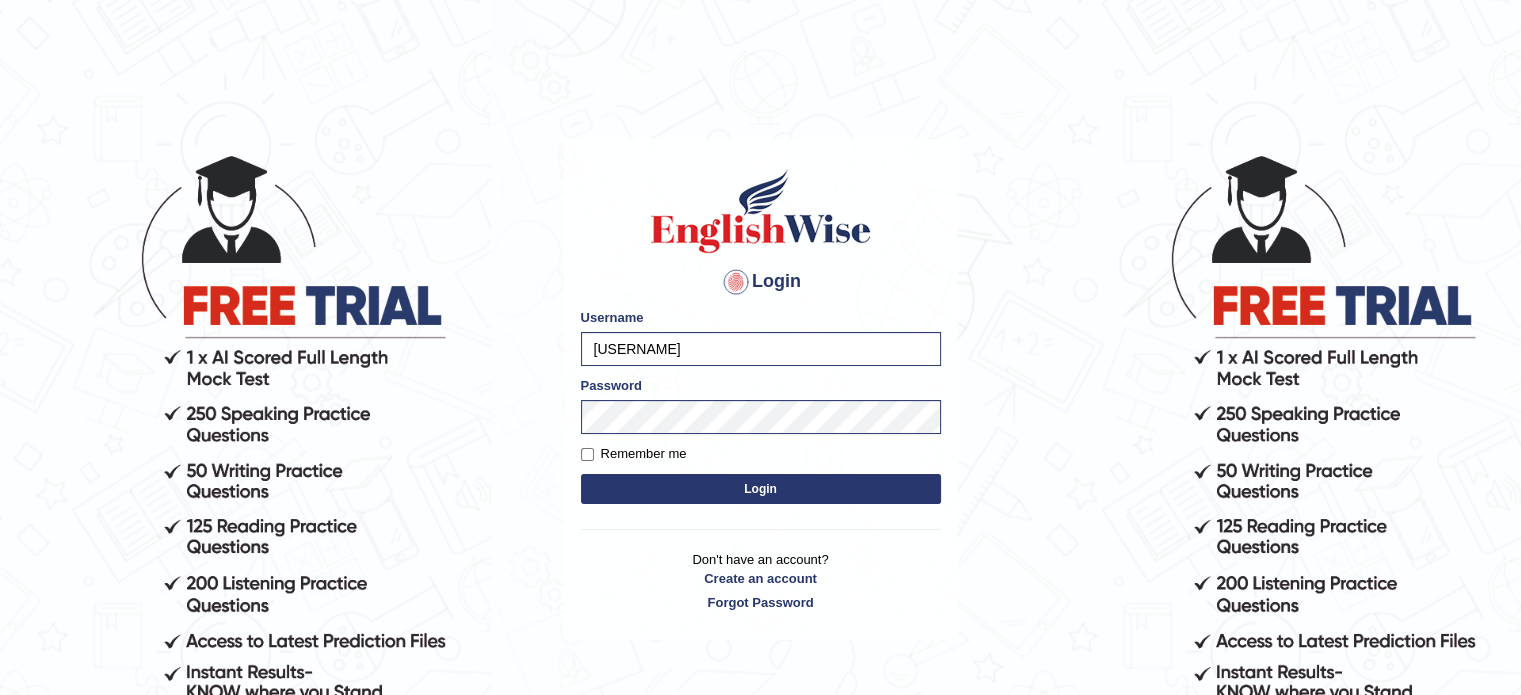 click on "Login" at bounding box center [761, 489] 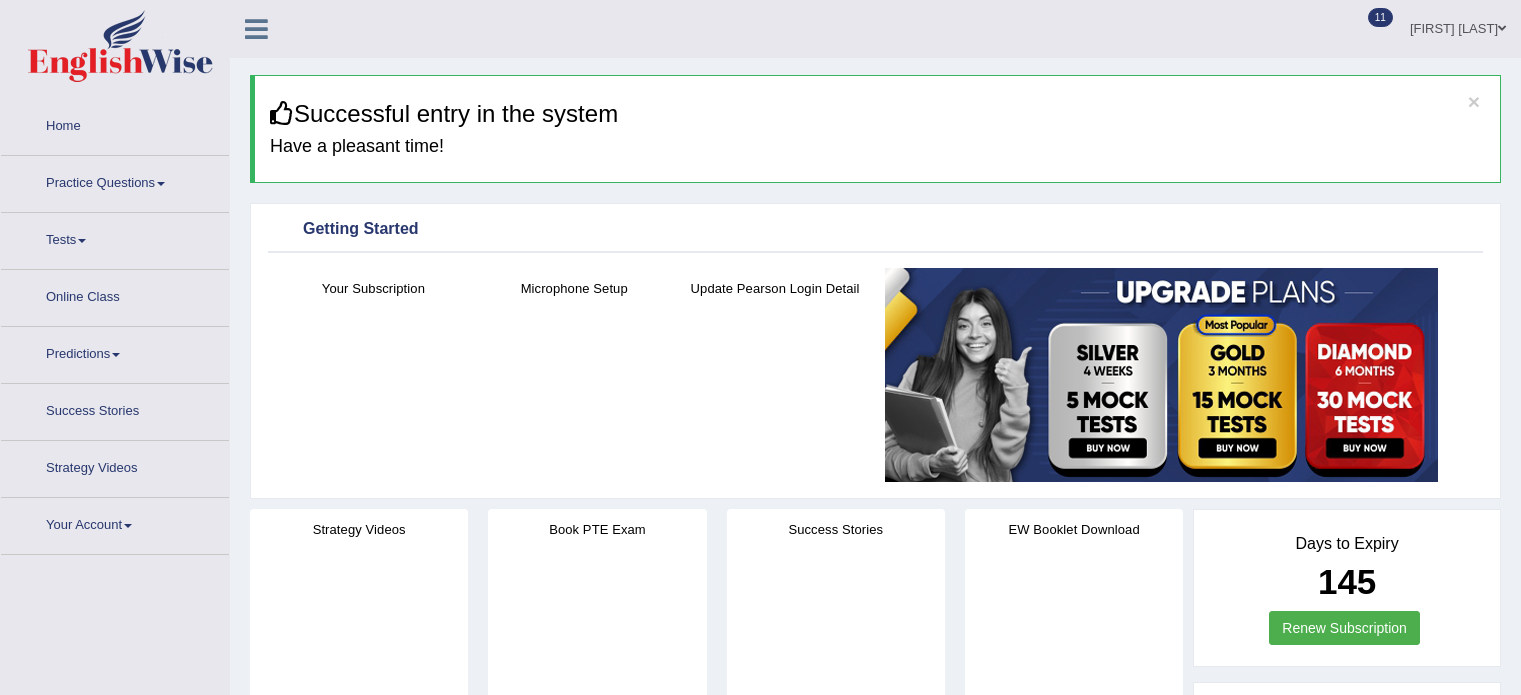 scroll, scrollTop: 0, scrollLeft: 0, axis: both 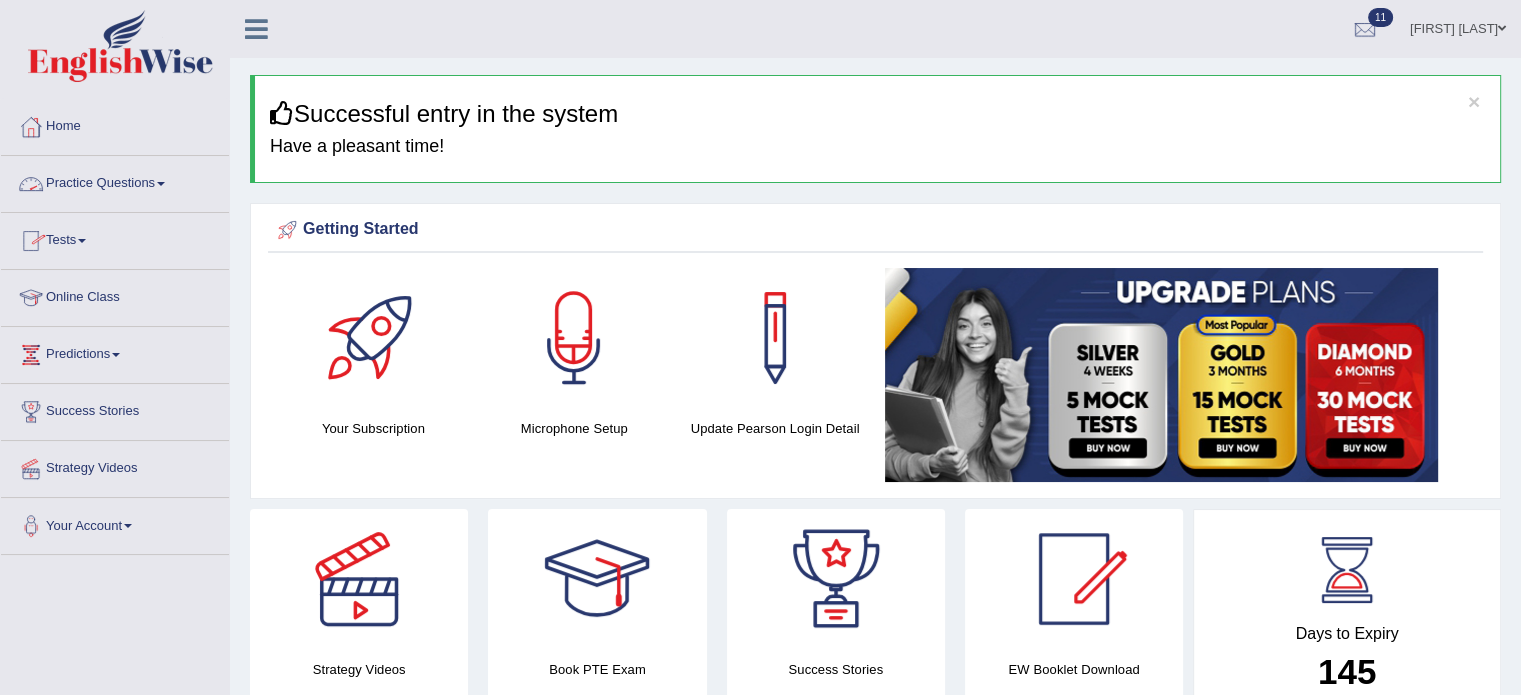 click on "Practice Questions" at bounding box center [115, 181] 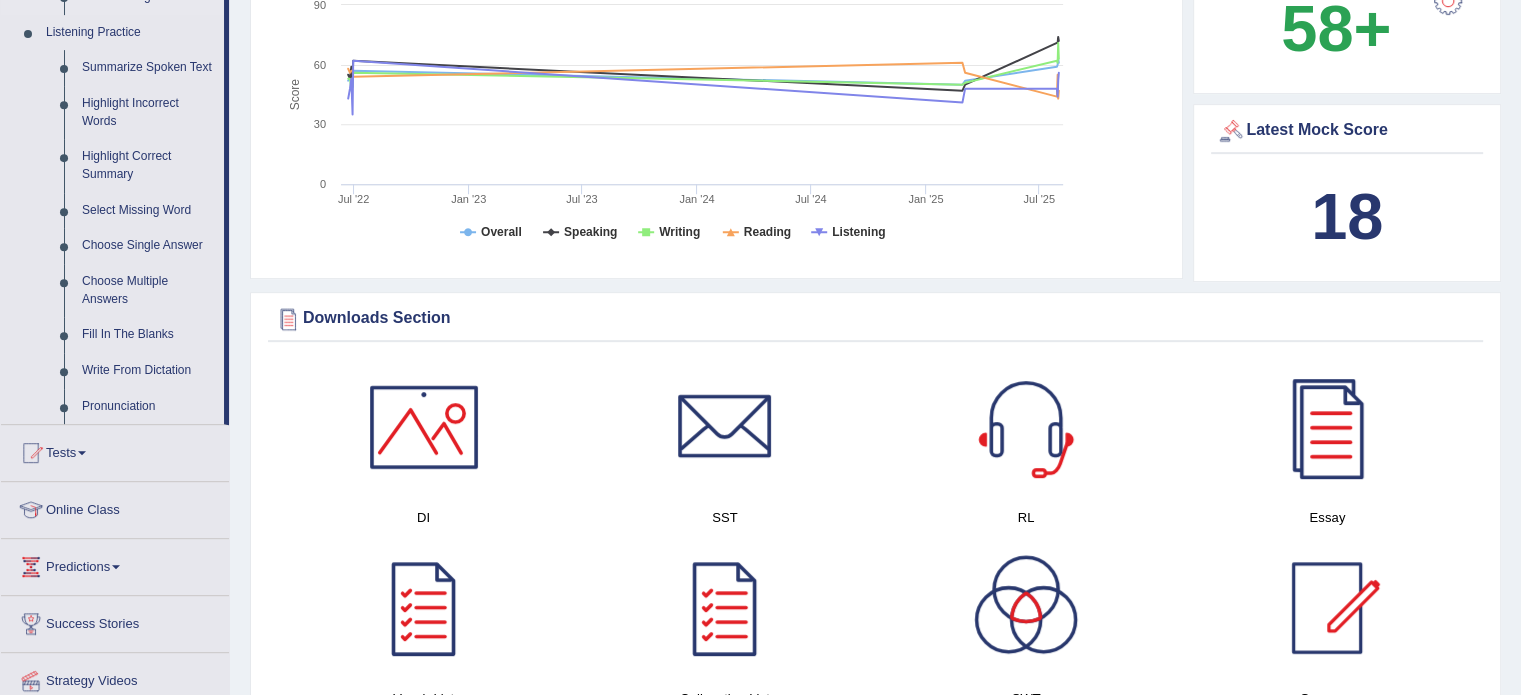 scroll, scrollTop: 859, scrollLeft: 0, axis: vertical 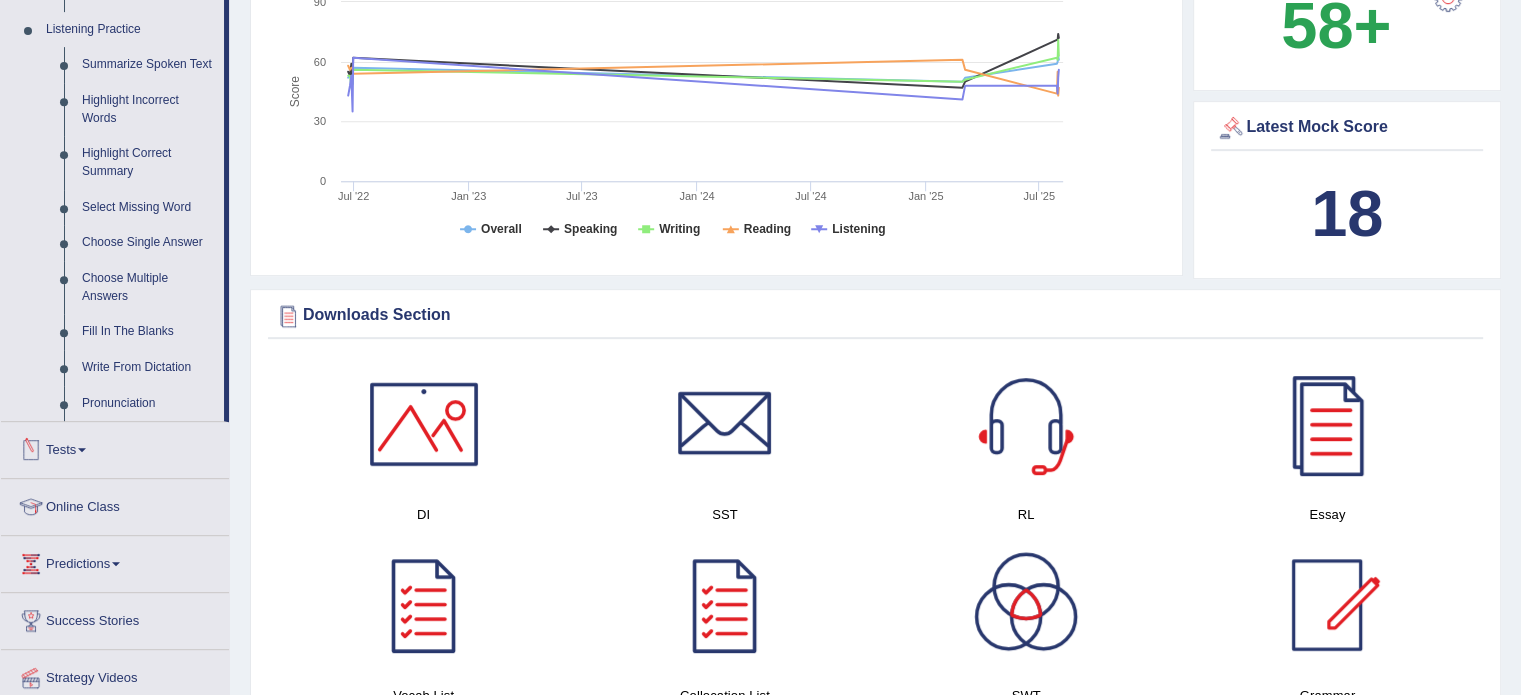 click on "Tests" at bounding box center [115, 447] 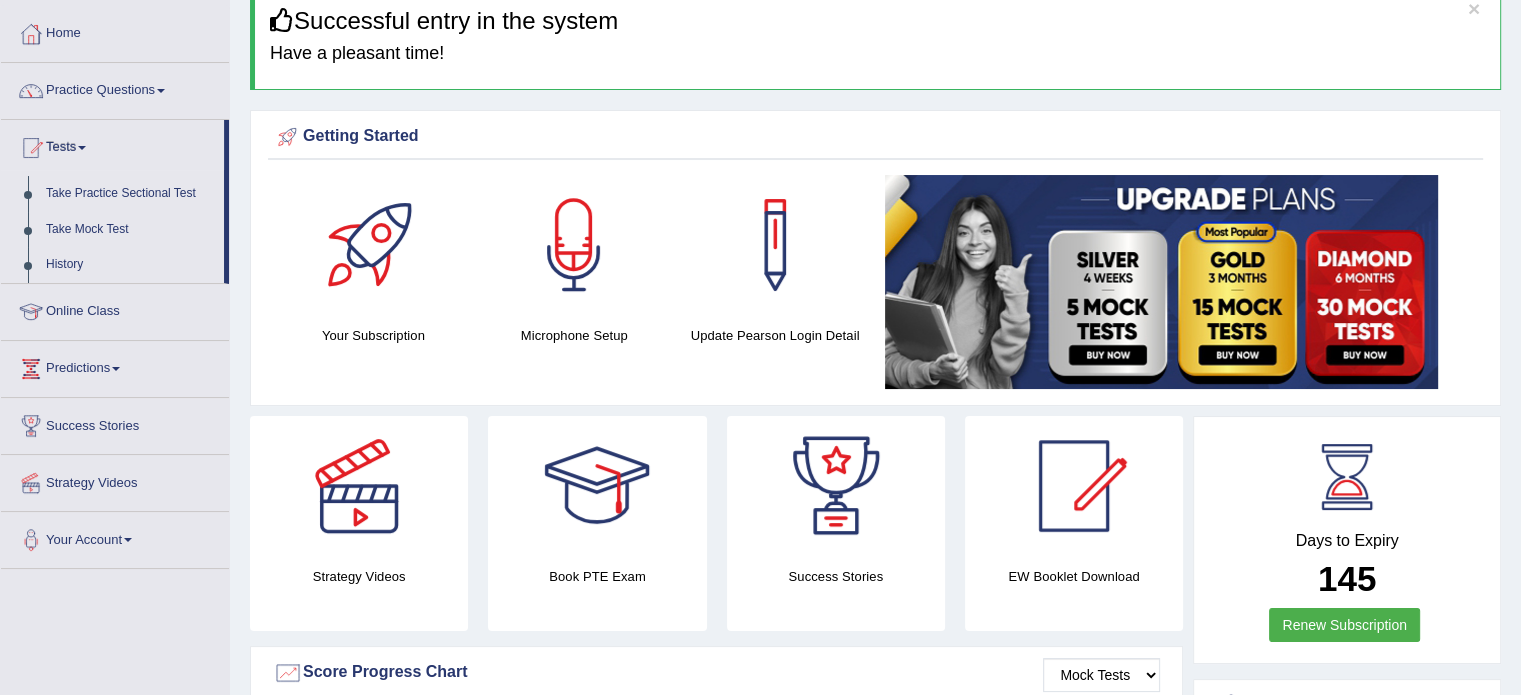 scroll, scrollTop: 0, scrollLeft: 0, axis: both 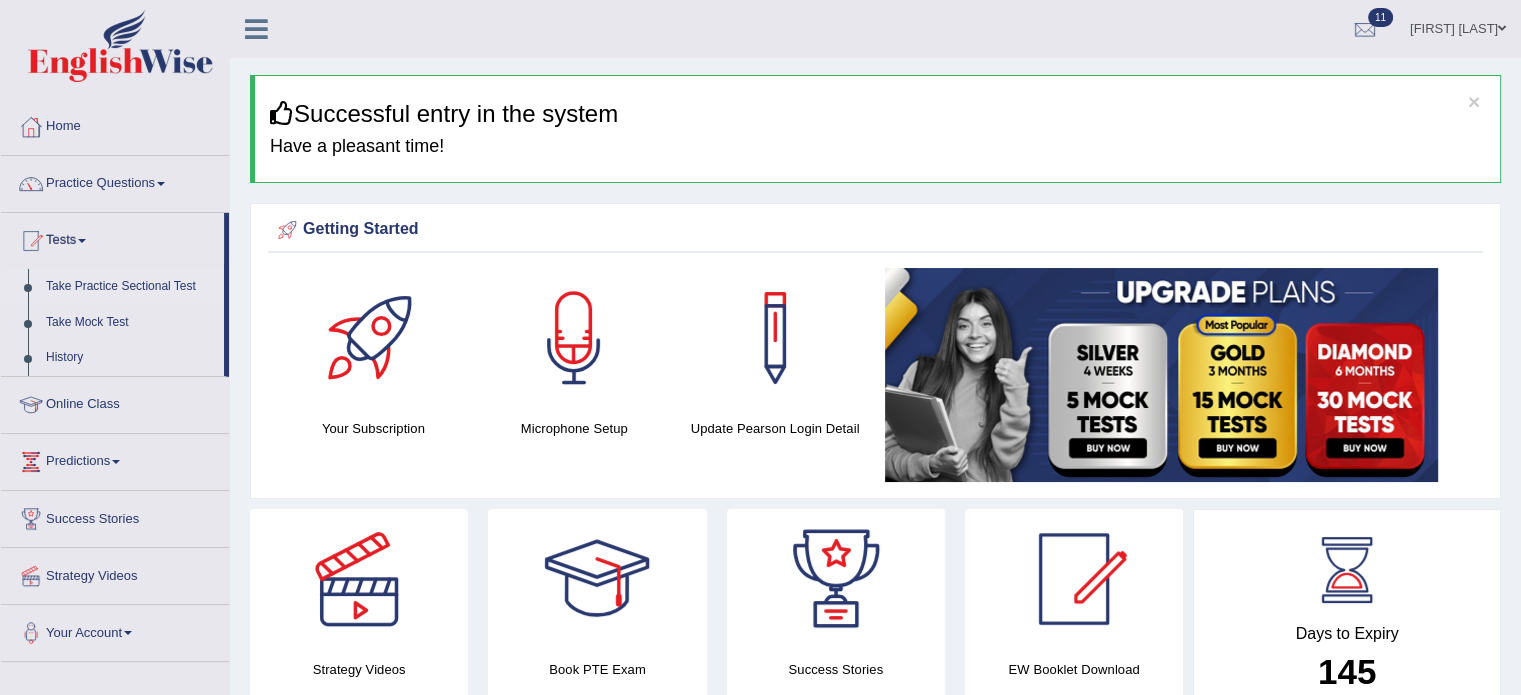 click on "Take Practice Sectional Test" at bounding box center [130, 287] 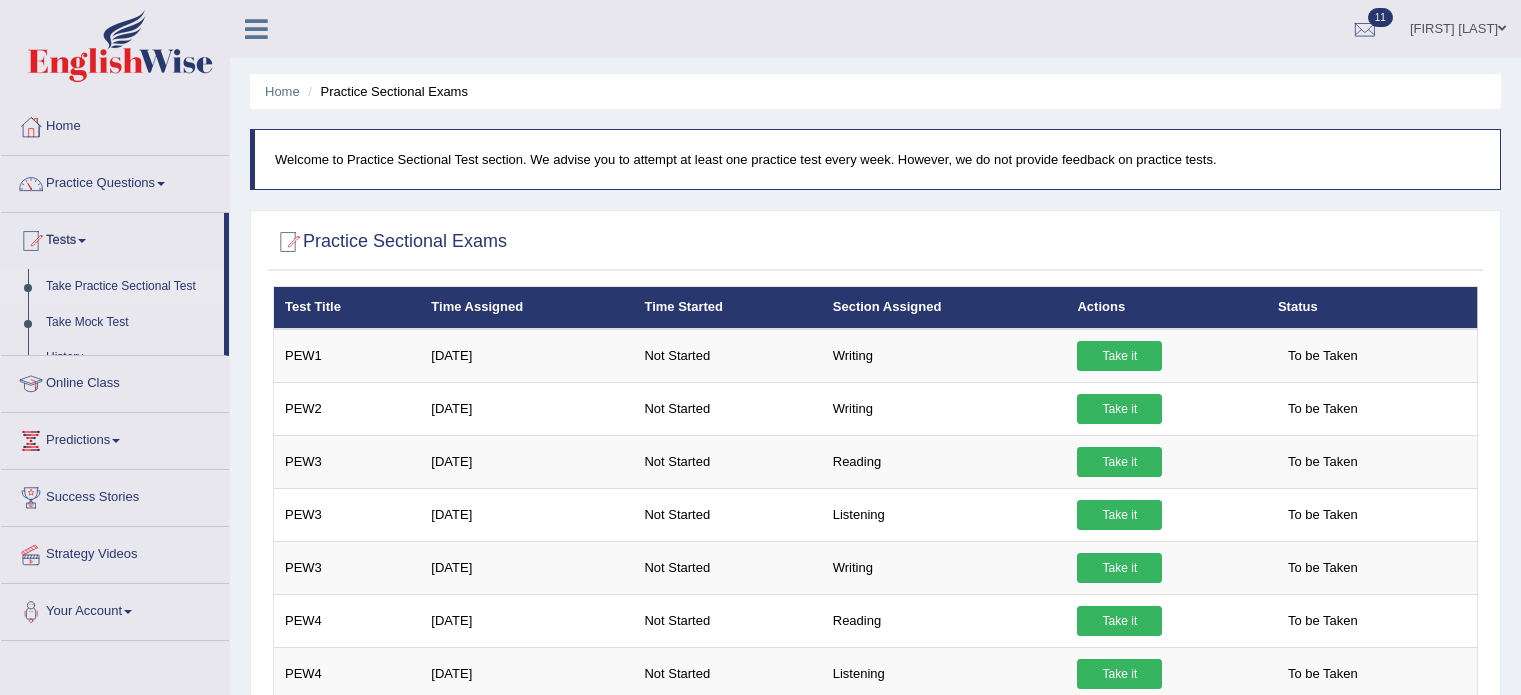 scroll, scrollTop: 0, scrollLeft: 0, axis: both 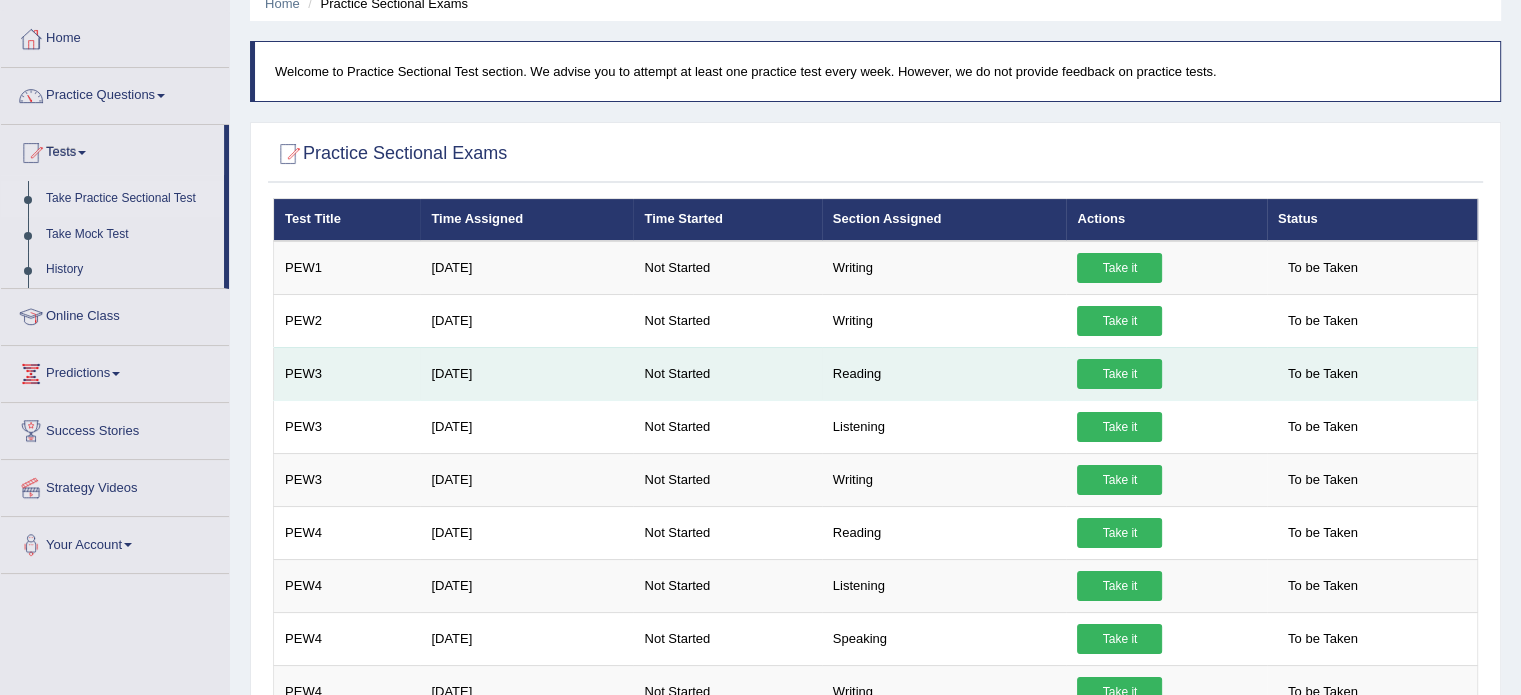 click on "Take it" at bounding box center (1119, 374) 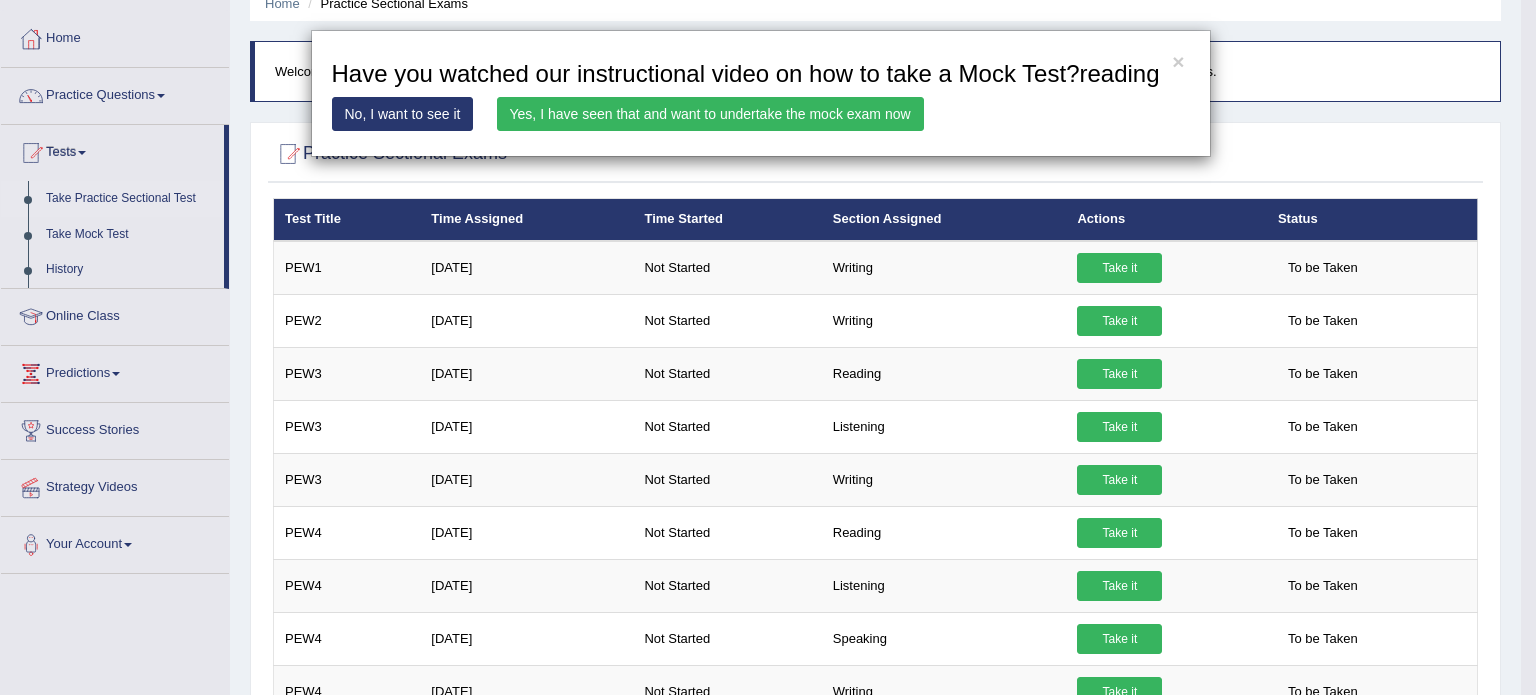 click on "Yes, I have seen that and want to undertake the mock exam now" at bounding box center [710, 114] 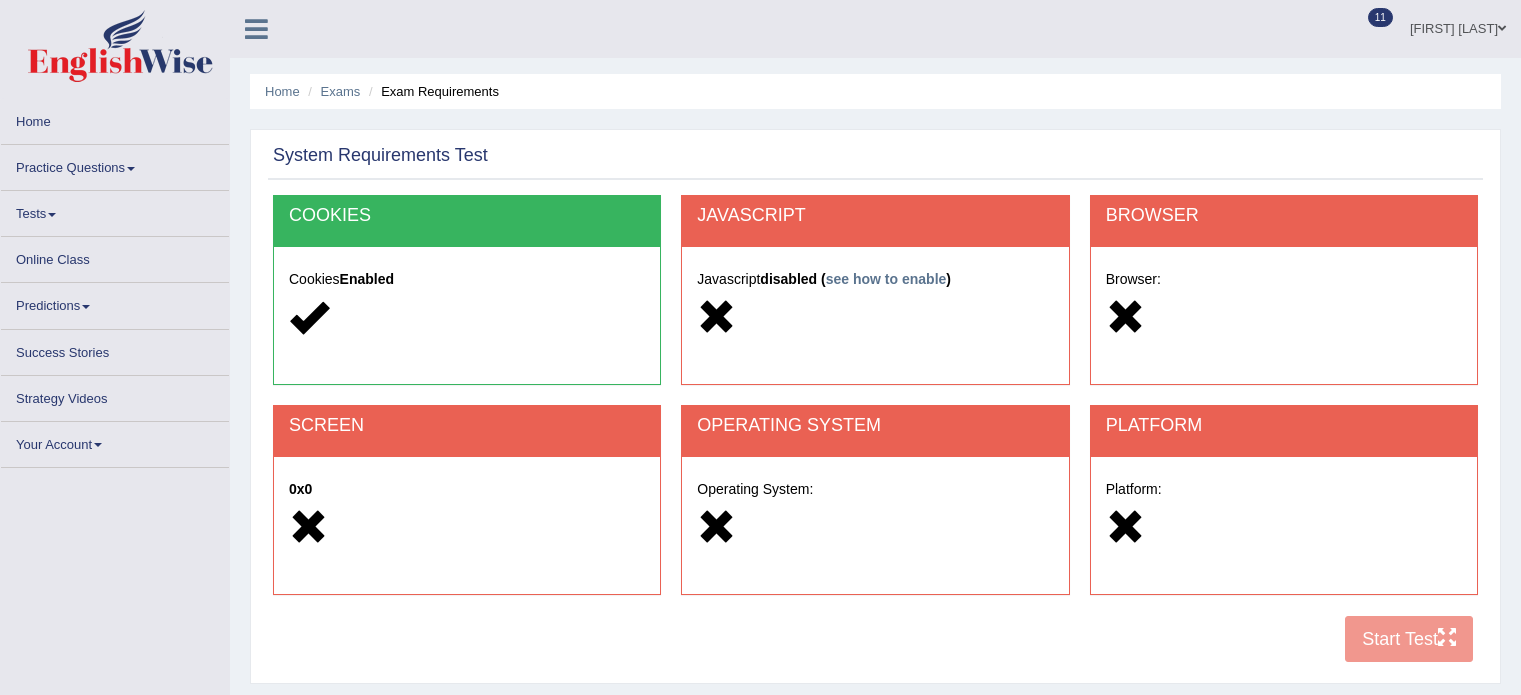 scroll, scrollTop: 0, scrollLeft: 0, axis: both 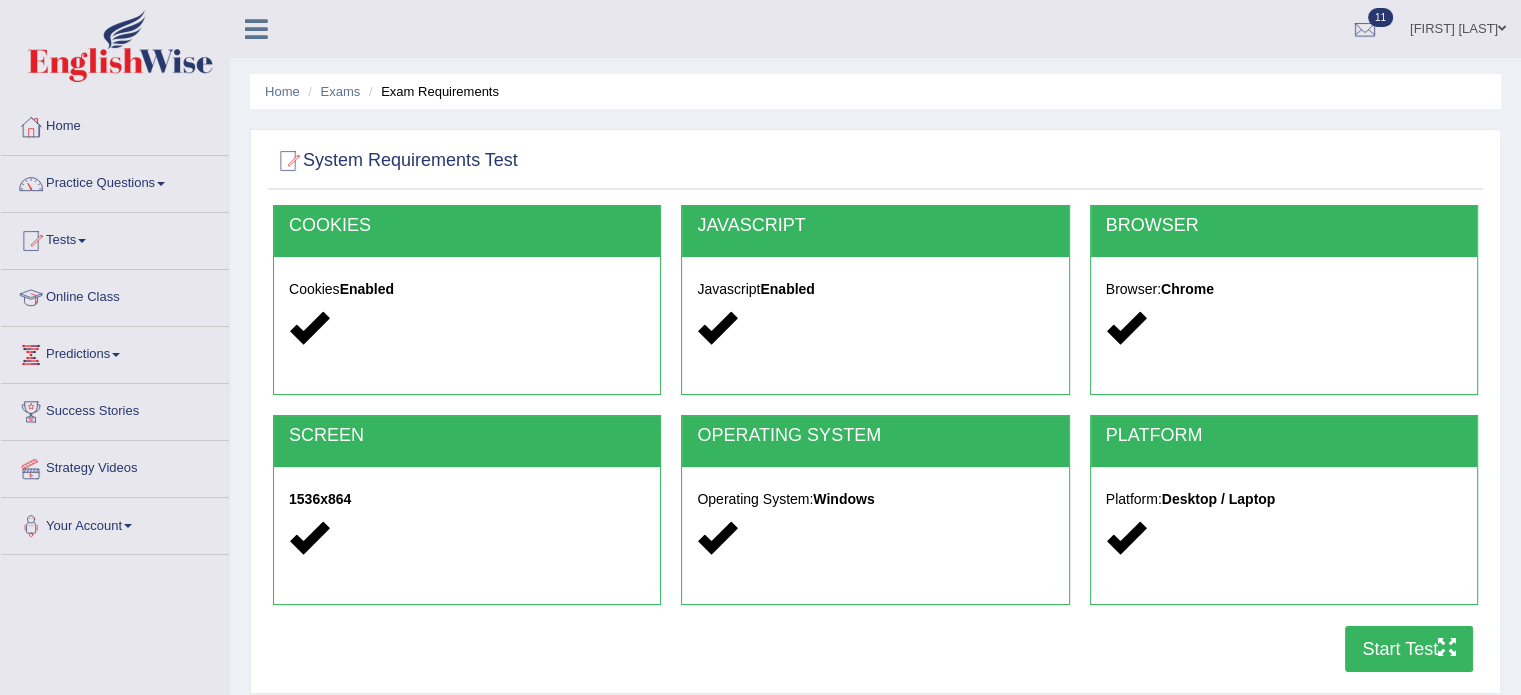 click on "Start Test" at bounding box center (1409, 649) 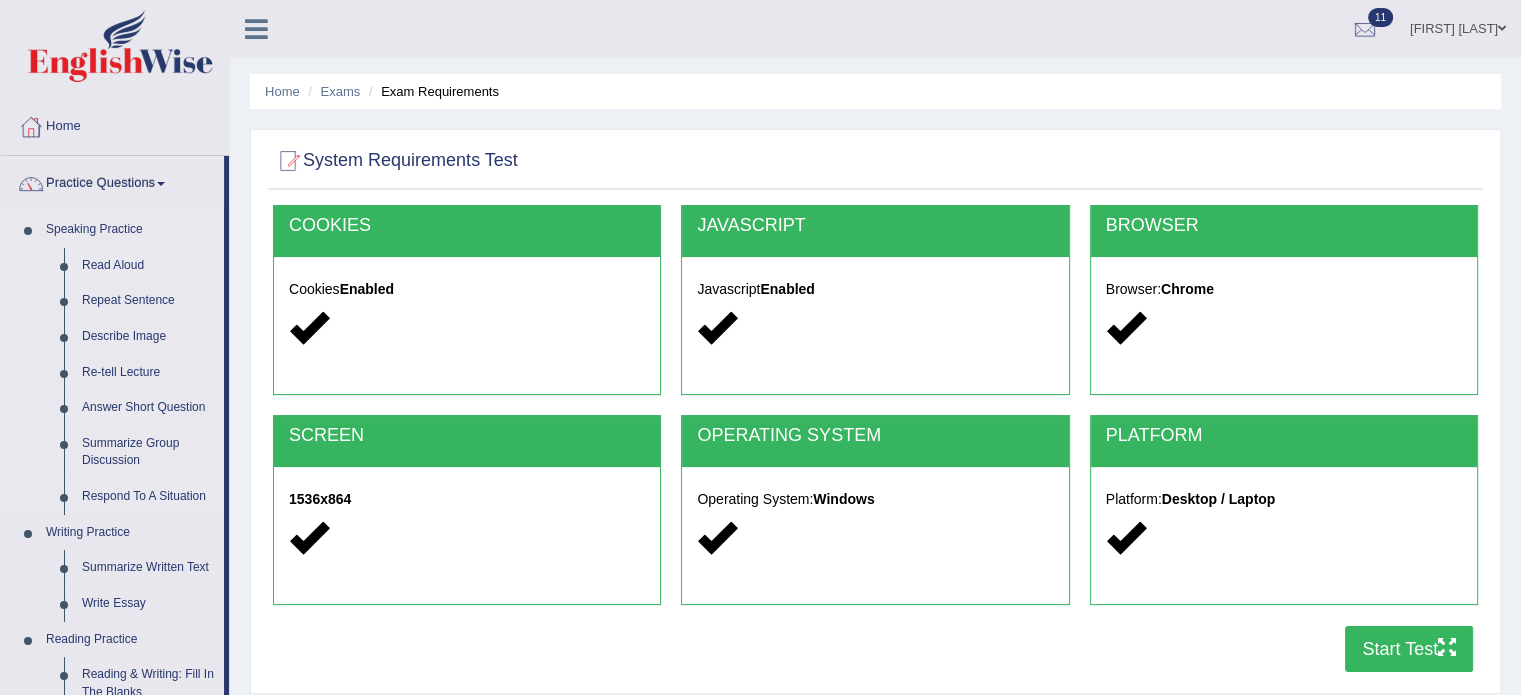 click on "Read Aloud" at bounding box center [148, 266] 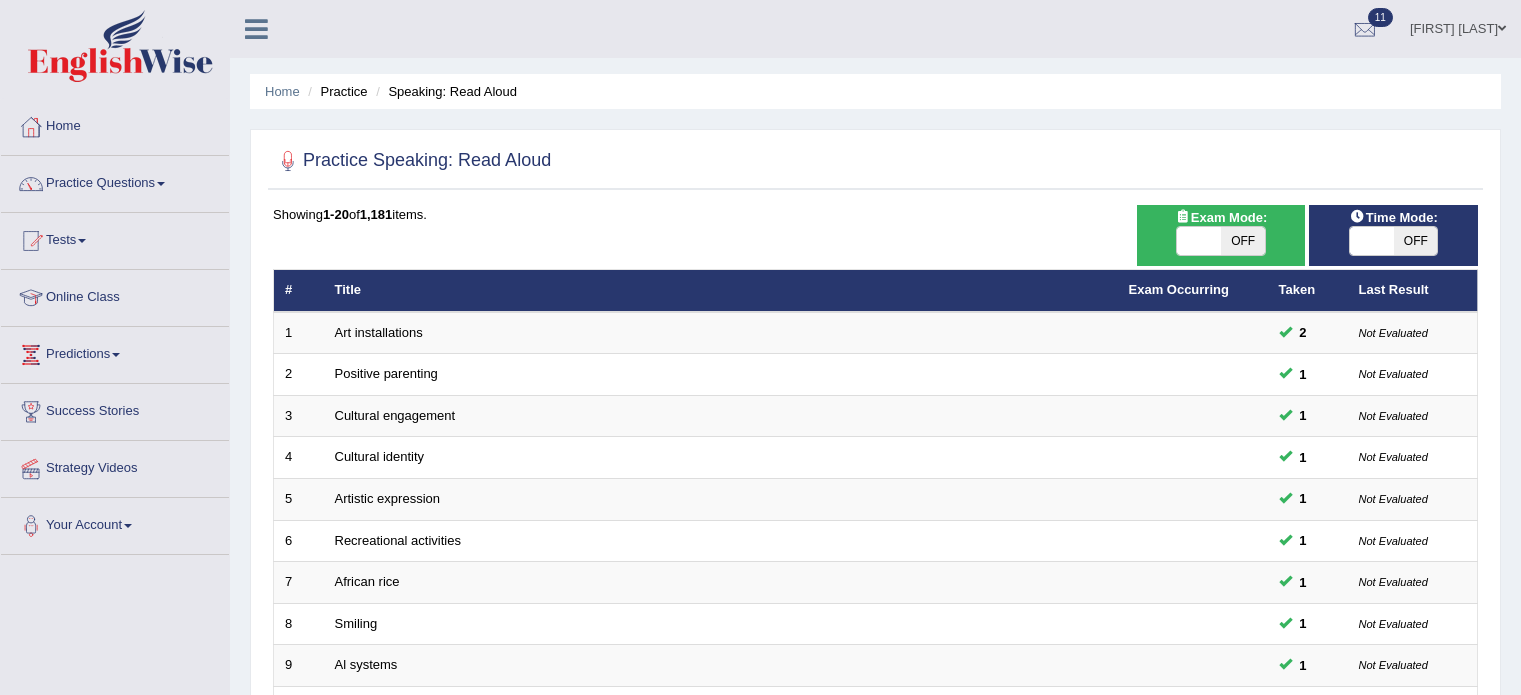scroll, scrollTop: 0, scrollLeft: 0, axis: both 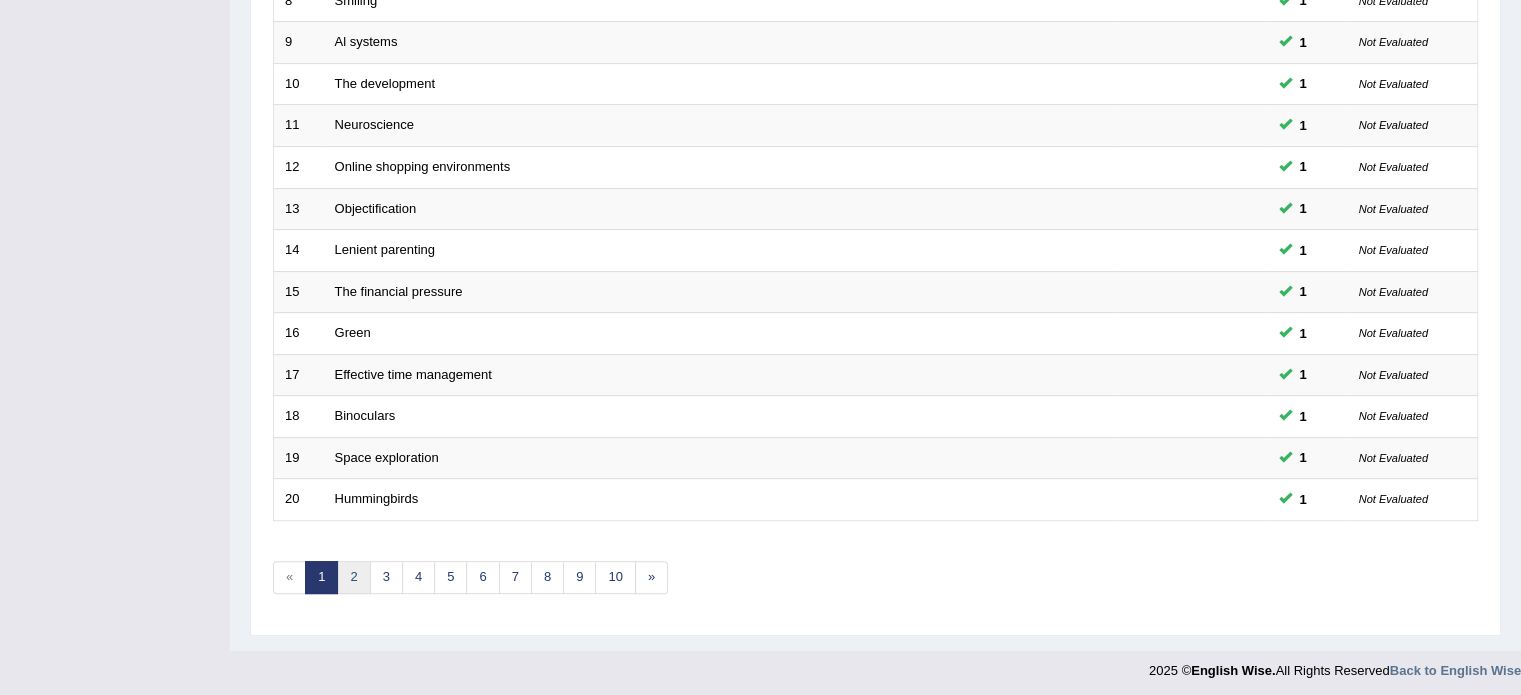 click on "2" at bounding box center (353, 577) 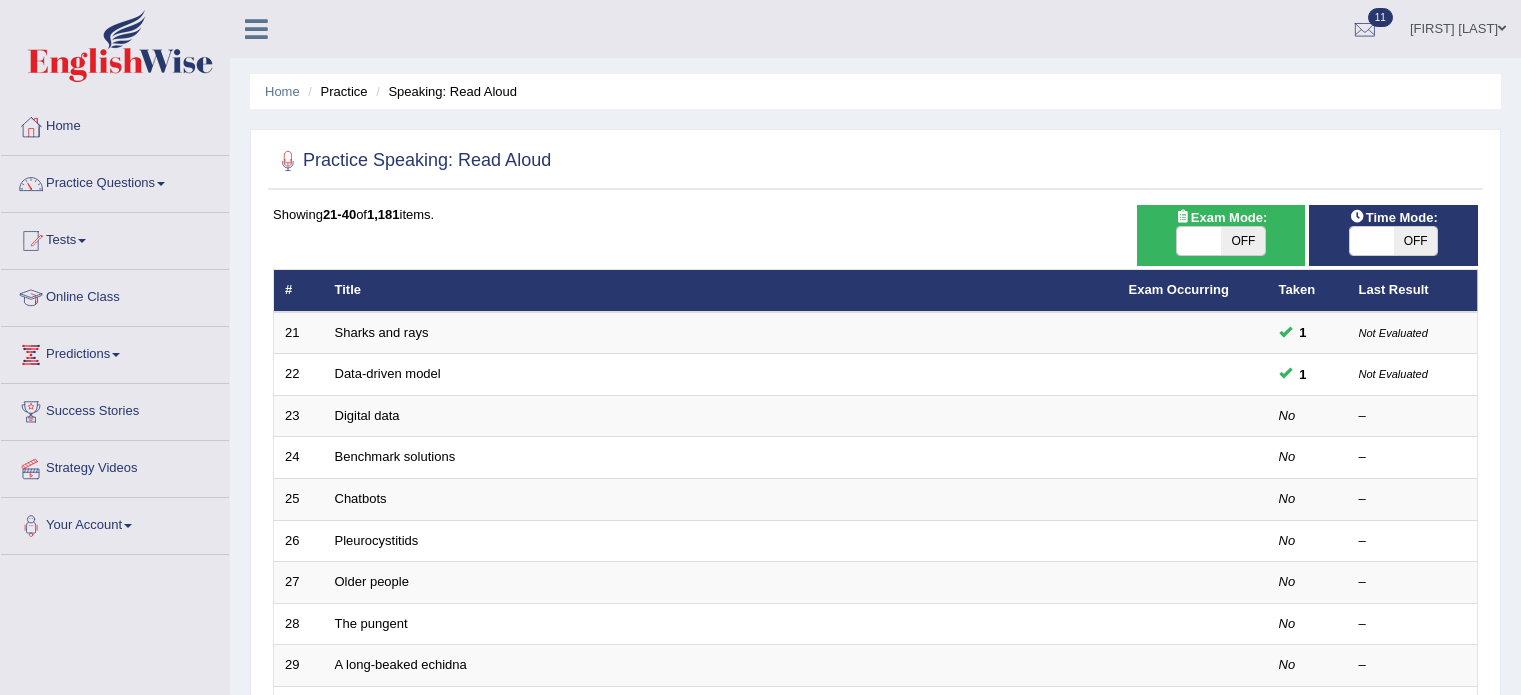 scroll, scrollTop: 0, scrollLeft: 0, axis: both 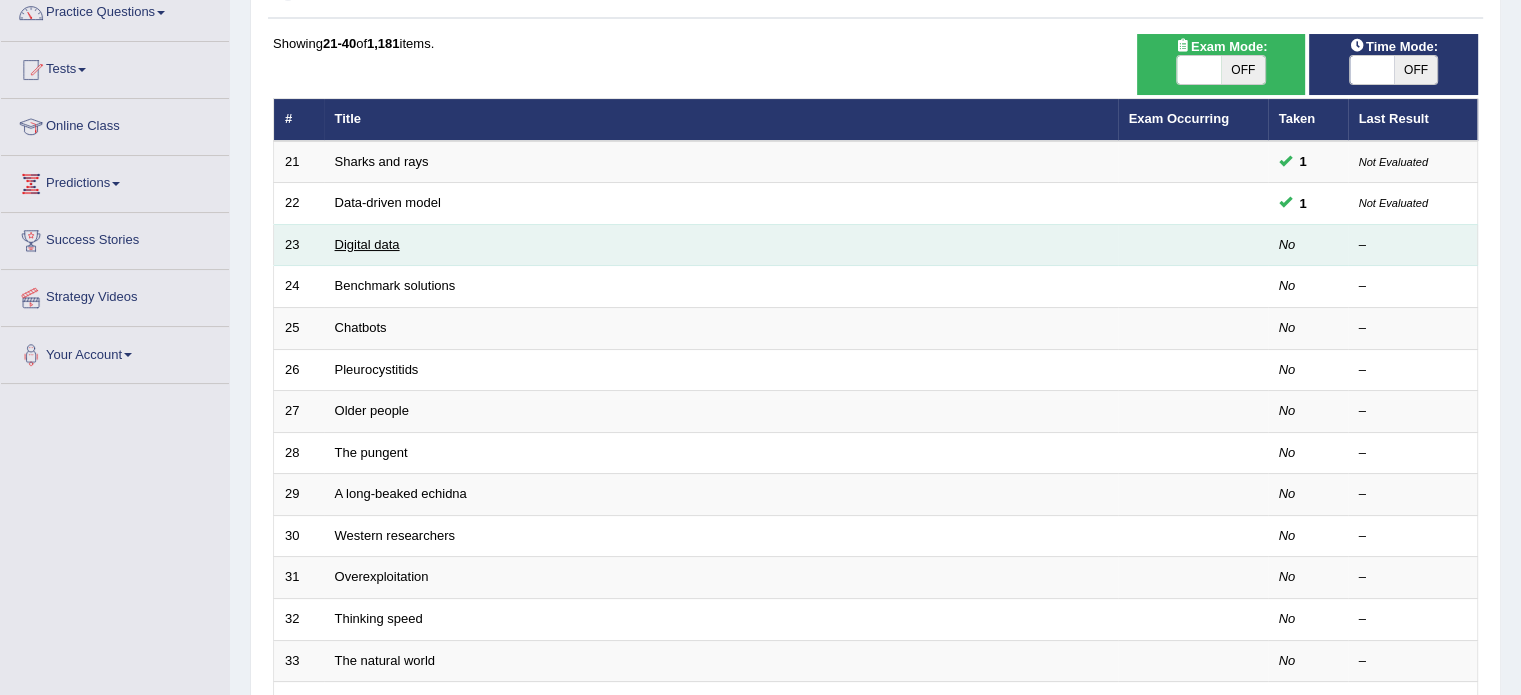 click on "Digital data" at bounding box center [367, 244] 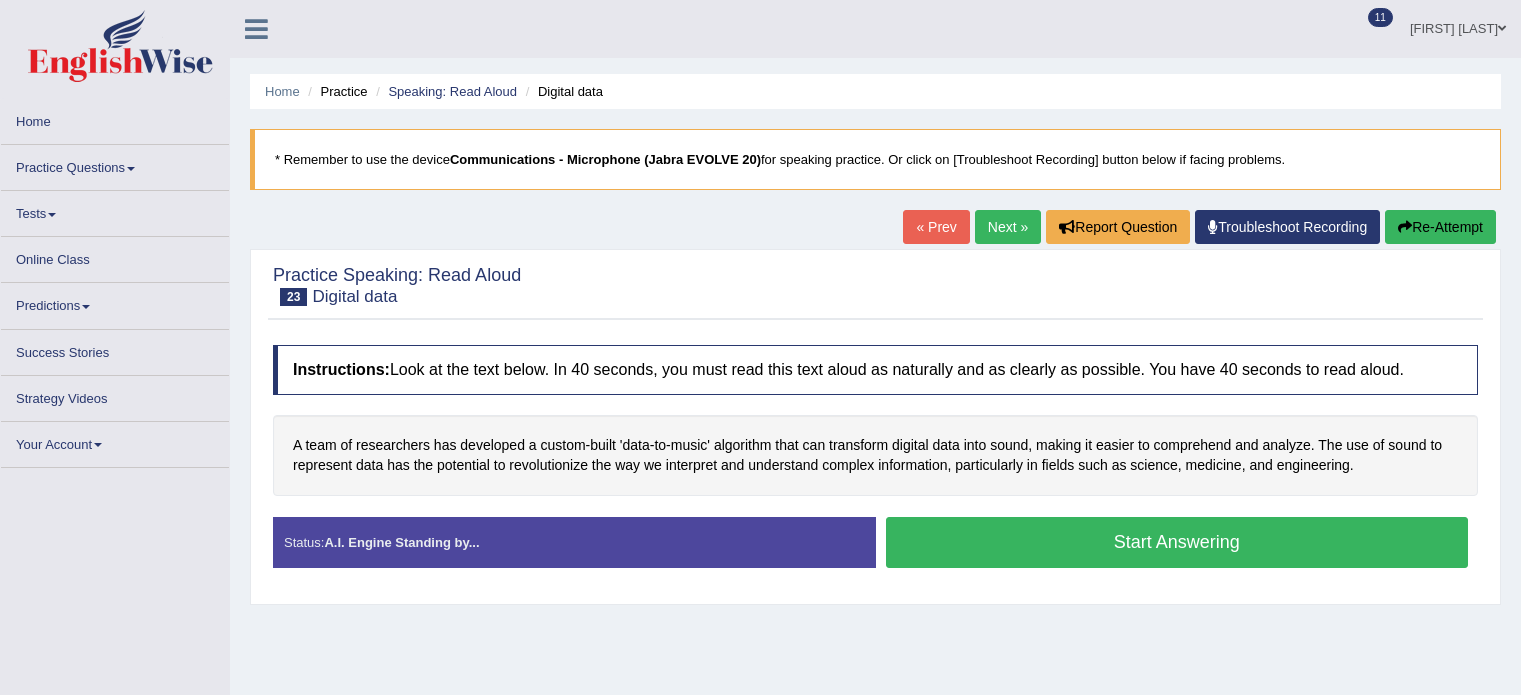 scroll, scrollTop: 0, scrollLeft: 0, axis: both 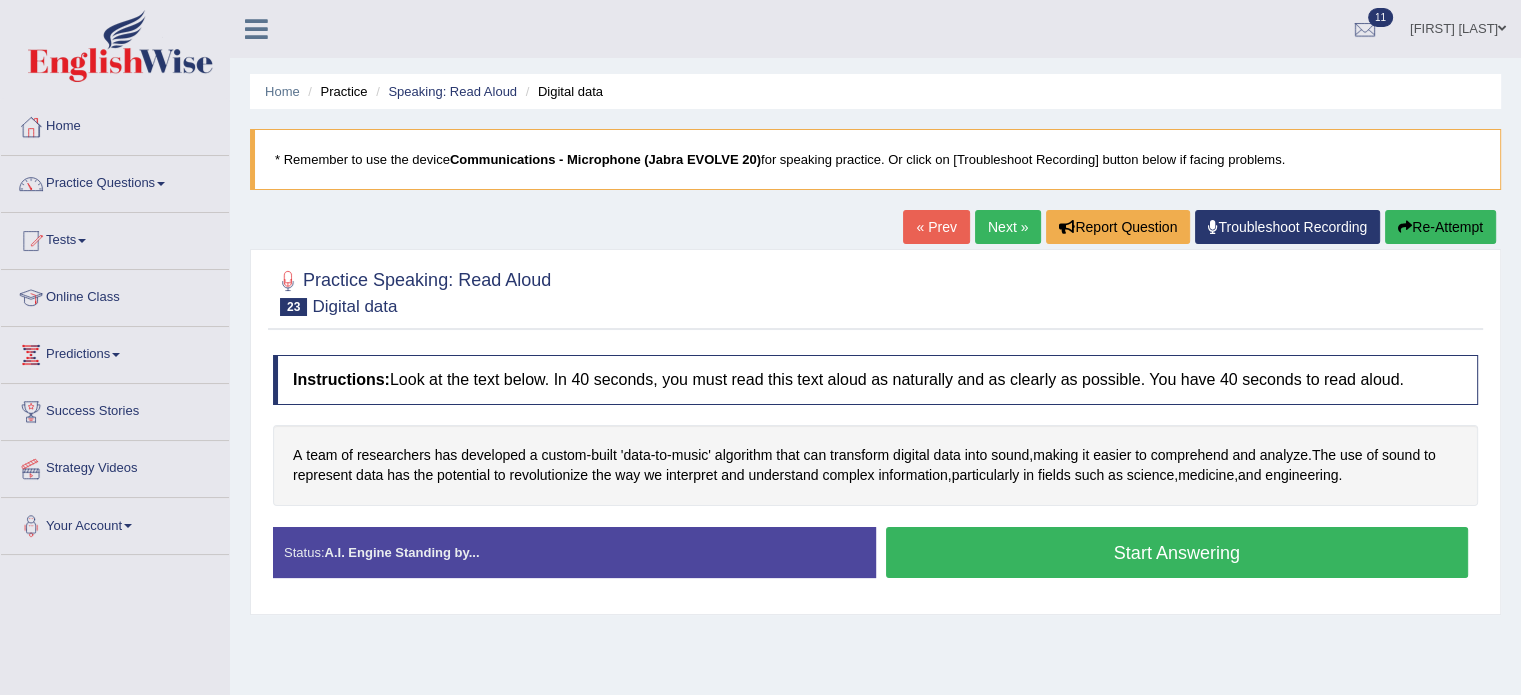click on "Start Answering" at bounding box center [1177, 552] 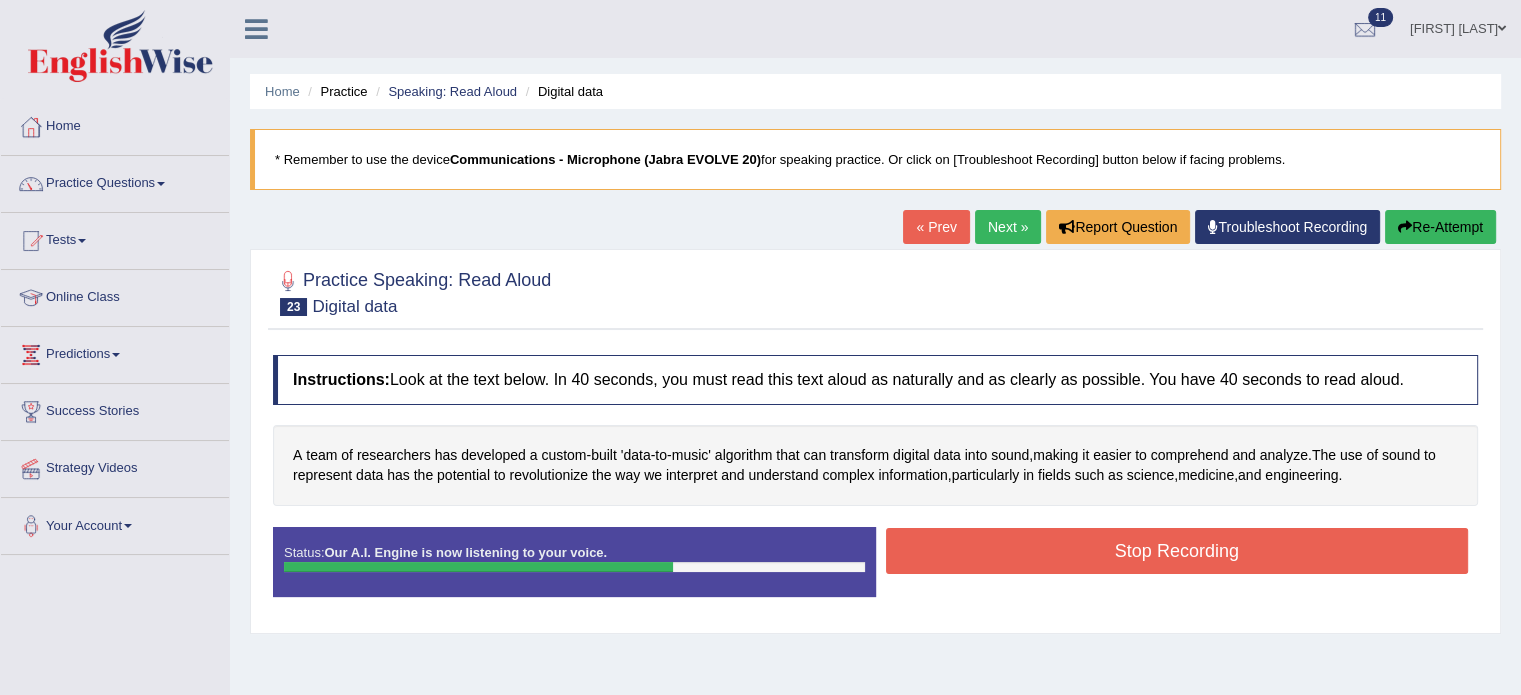 click on "Stop Recording" at bounding box center [1177, 551] 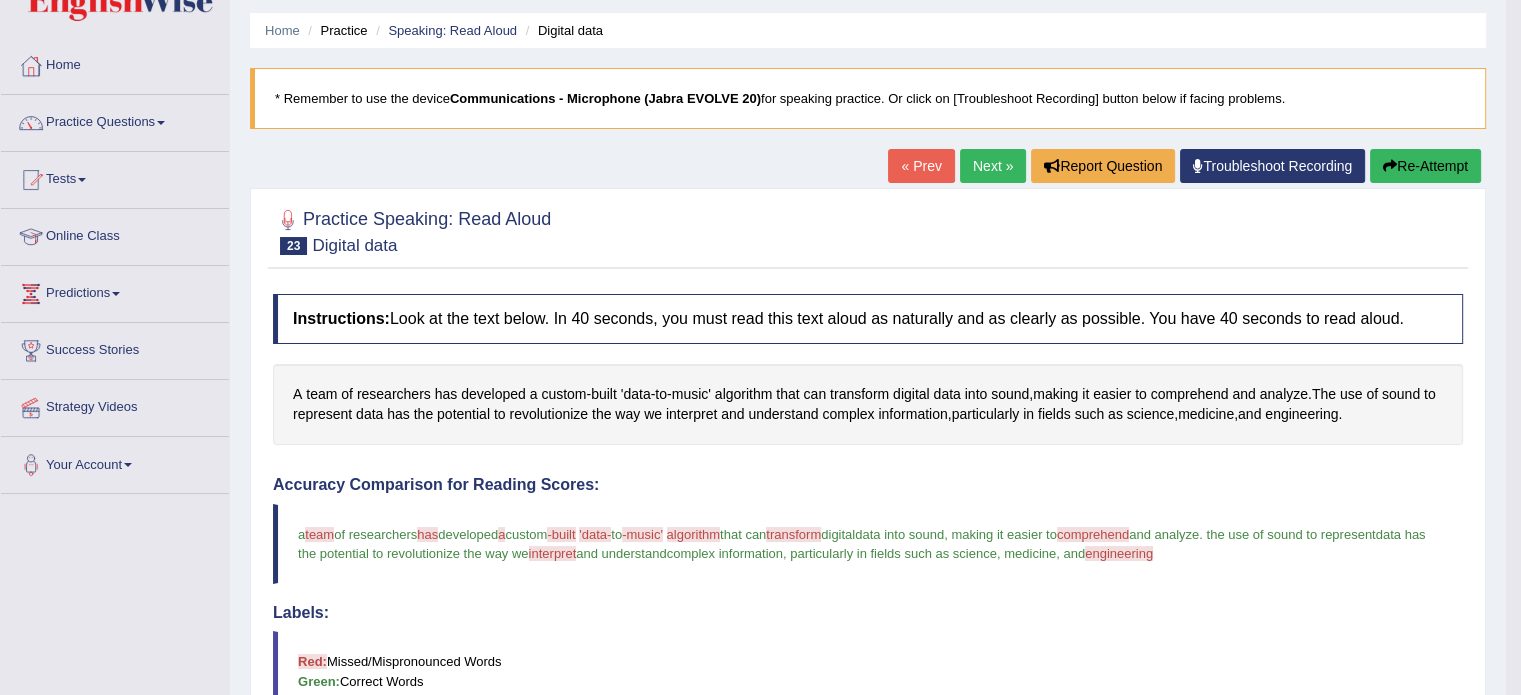 scroll, scrollTop: 0, scrollLeft: 0, axis: both 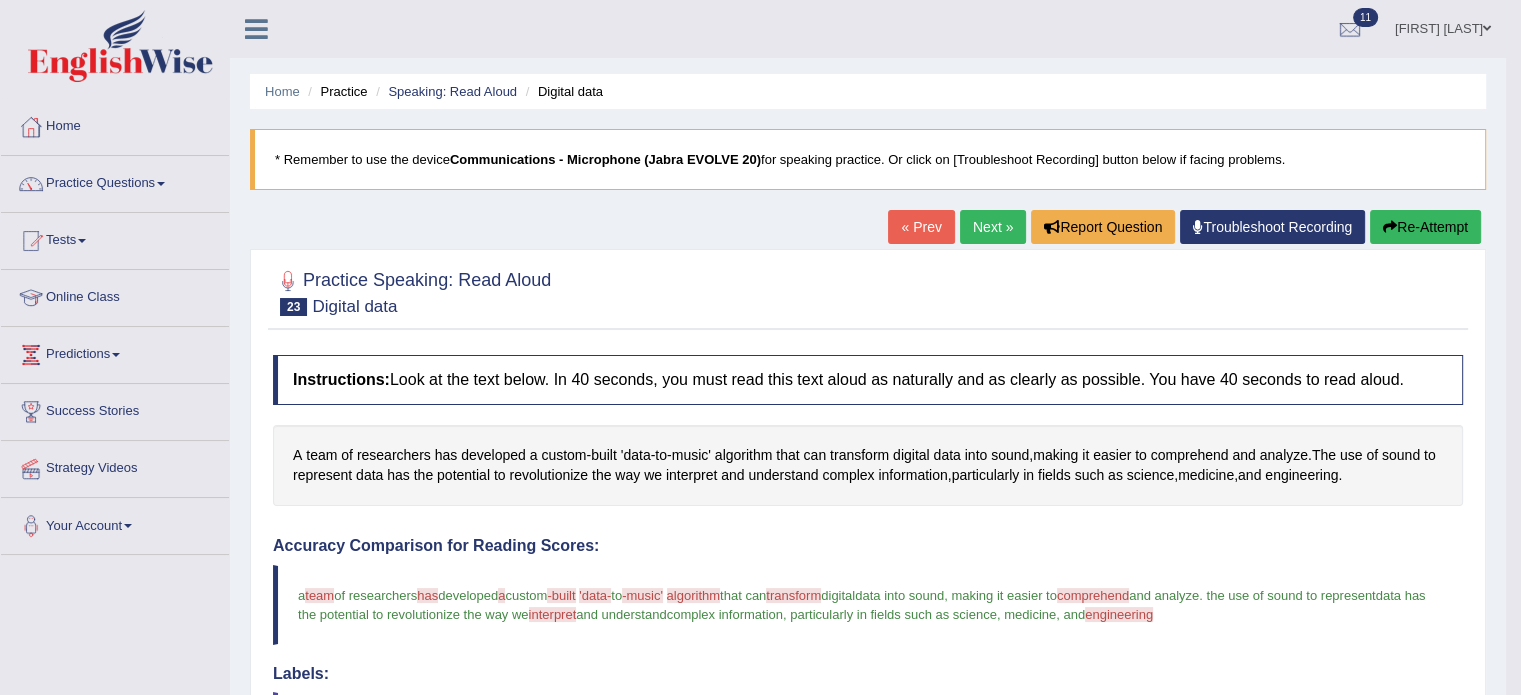 click on "Next »" at bounding box center (993, 227) 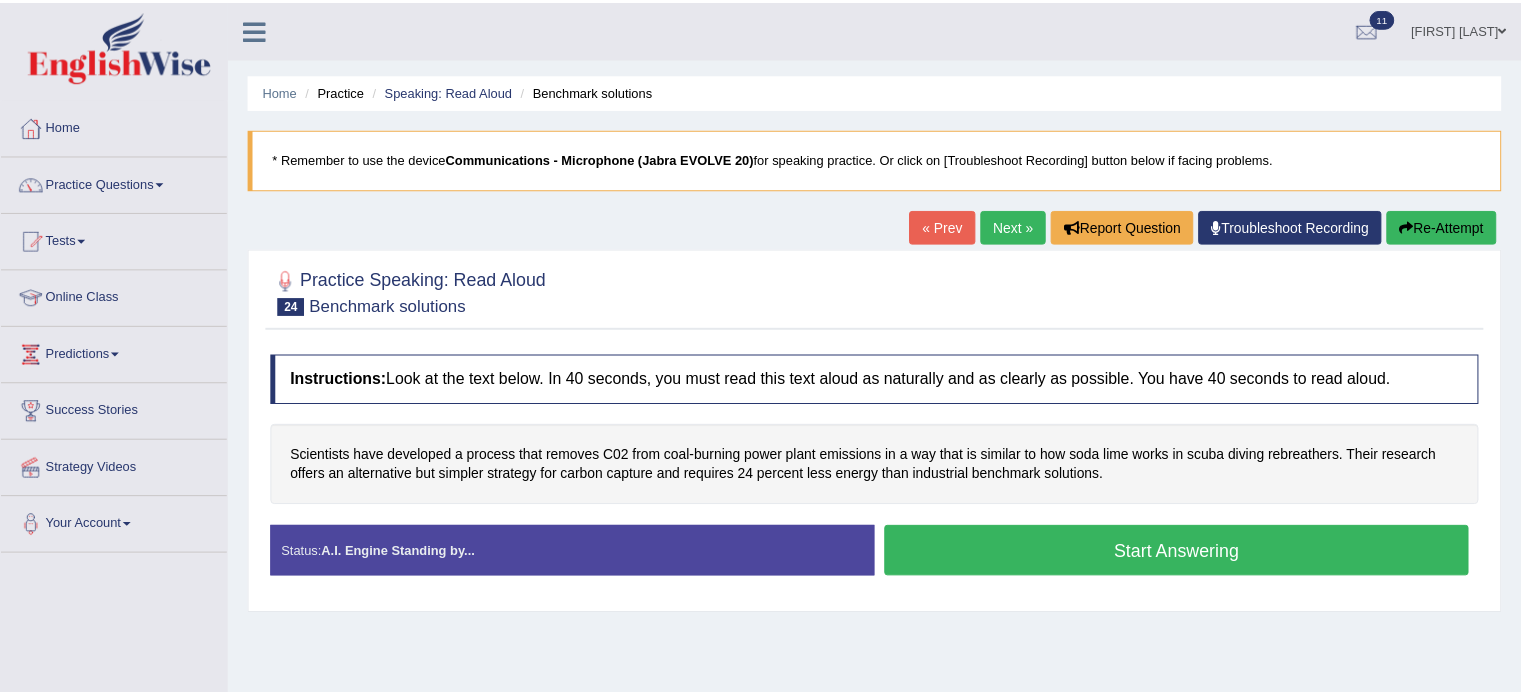 scroll, scrollTop: 0, scrollLeft: 0, axis: both 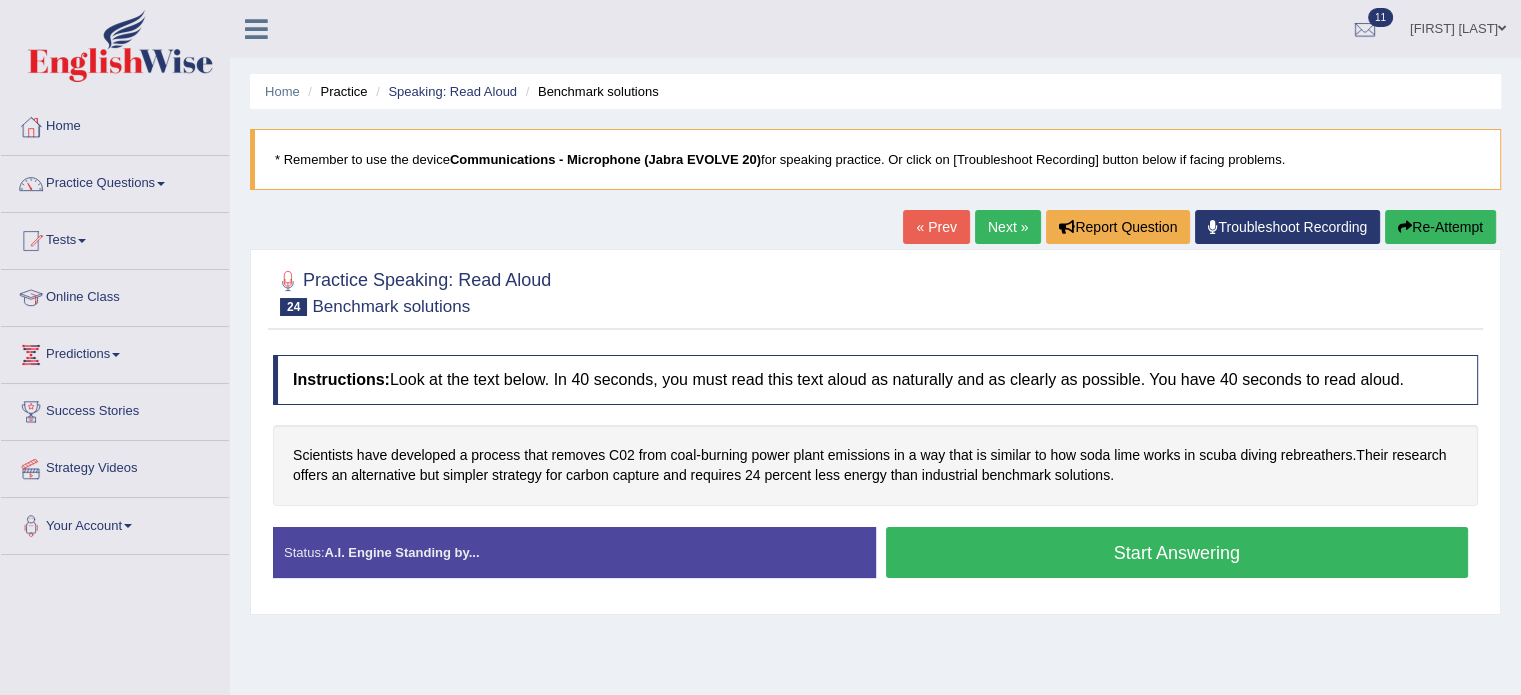 click on "Start Answering" at bounding box center [1177, 552] 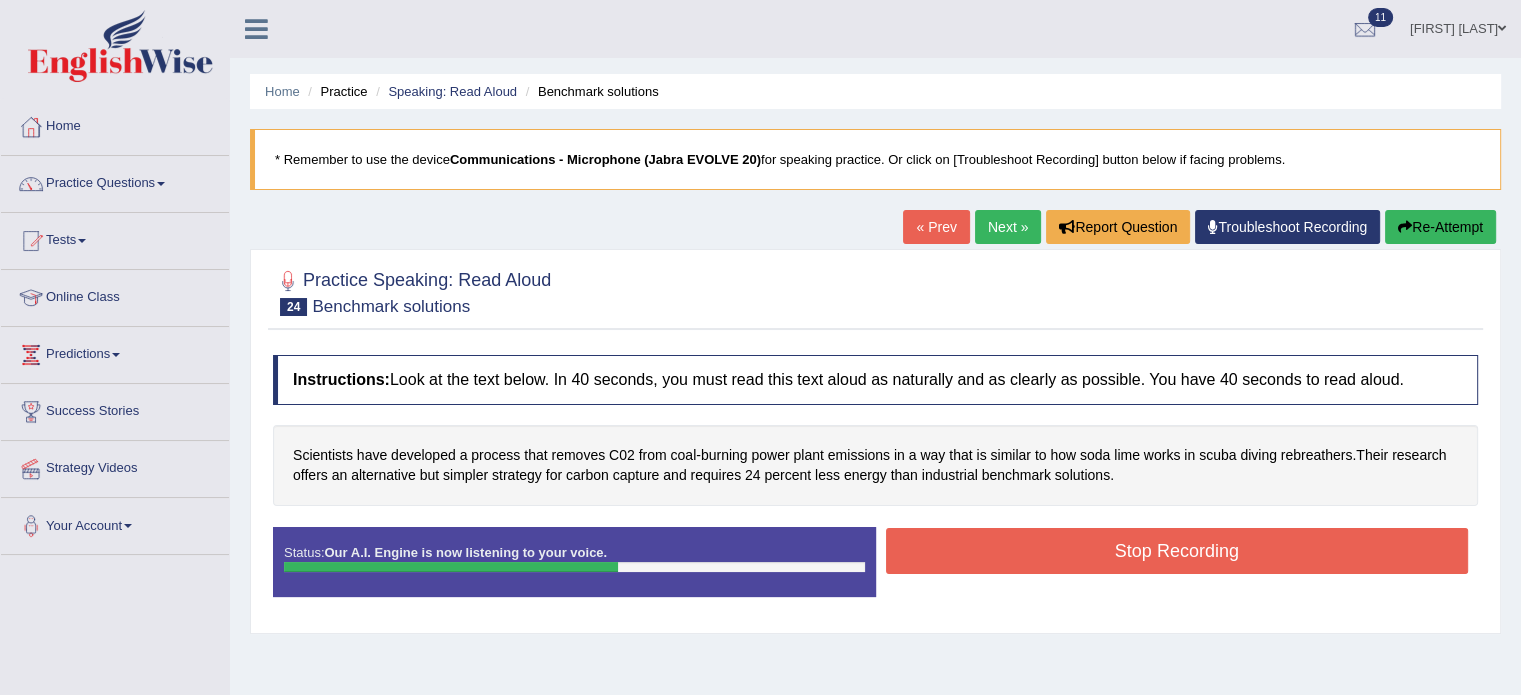 click on "Stop Recording" at bounding box center (1177, 551) 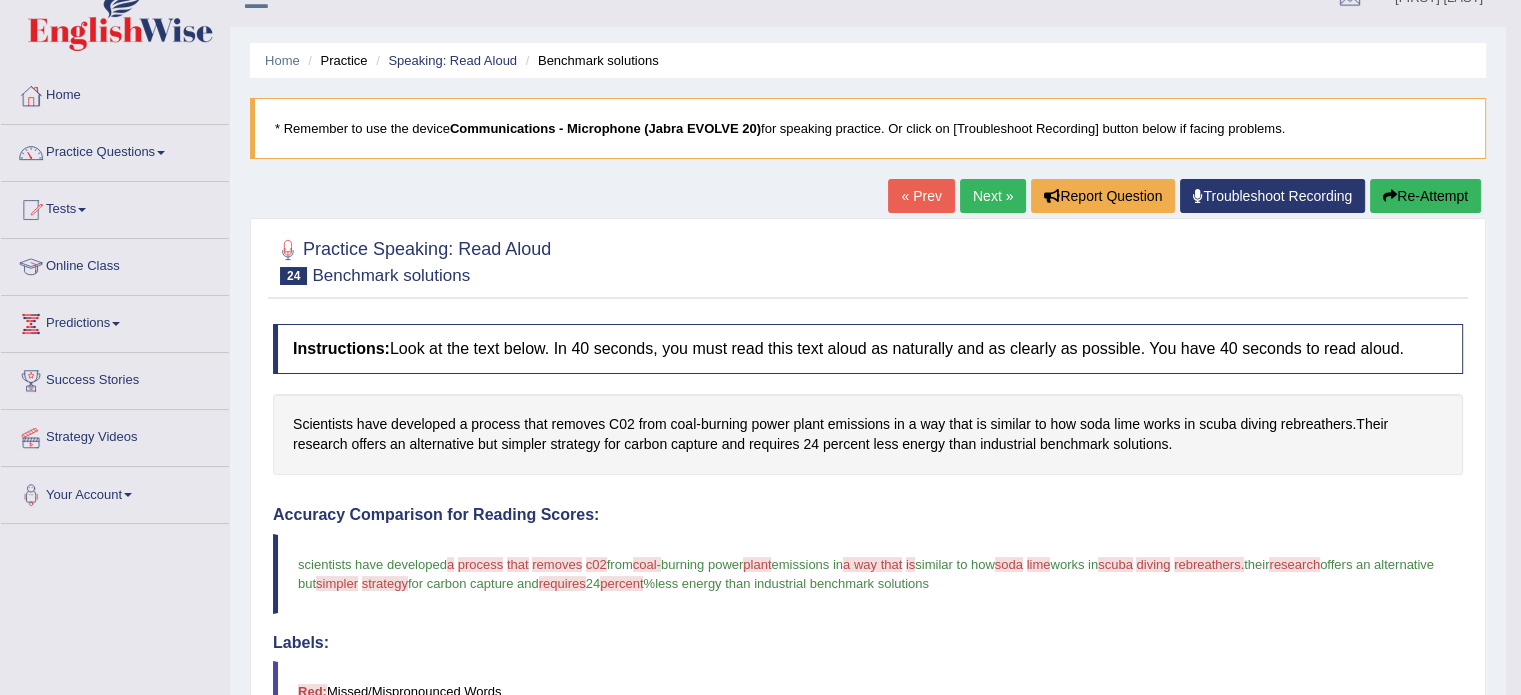 scroll, scrollTop: 0, scrollLeft: 0, axis: both 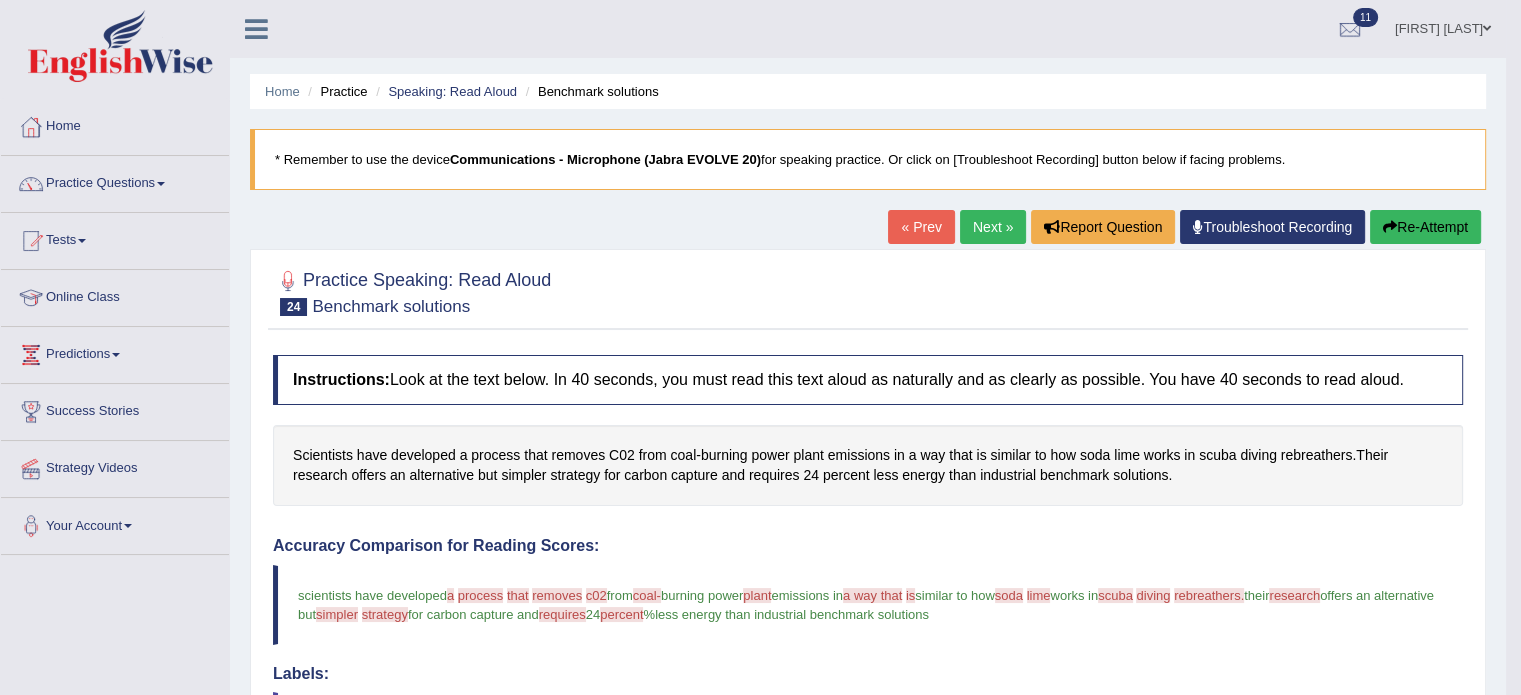 click on "Next »" at bounding box center [993, 227] 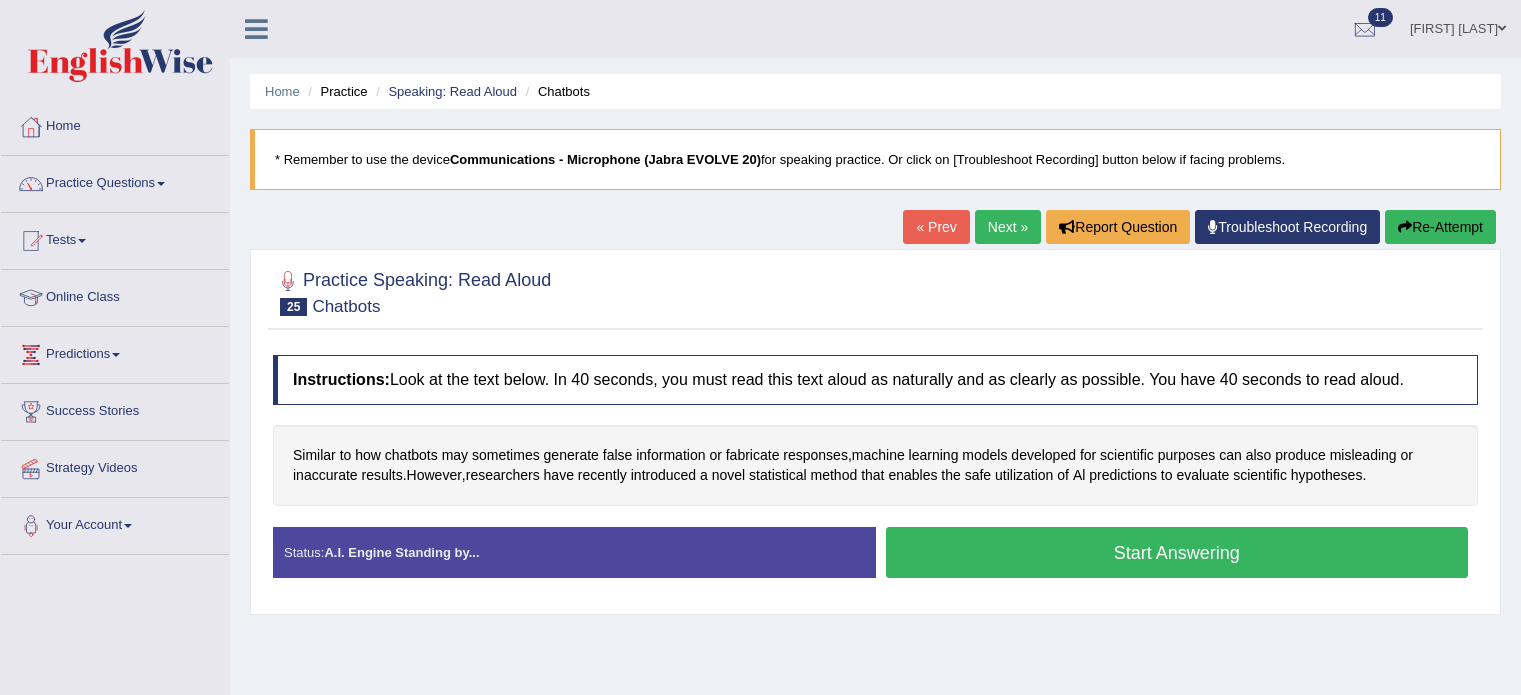 scroll, scrollTop: 0, scrollLeft: 0, axis: both 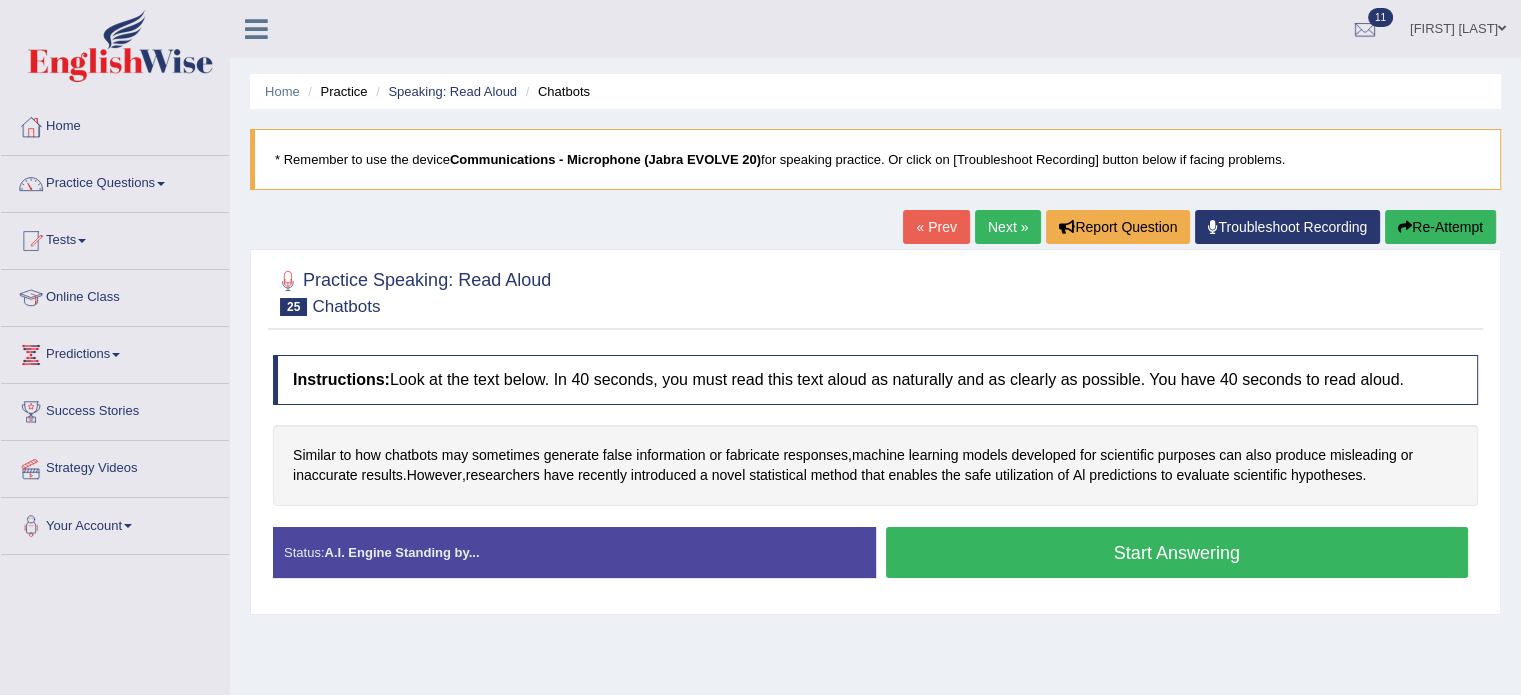 click on "Start Answering" at bounding box center [1177, 552] 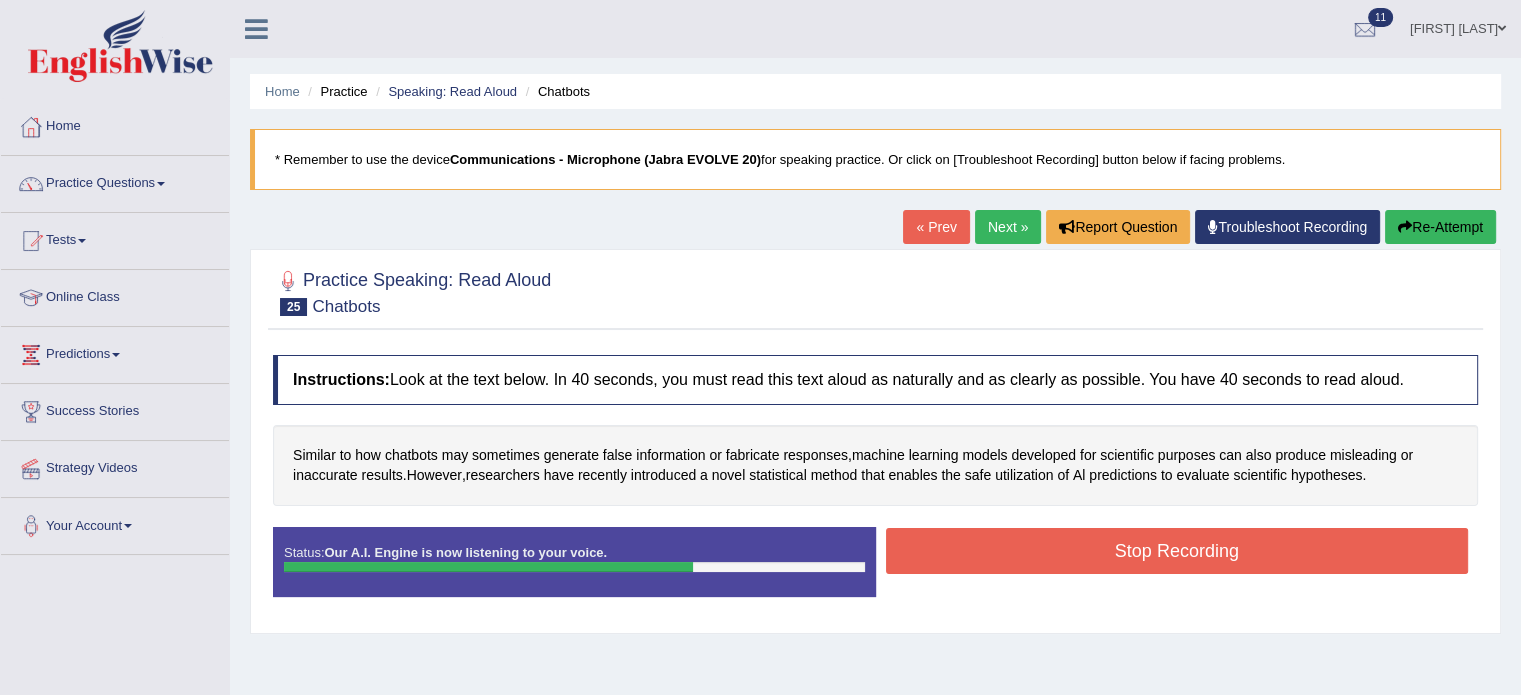 click on "Stop Recording" at bounding box center [1177, 551] 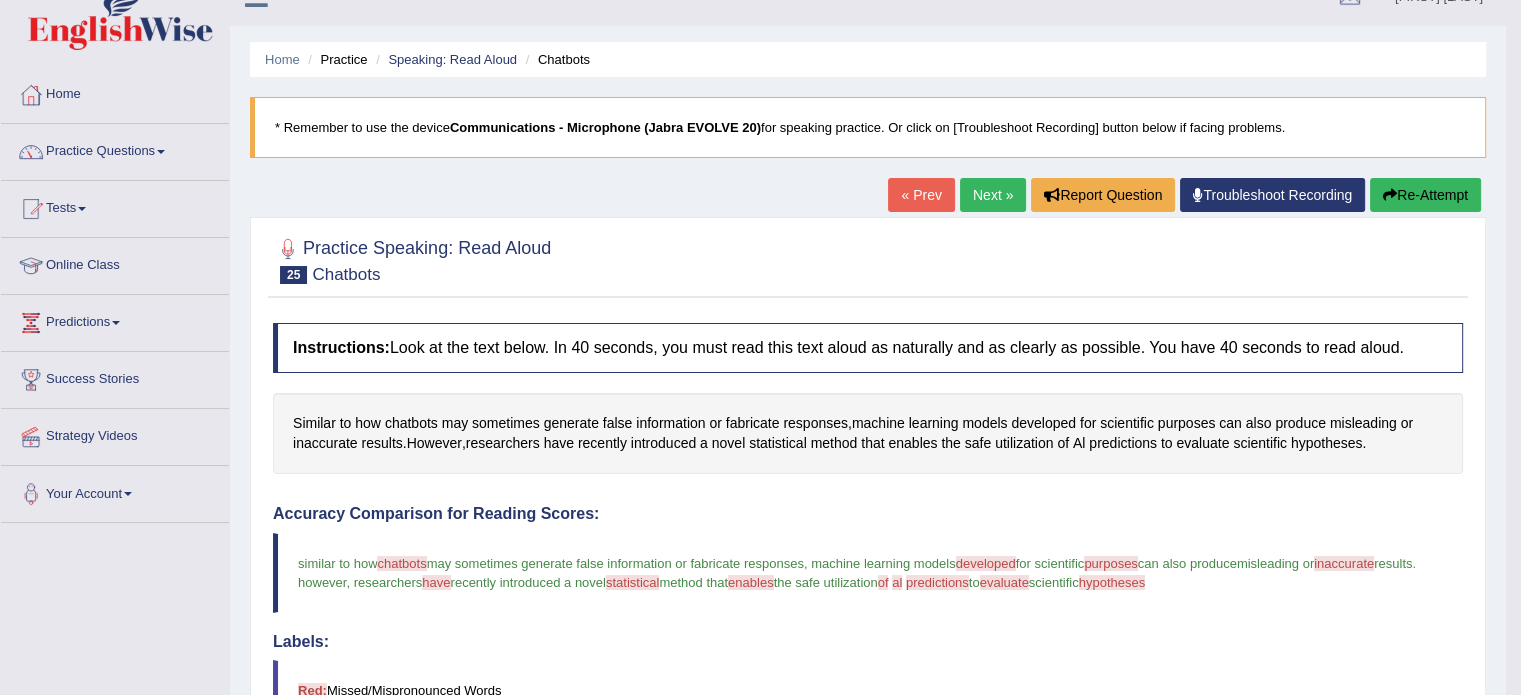 scroll, scrollTop: 0, scrollLeft: 0, axis: both 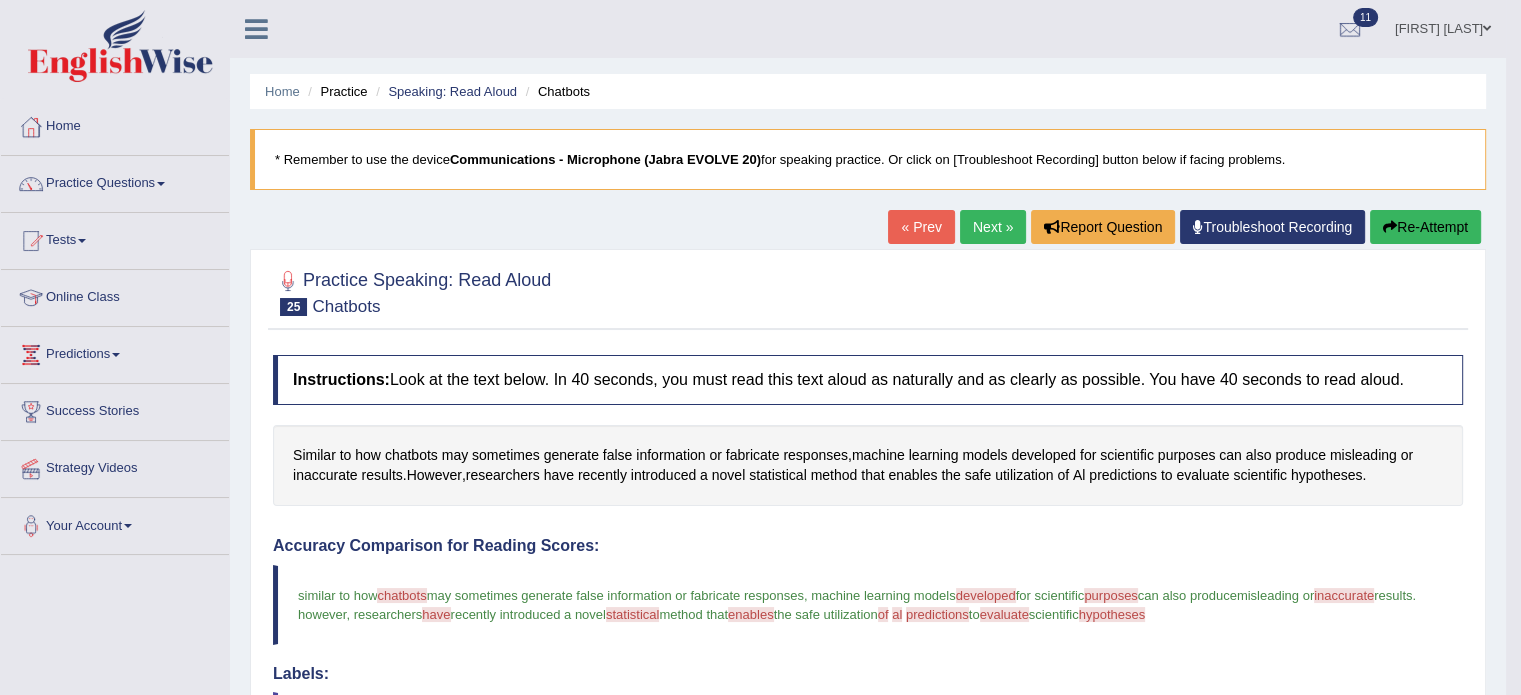 click on "Next »" at bounding box center (993, 227) 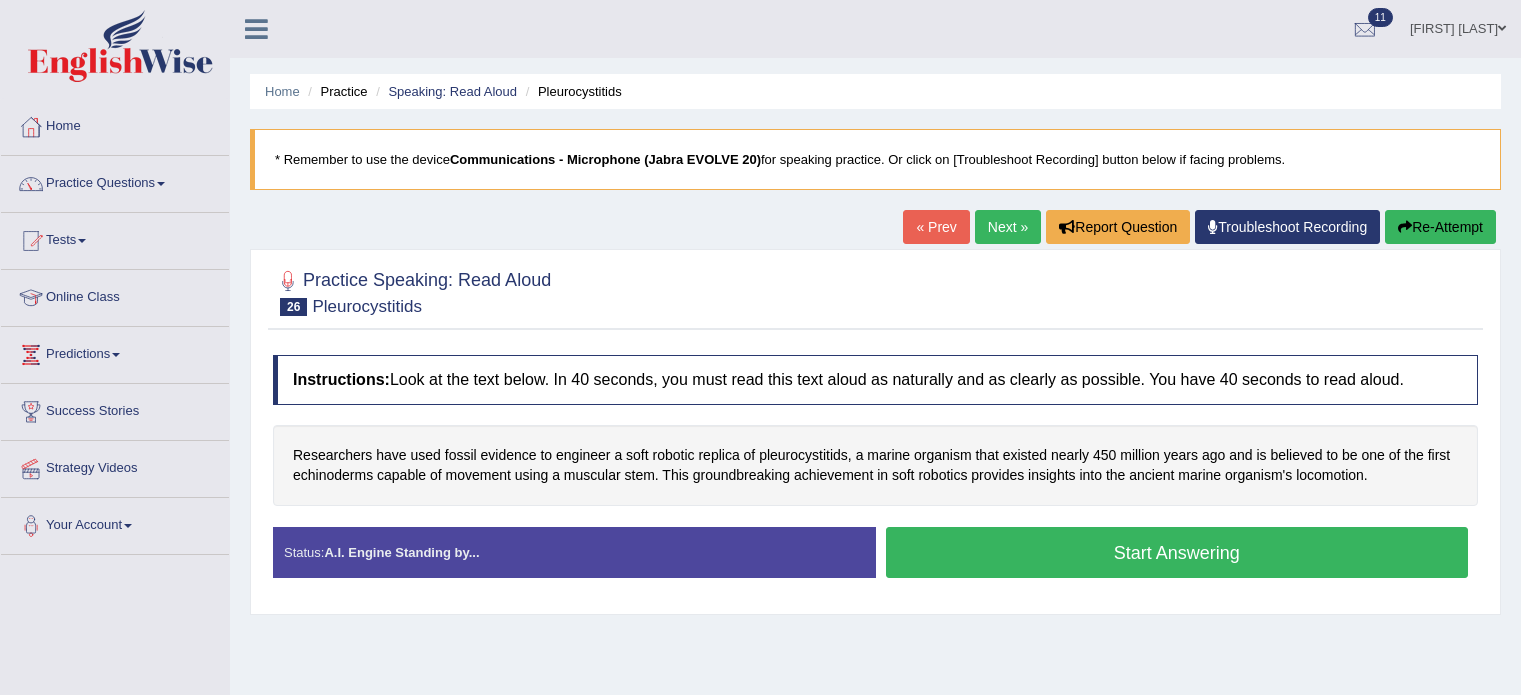 scroll, scrollTop: 0, scrollLeft: 0, axis: both 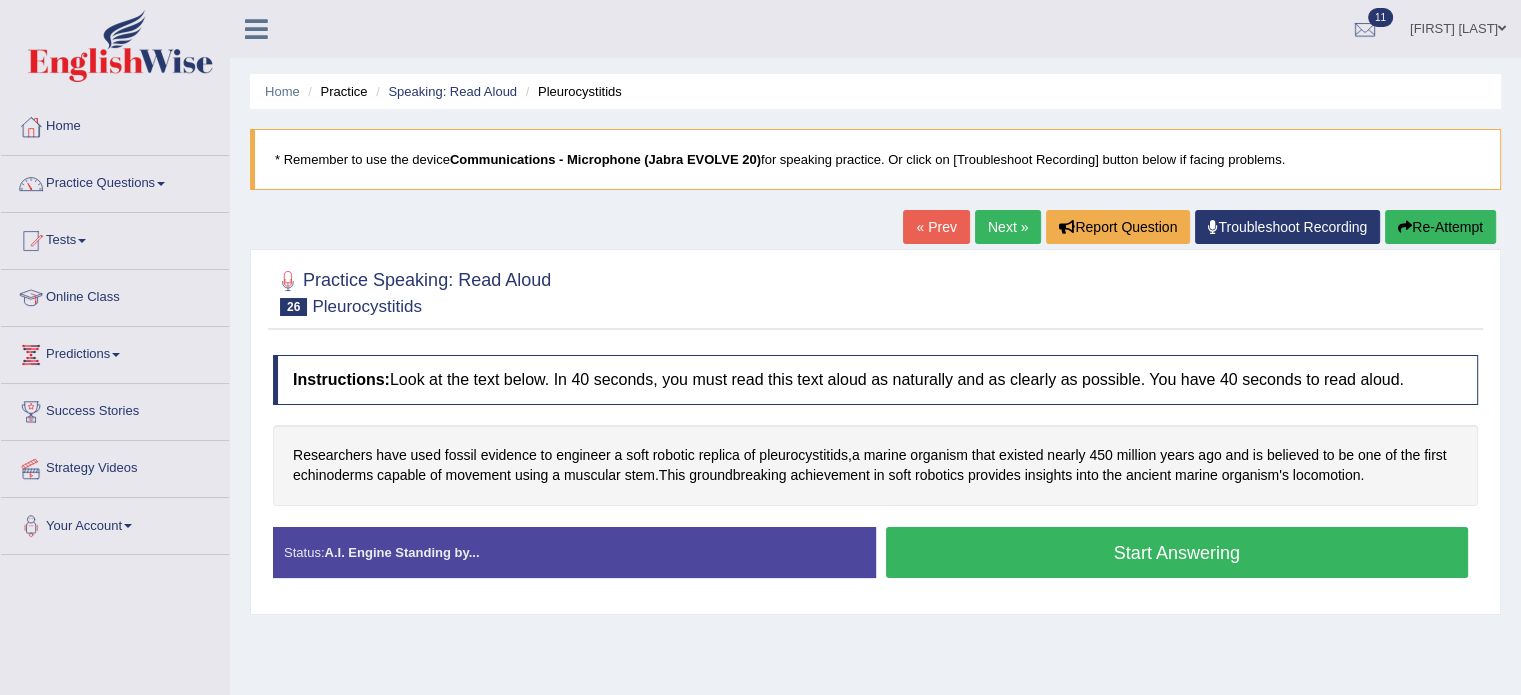 click on "Start Answering" at bounding box center (1177, 552) 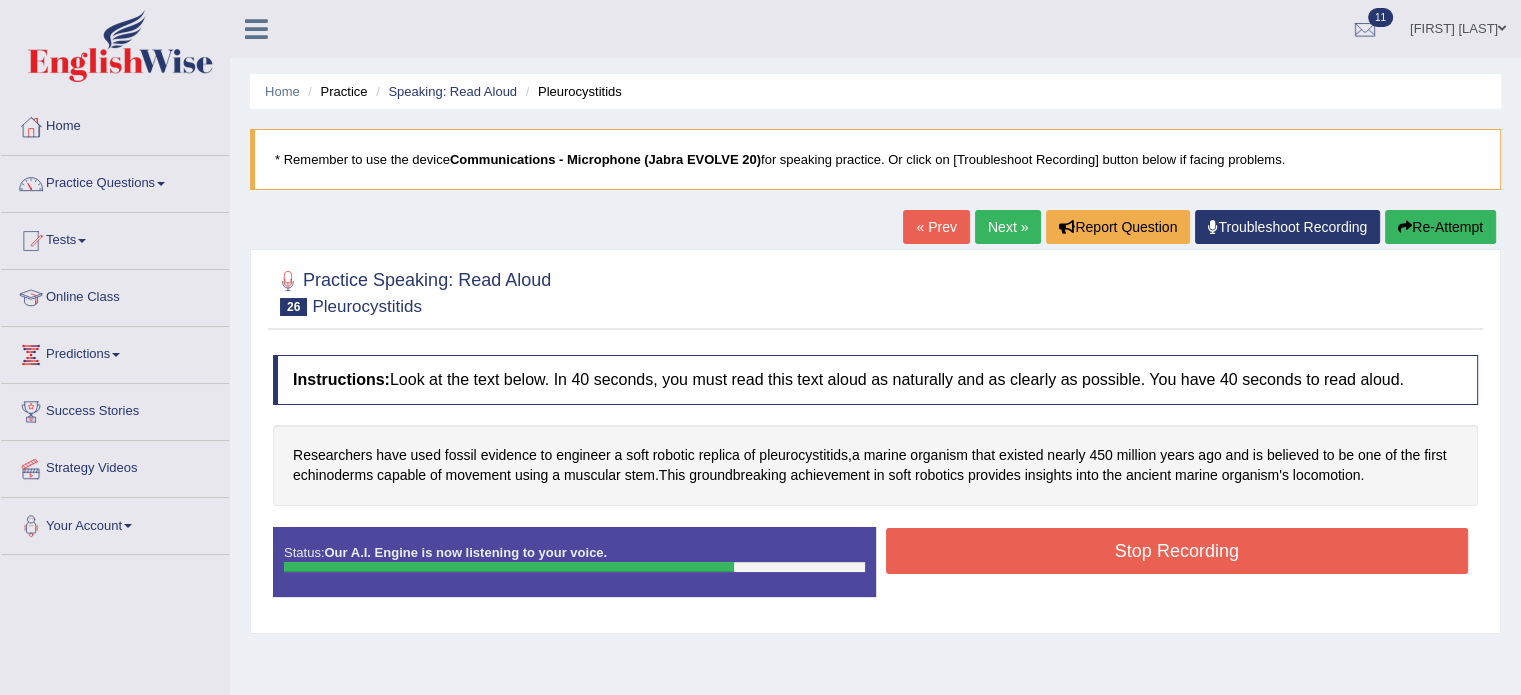 click on "Stop Recording" at bounding box center (1177, 551) 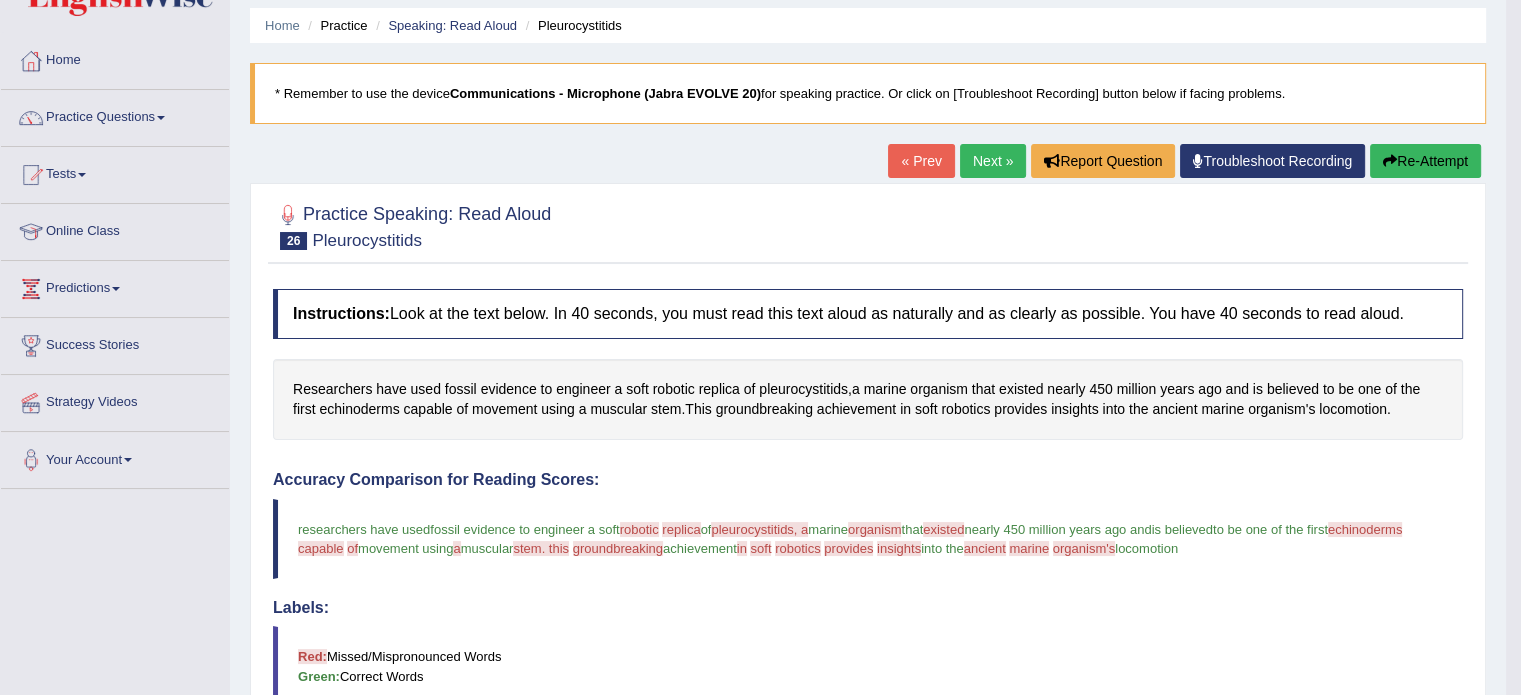 scroll, scrollTop: 0, scrollLeft: 0, axis: both 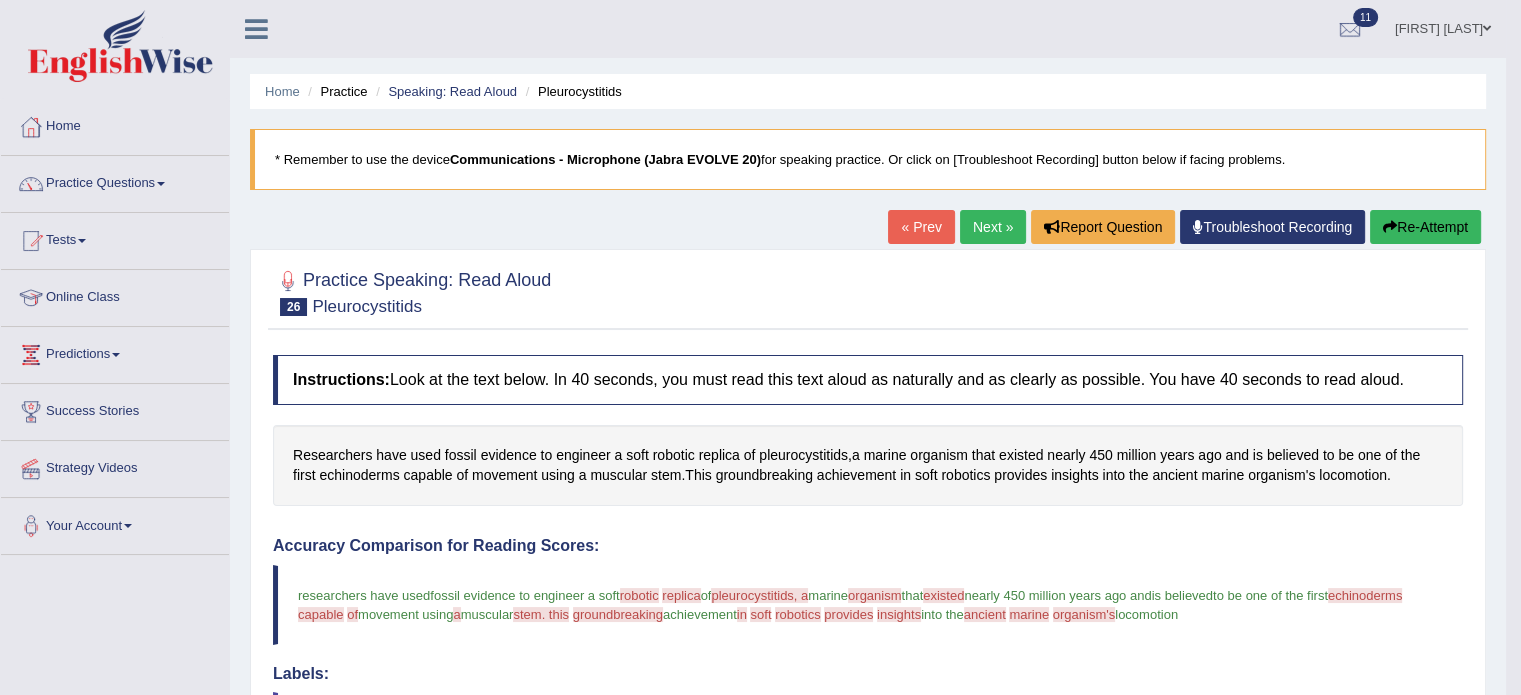 click on "Next »" at bounding box center [993, 227] 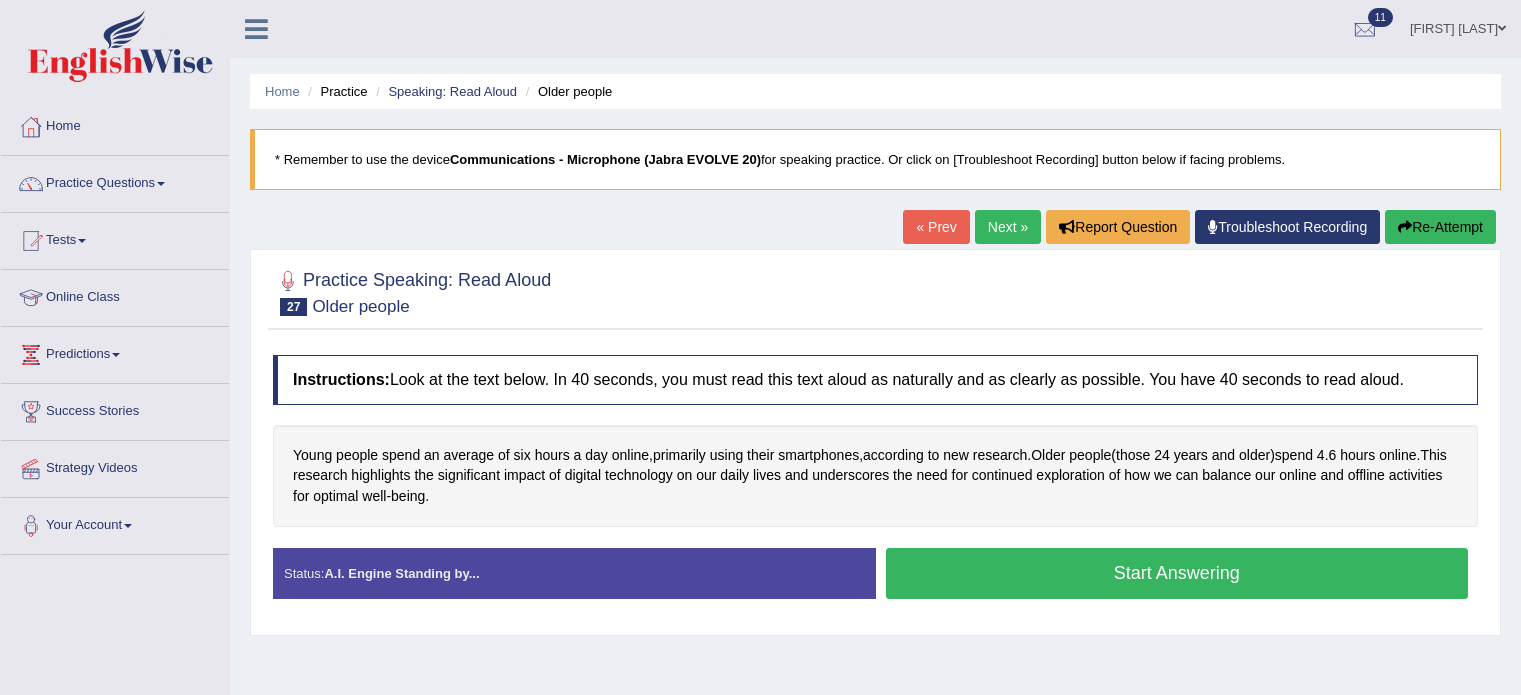 scroll, scrollTop: 0, scrollLeft: 0, axis: both 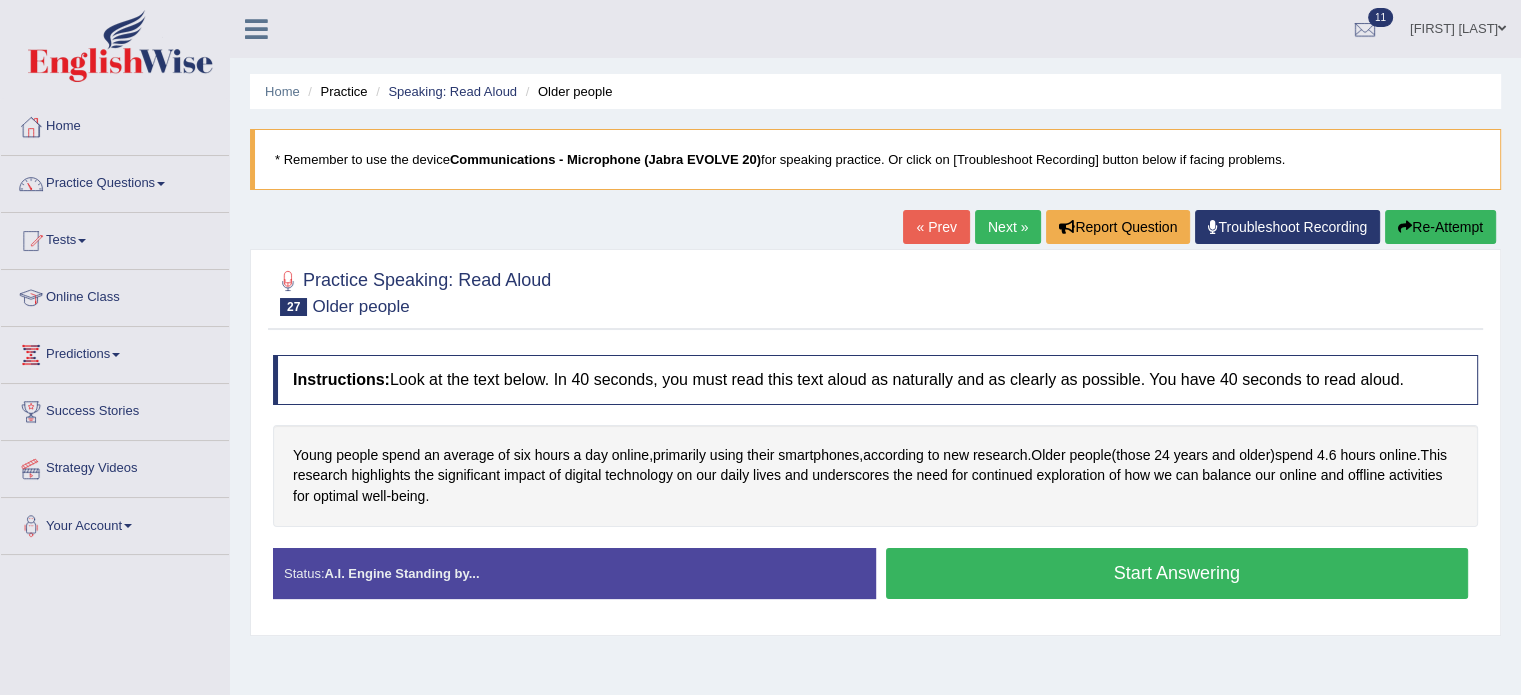 click on "Start Answering" at bounding box center [1177, 573] 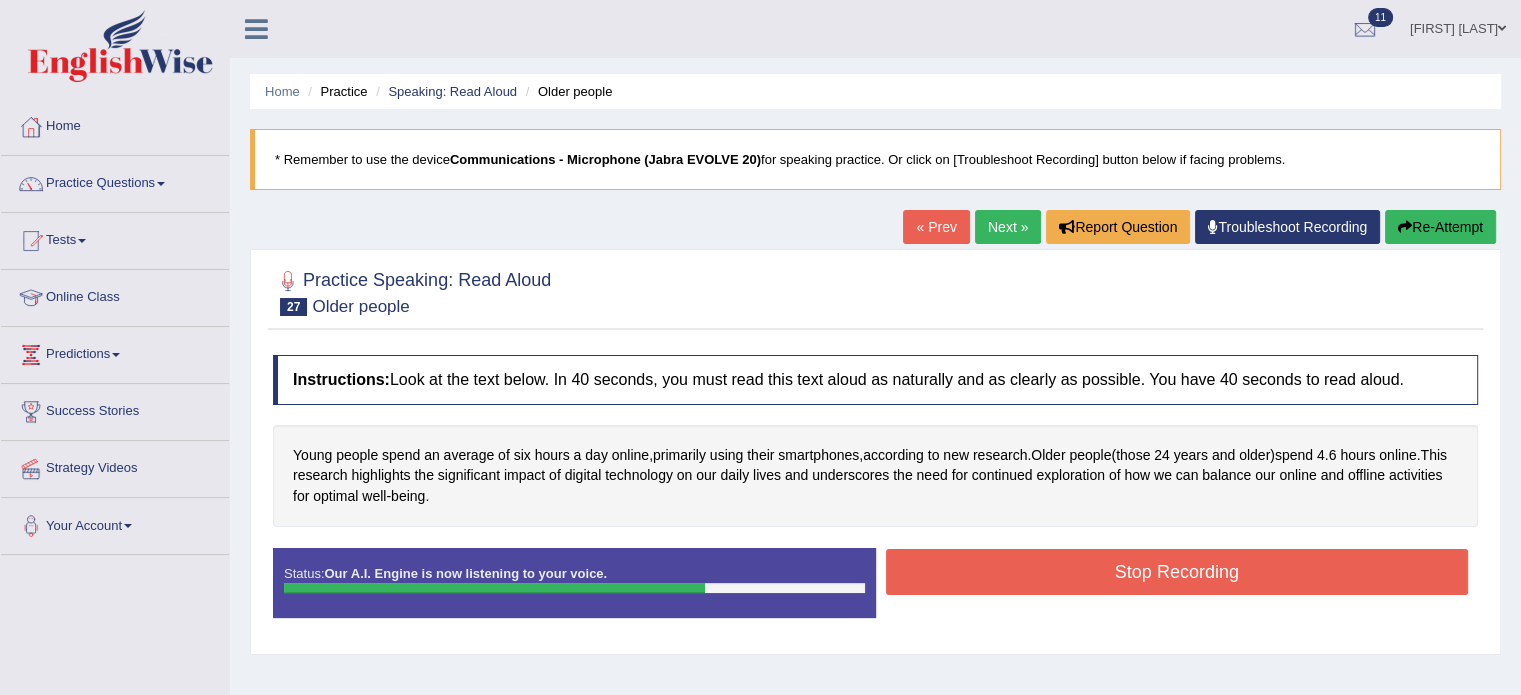 click on "Stop Recording" at bounding box center [1177, 572] 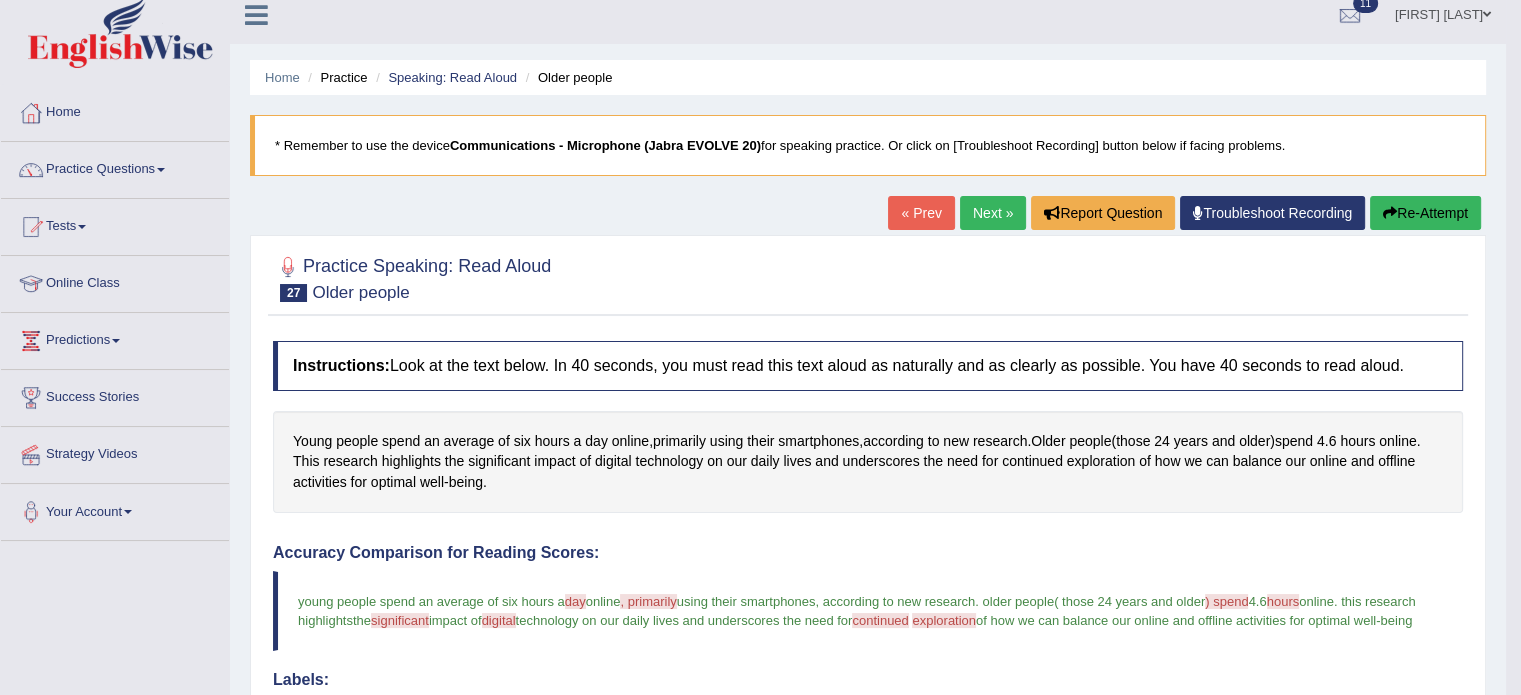 scroll, scrollTop: 0, scrollLeft: 0, axis: both 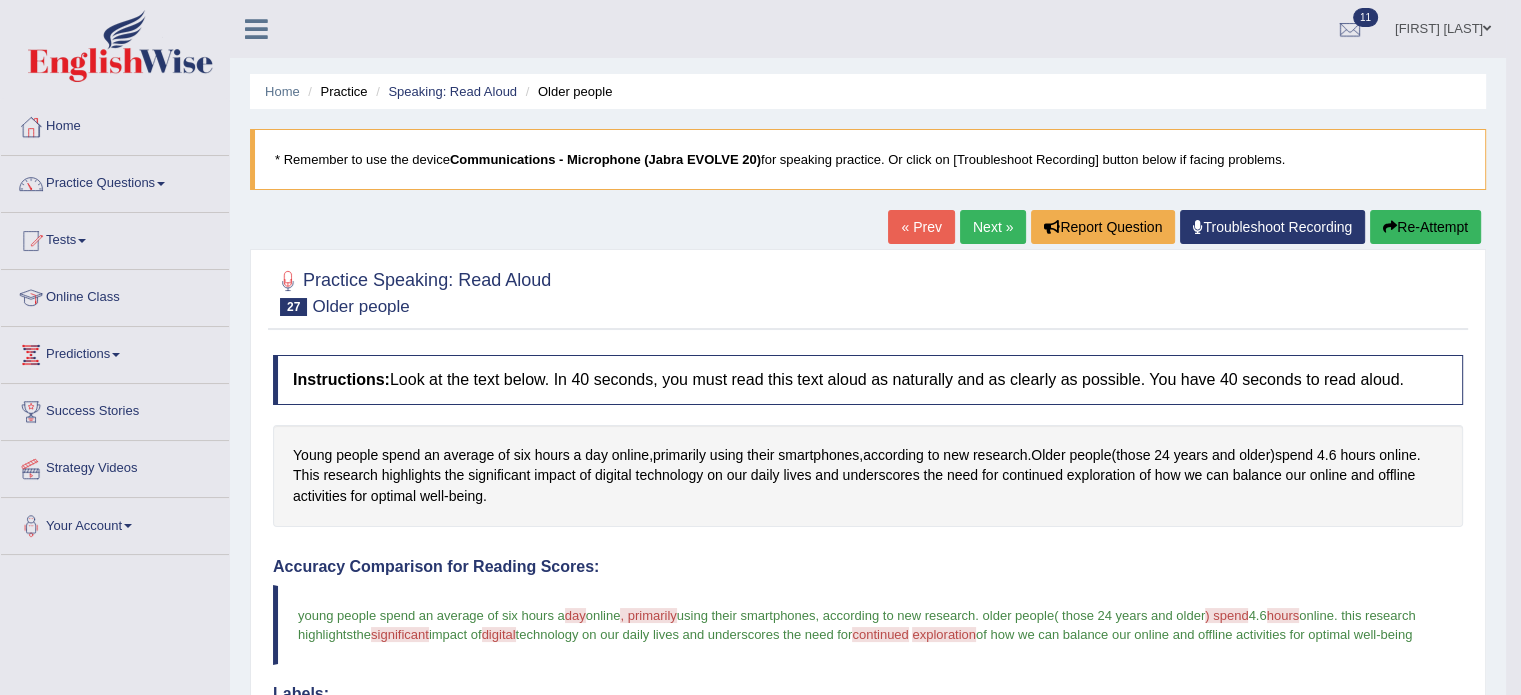 click on "Practice Questions" at bounding box center [115, 181] 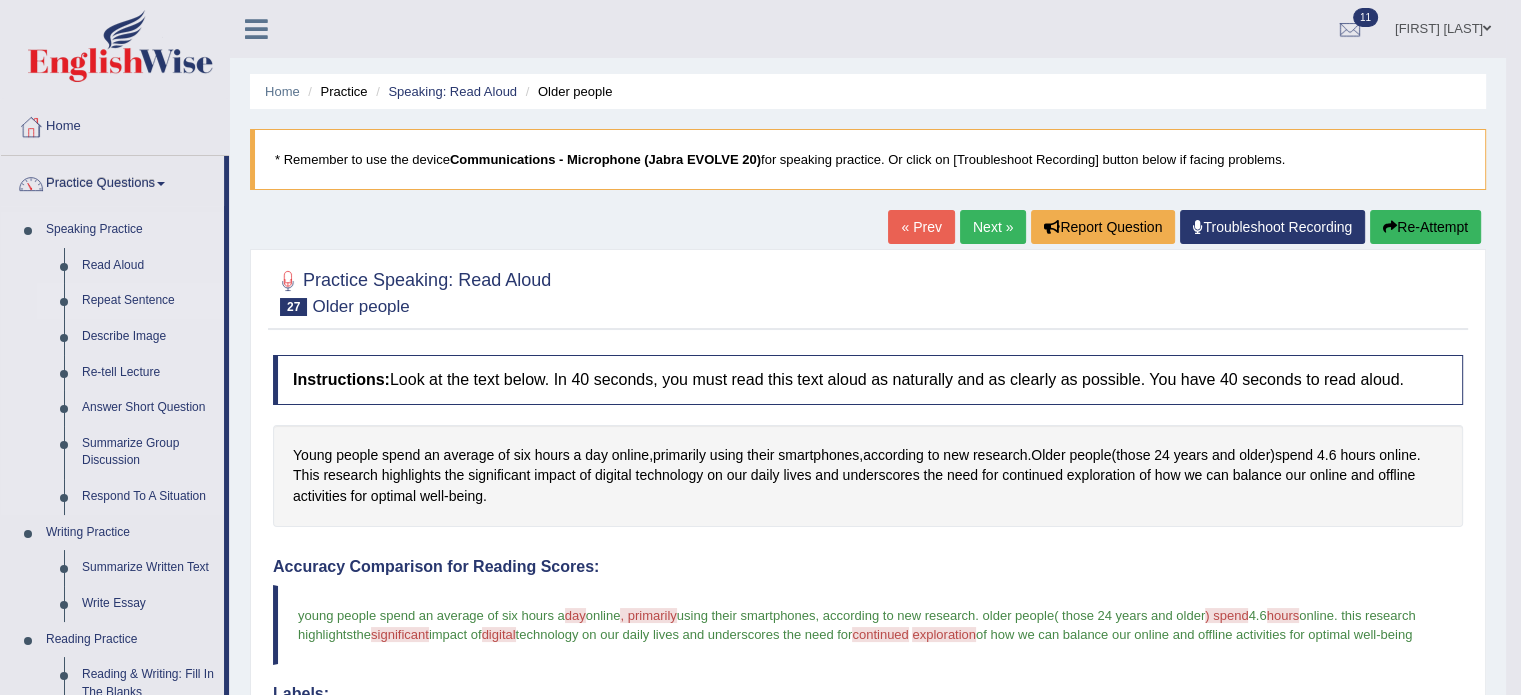 click on "Repeat Sentence" at bounding box center [148, 301] 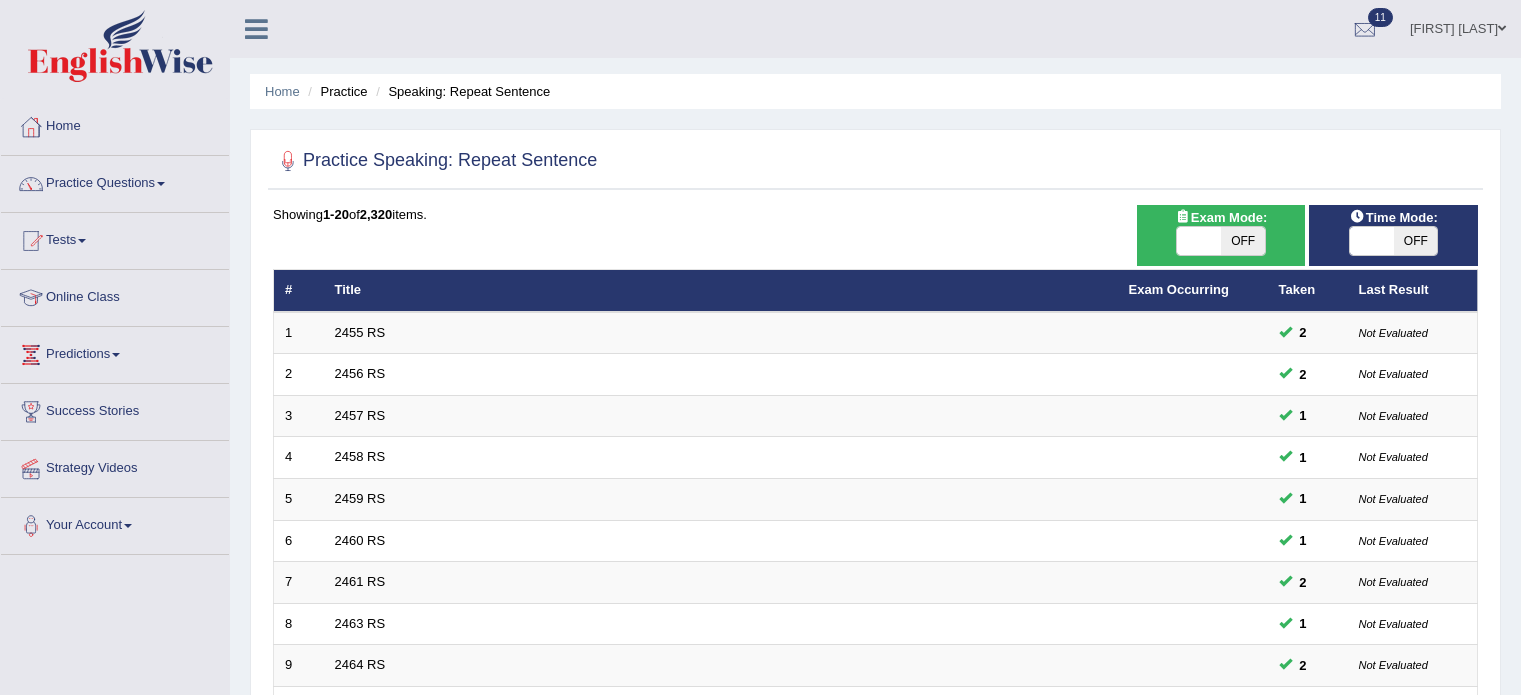 scroll, scrollTop: 0, scrollLeft: 0, axis: both 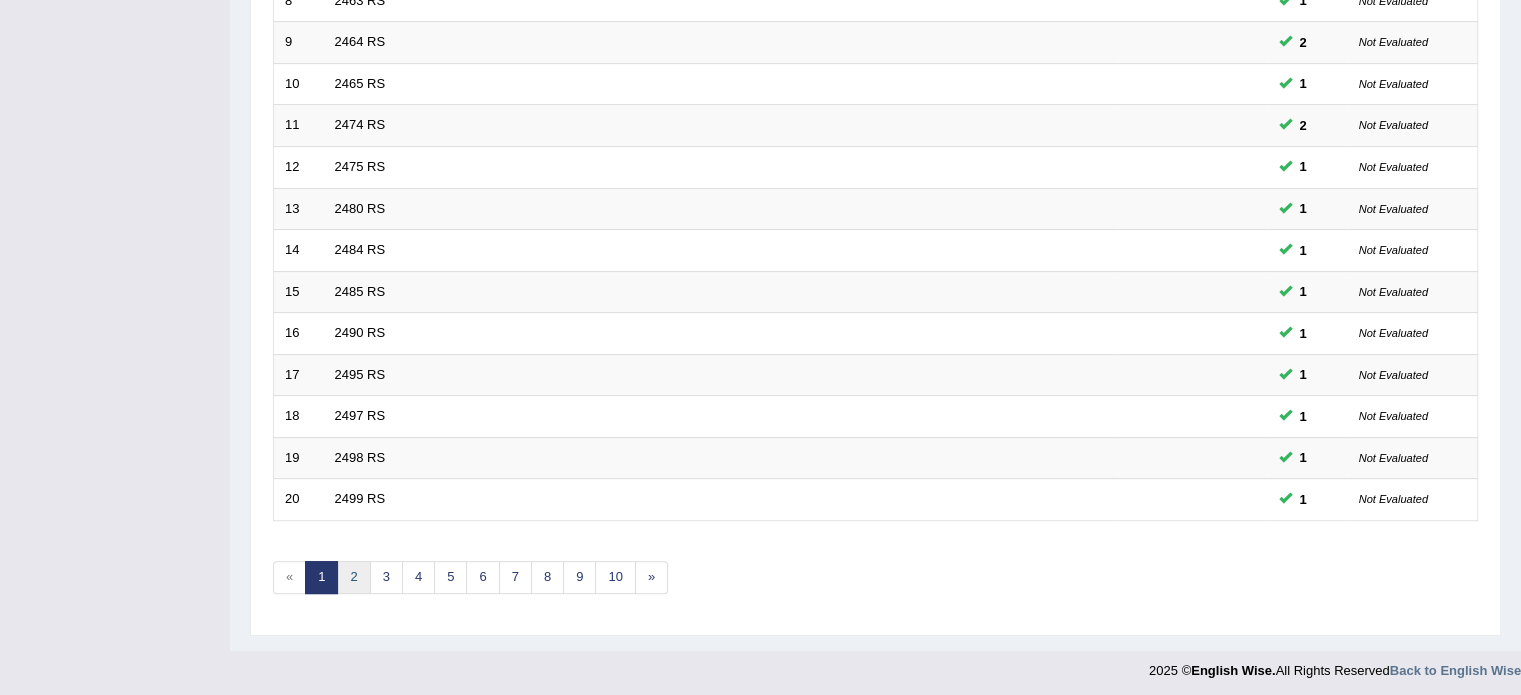click on "2" at bounding box center (353, 577) 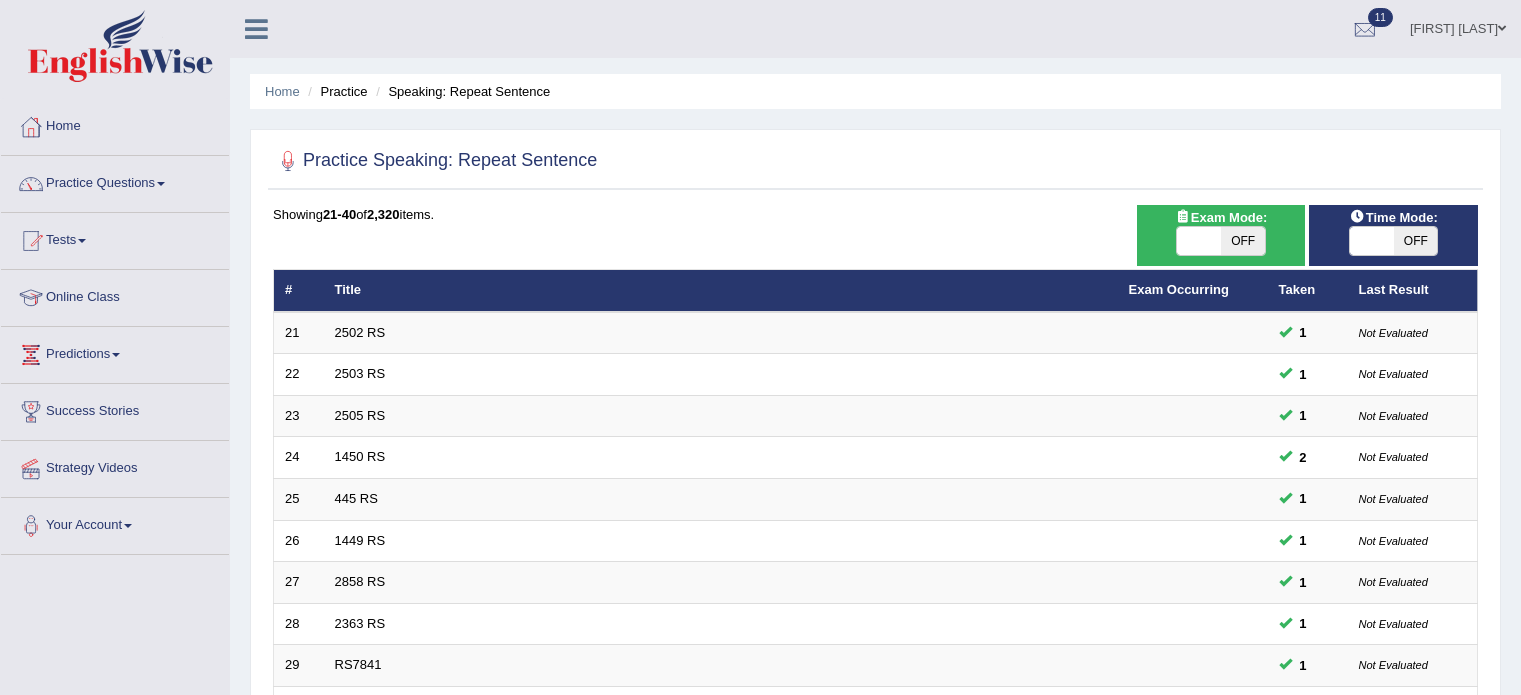 scroll, scrollTop: 0, scrollLeft: 0, axis: both 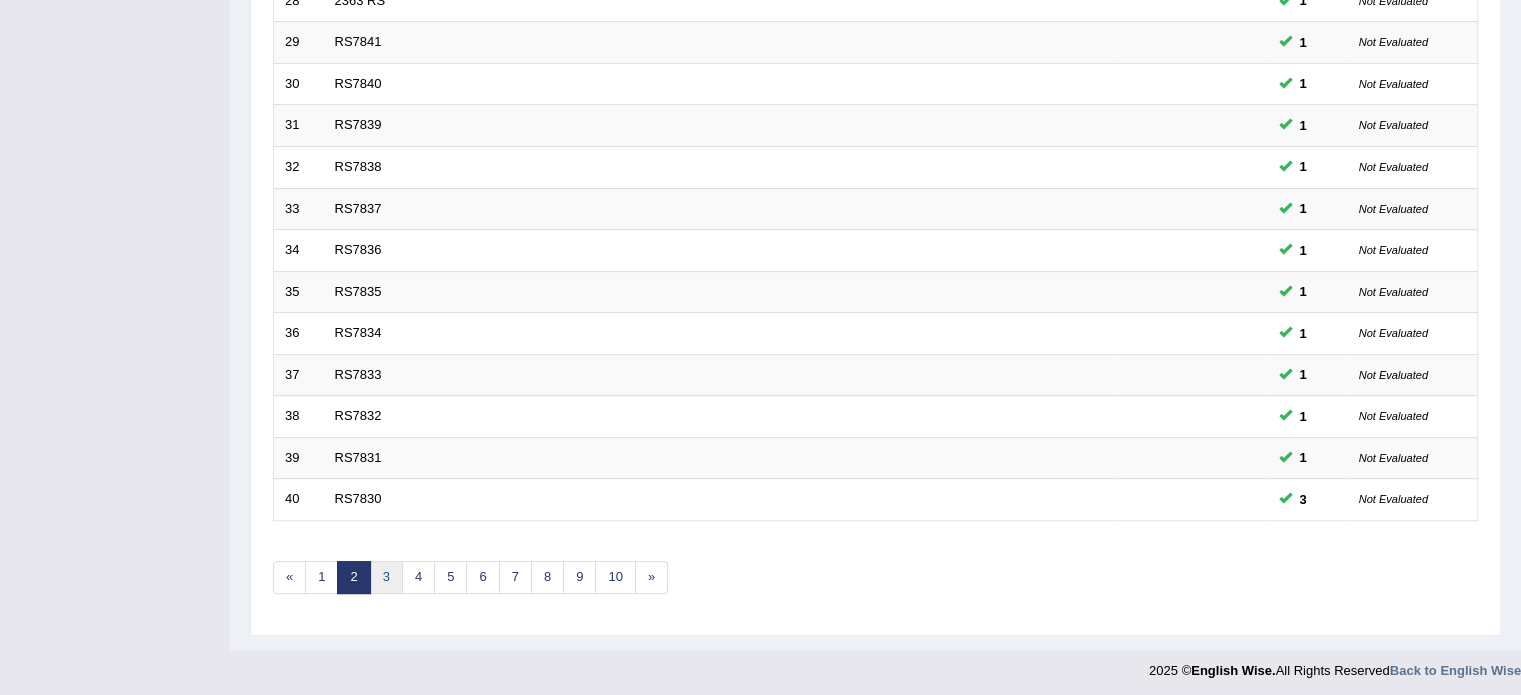 click on "3" at bounding box center (386, 577) 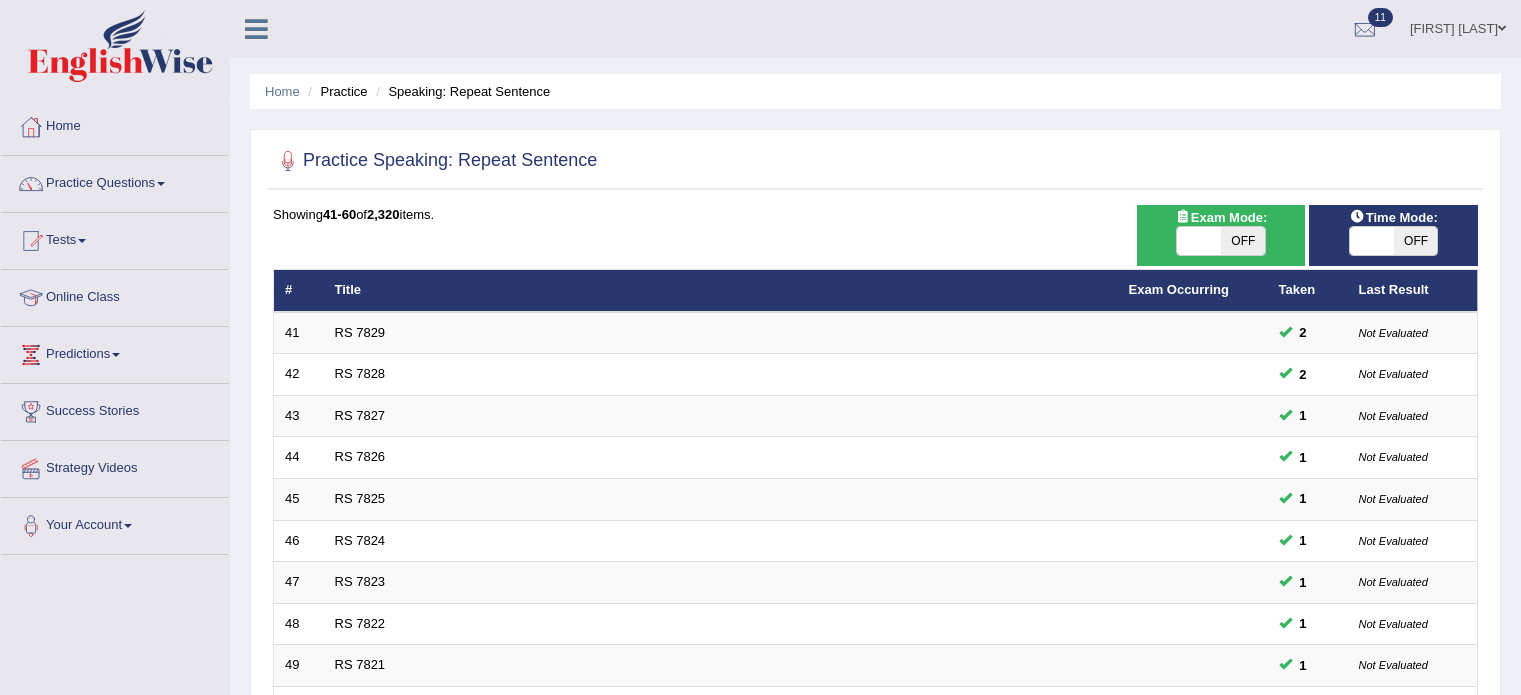 scroll, scrollTop: 0, scrollLeft: 0, axis: both 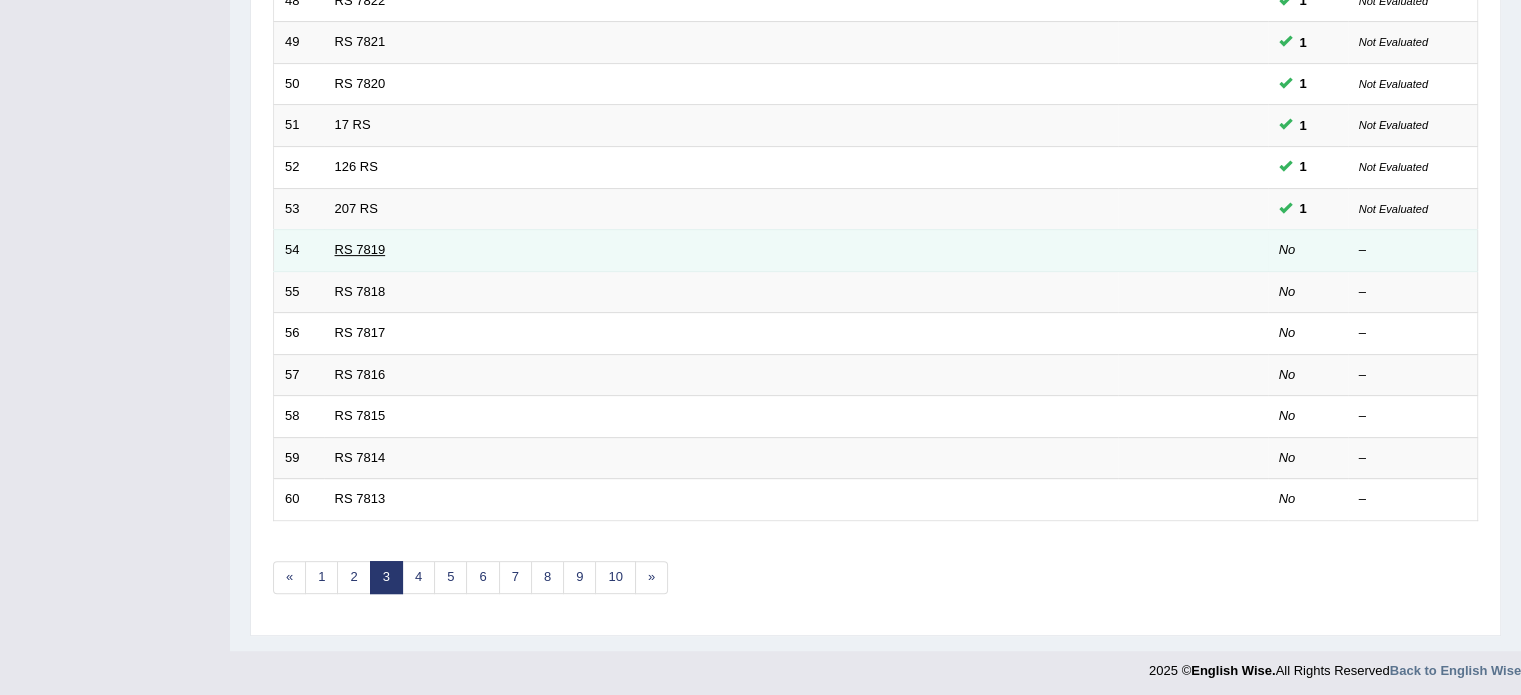 click on "RS 7819" at bounding box center [360, 249] 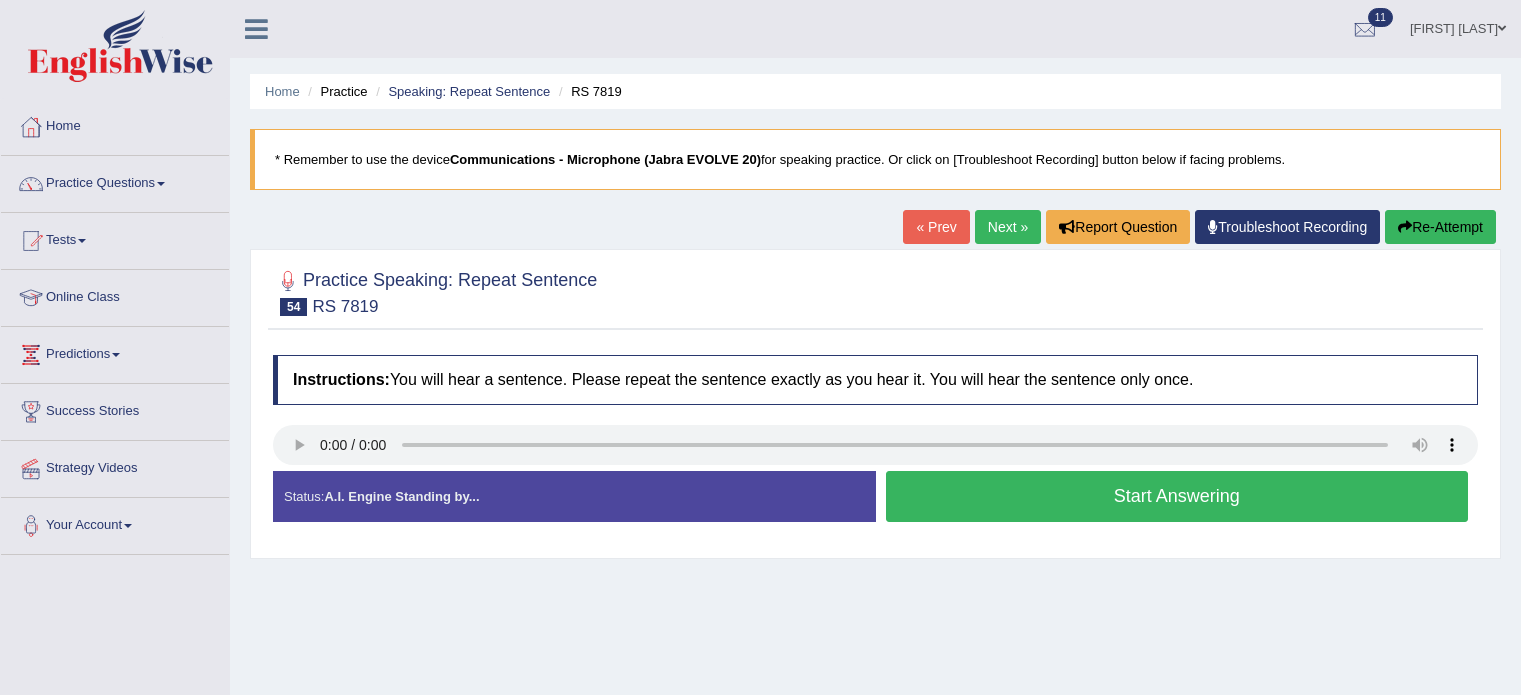 scroll, scrollTop: 0, scrollLeft: 0, axis: both 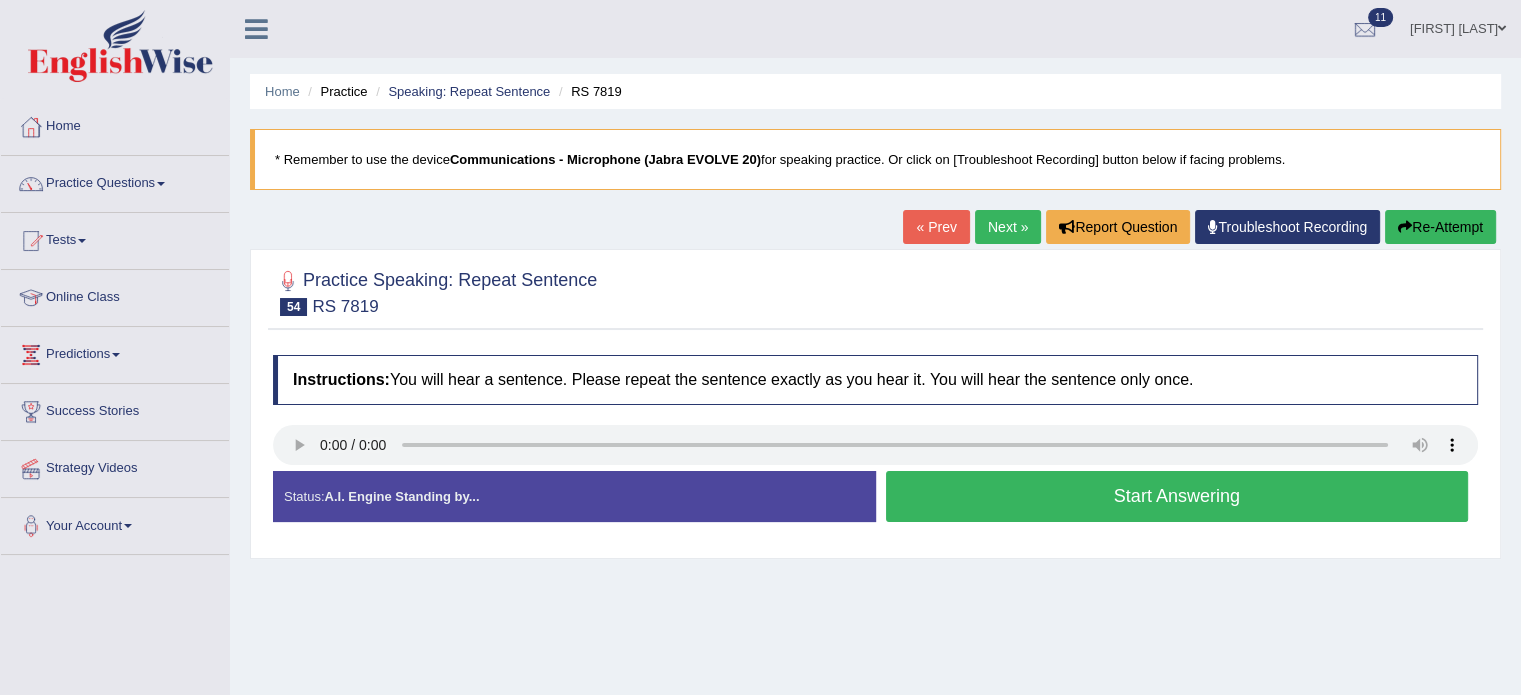 click on "Start Answering" at bounding box center (1177, 496) 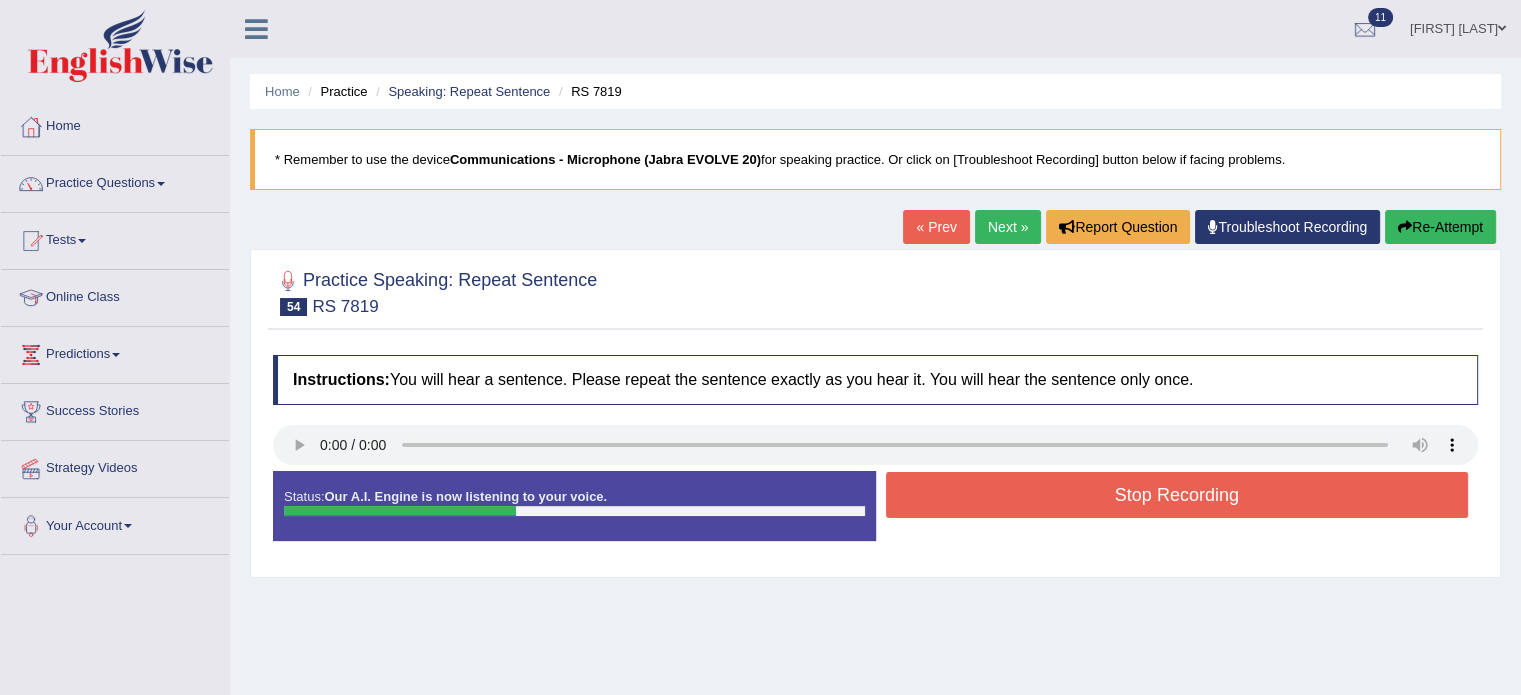click on "Stop Recording" at bounding box center (1177, 495) 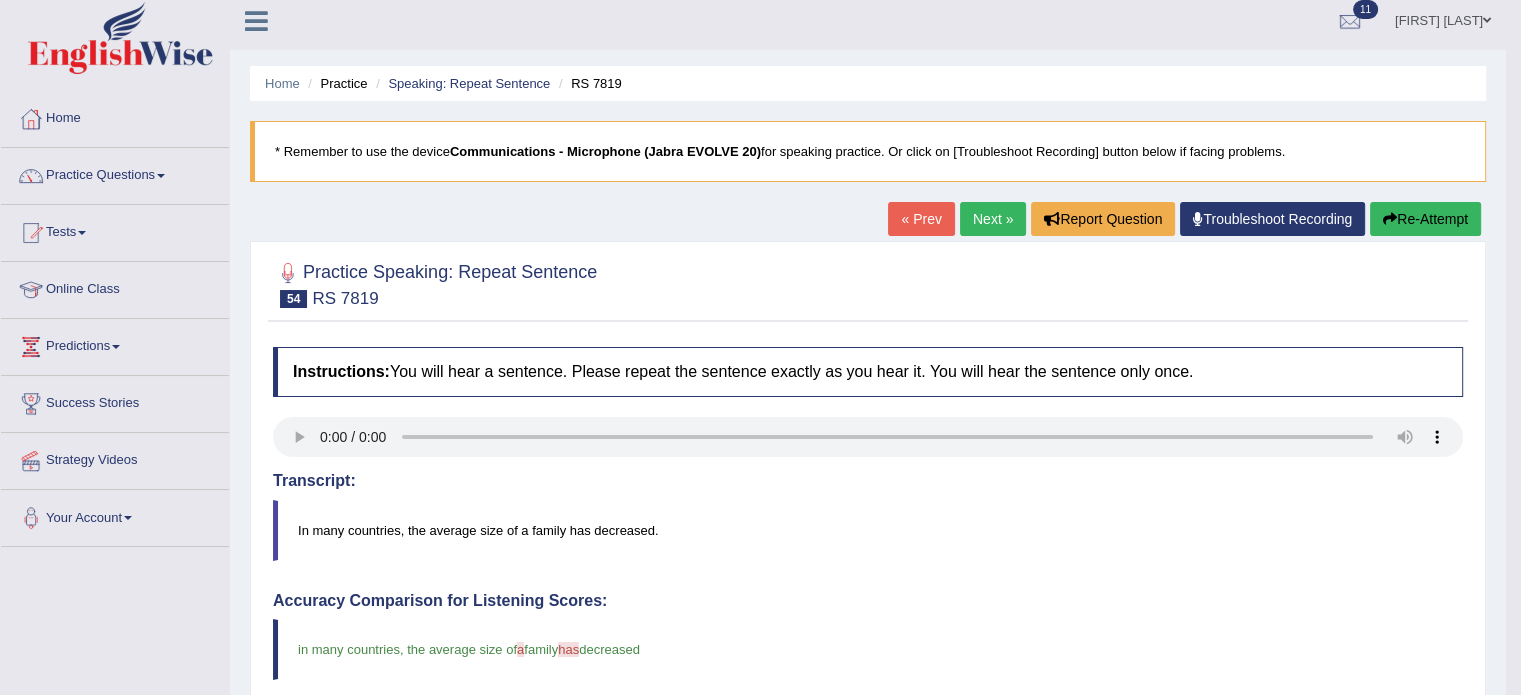 scroll, scrollTop: 0, scrollLeft: 0, axis: both 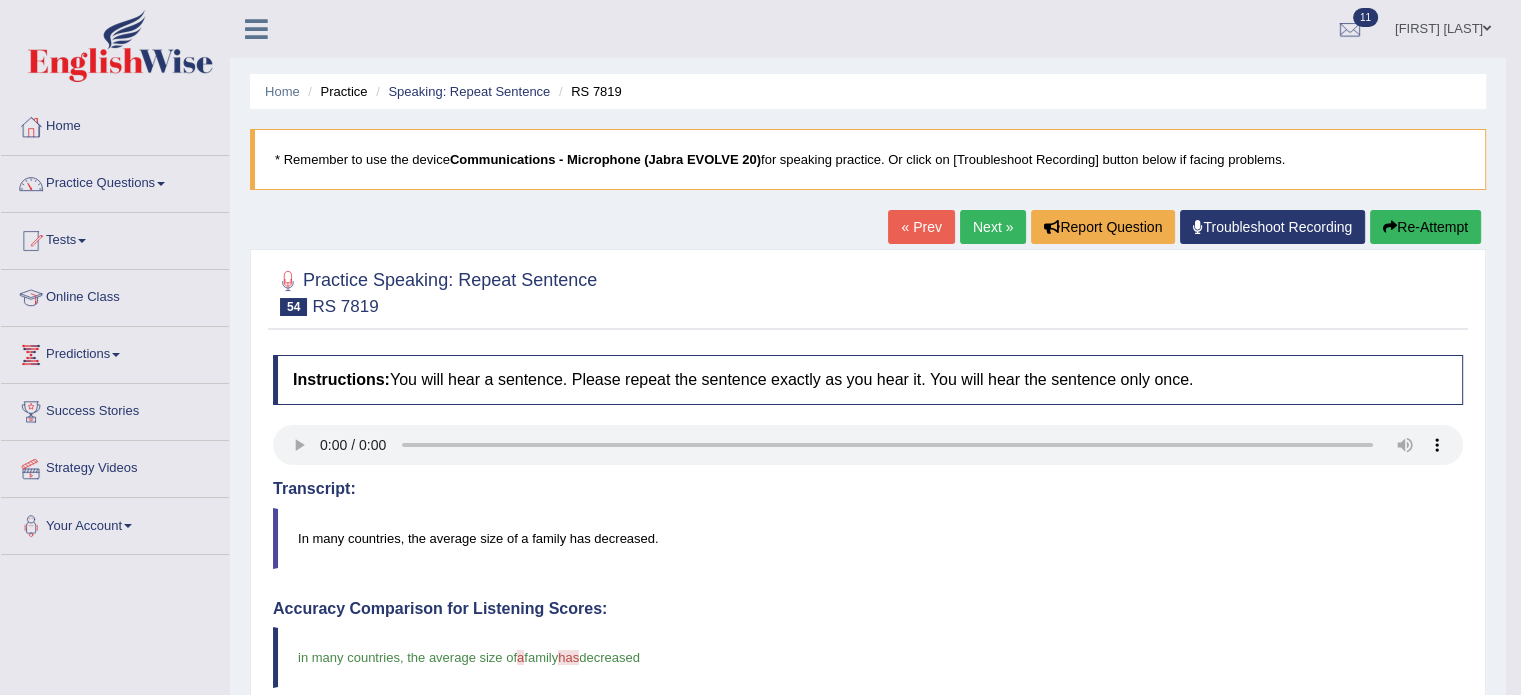 click on "Next »" at bounding box center [993, 227] 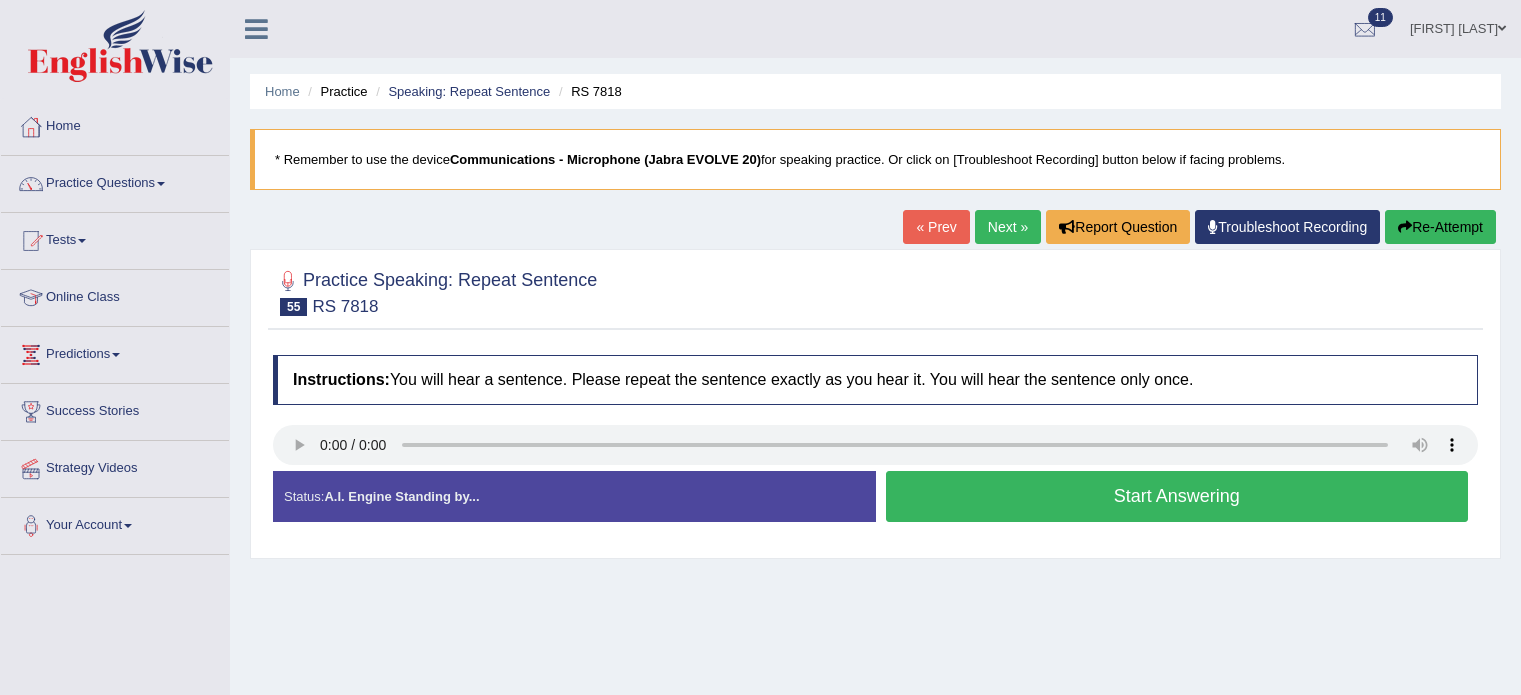 scroll, scrollTop: 0, scrollLeft: 0, axis: both 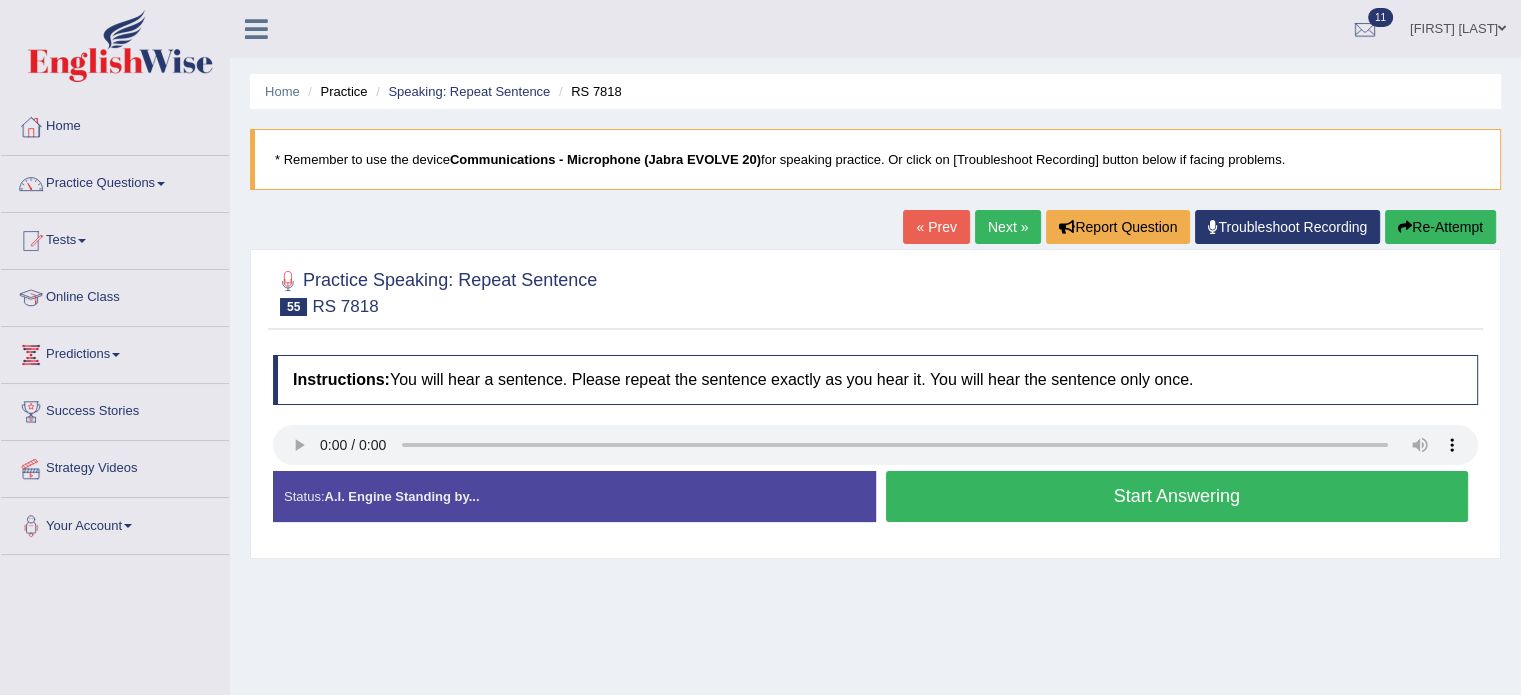 click on "Start Answering" at bounding box center (1177, 496) 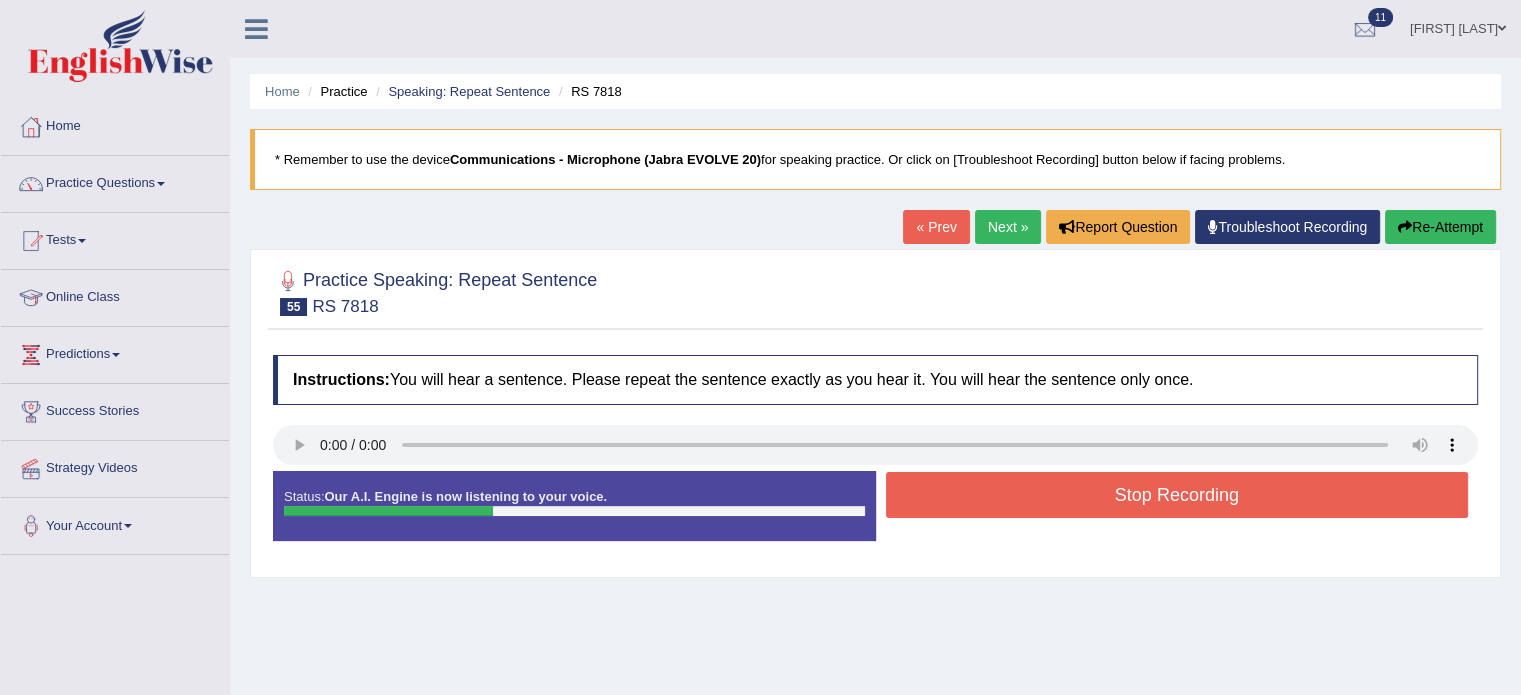 click on "Stop Recording" at bounding box center [1177, 495] 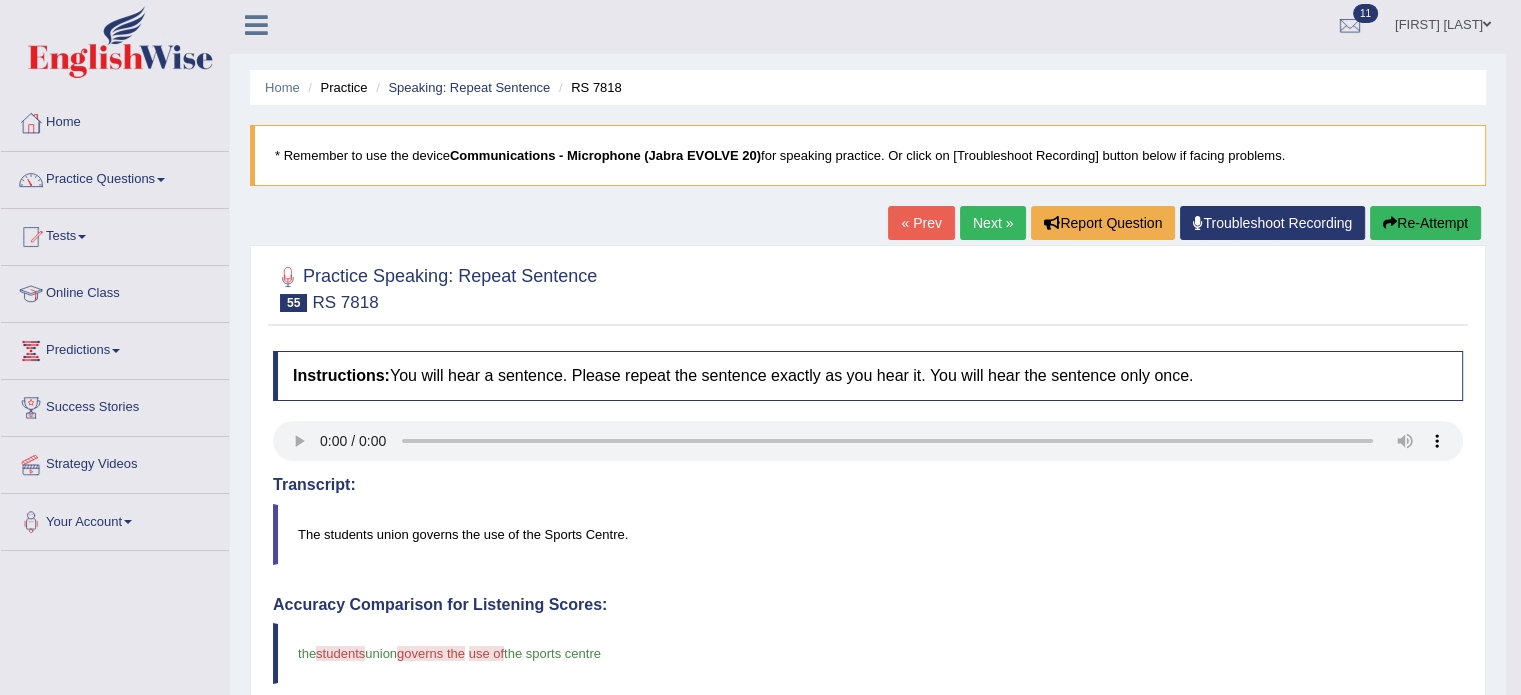 scroll, scrollTop: 0, scrollLeft: 0, axis: both 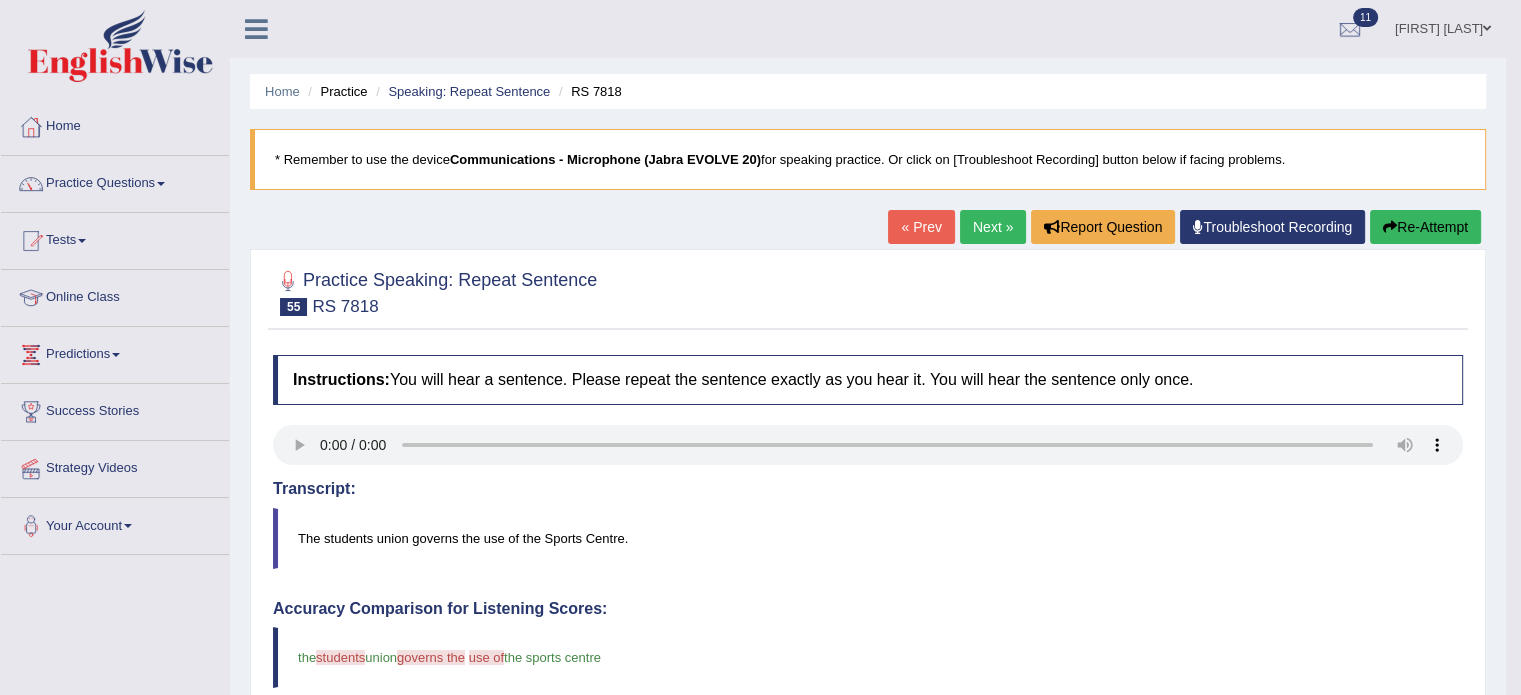 click on "Next »" at bounding box center (993, 227) 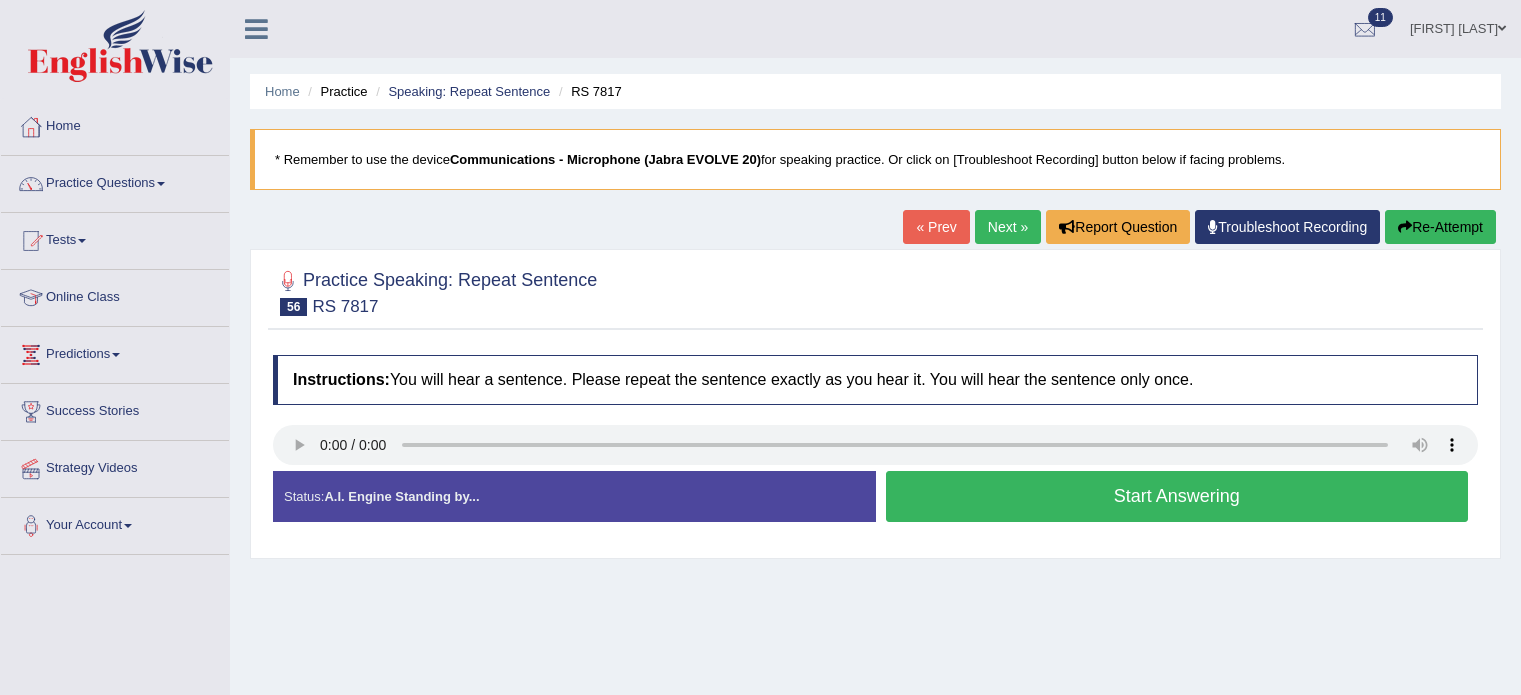 scroll, scrollTop: 0, scrollLeft: 0, axis: both 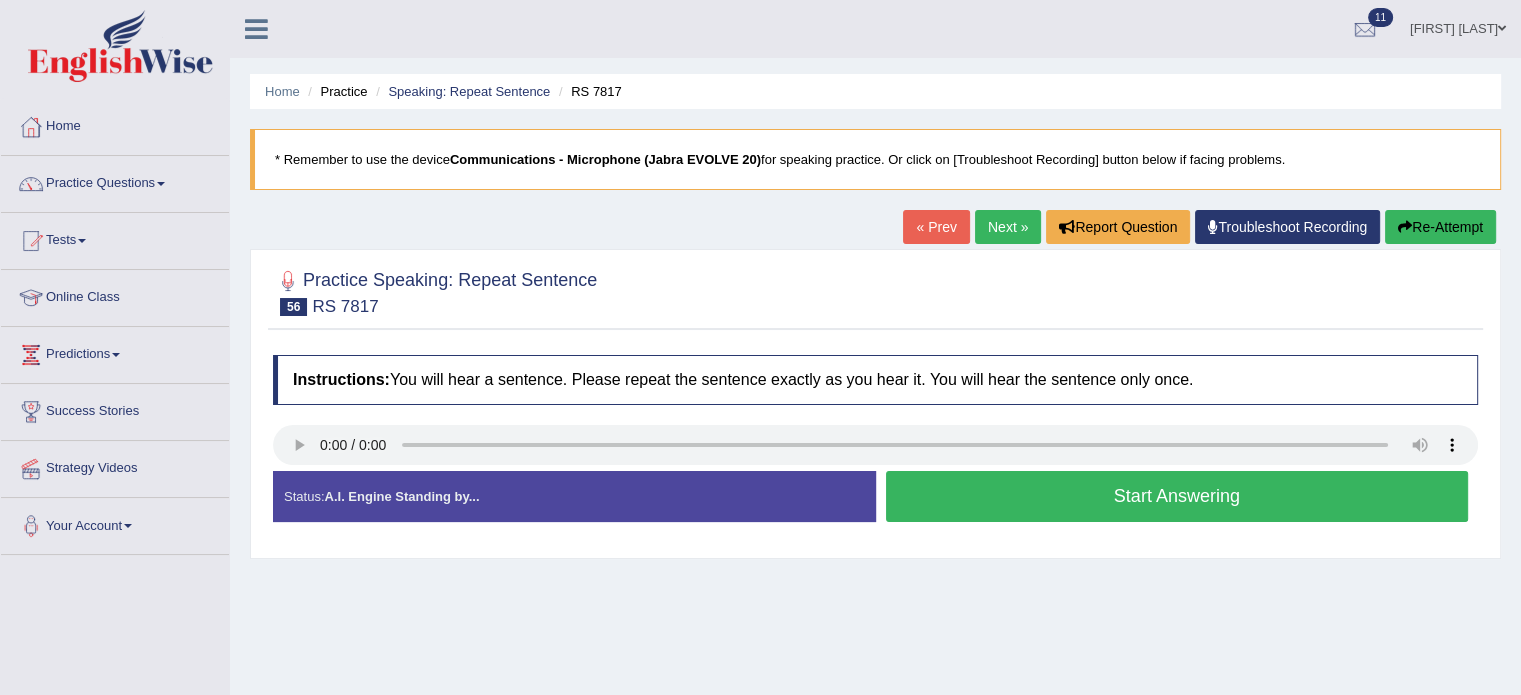 click on "Start Answering" at bounding box center (1177, 496) 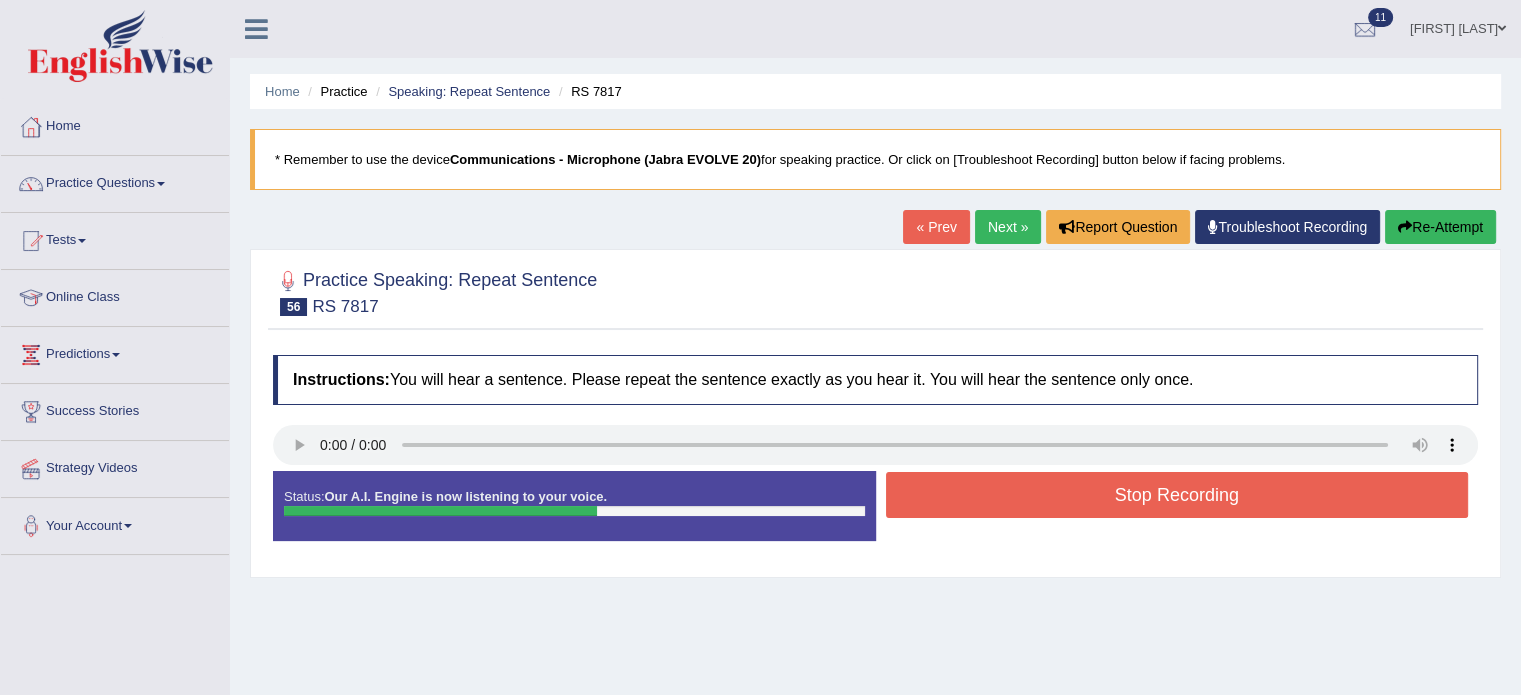 click on "Stop Recording" at bounding box center [1177, 495] 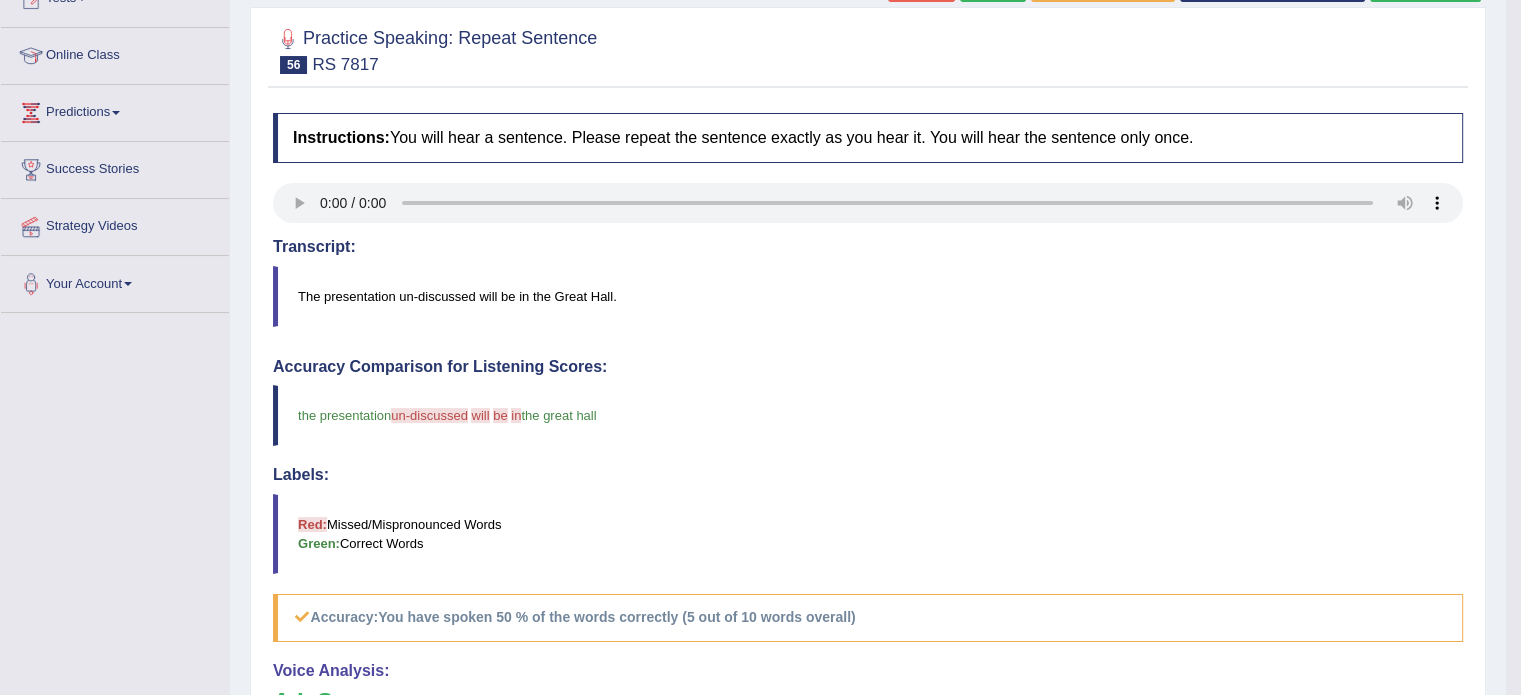 scroll, scrollTop: 229, scrollLeft: 0, axis: vertical 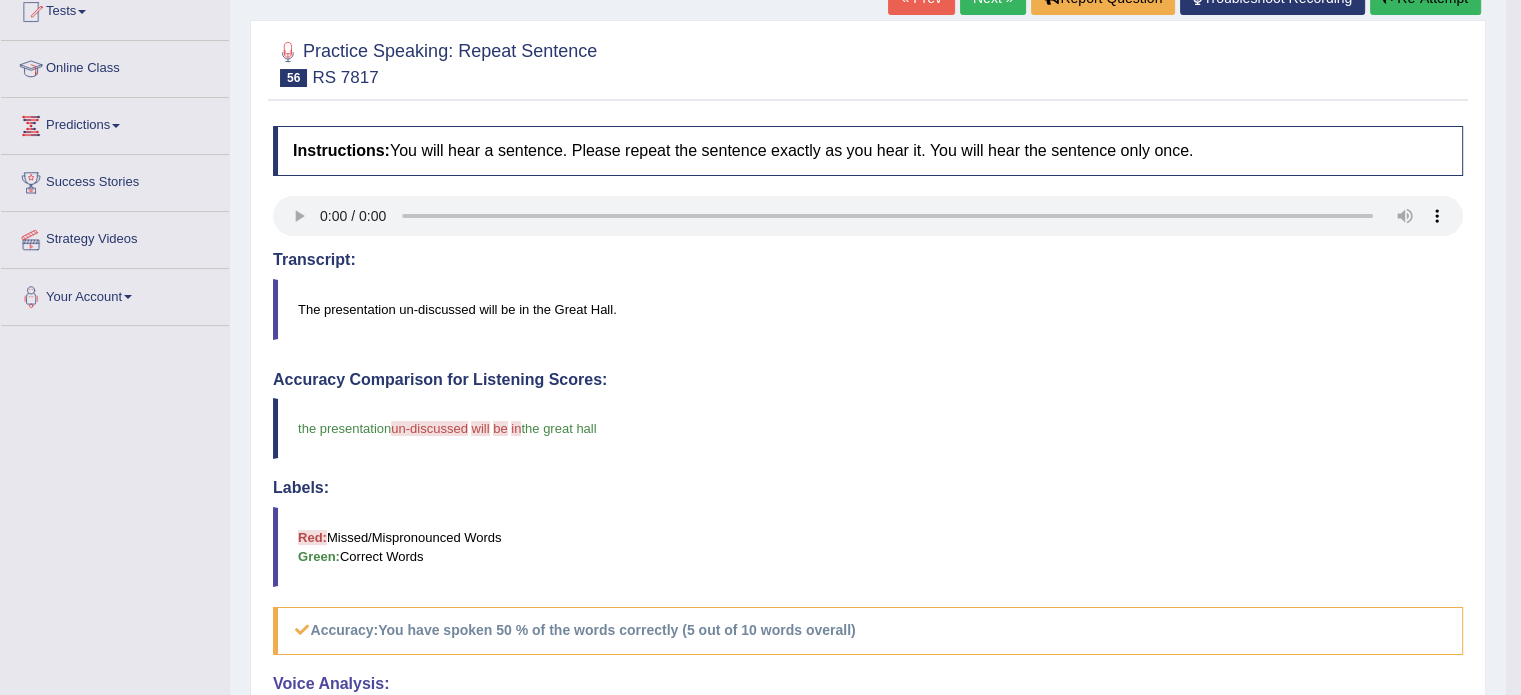 click on "Labels:" at bounding box center (868, 488) 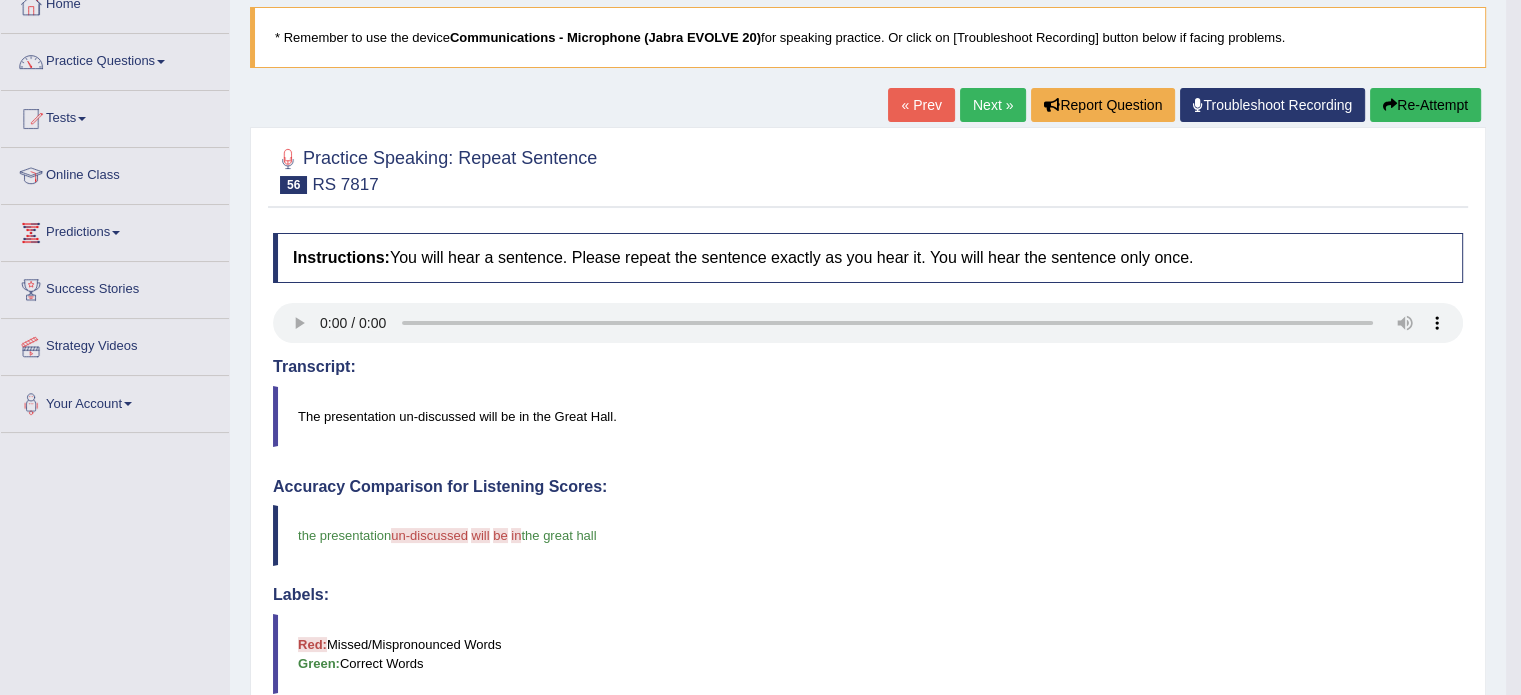 scroll, scrollTop: 120, scrollLeft: 0, axis: vertical 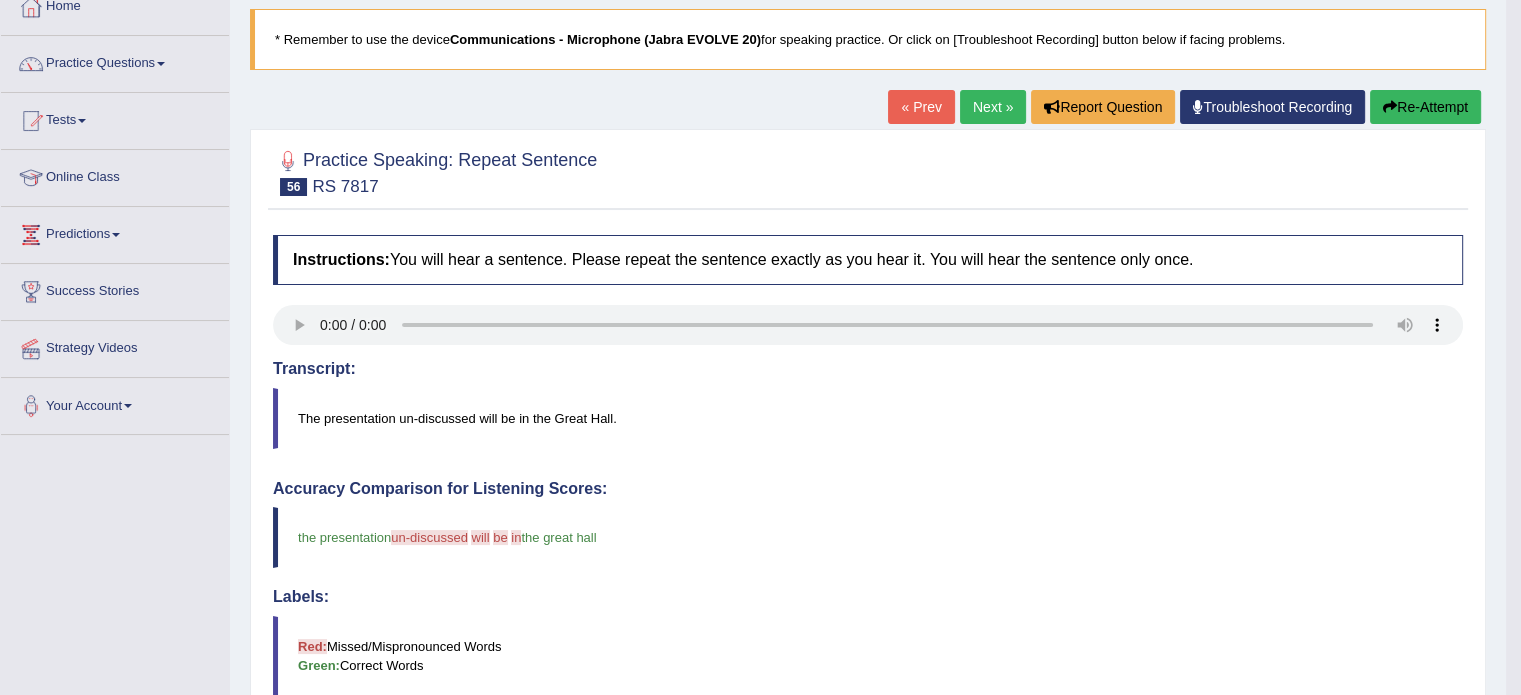 click on "Next »" at bounding box center [993, 107] 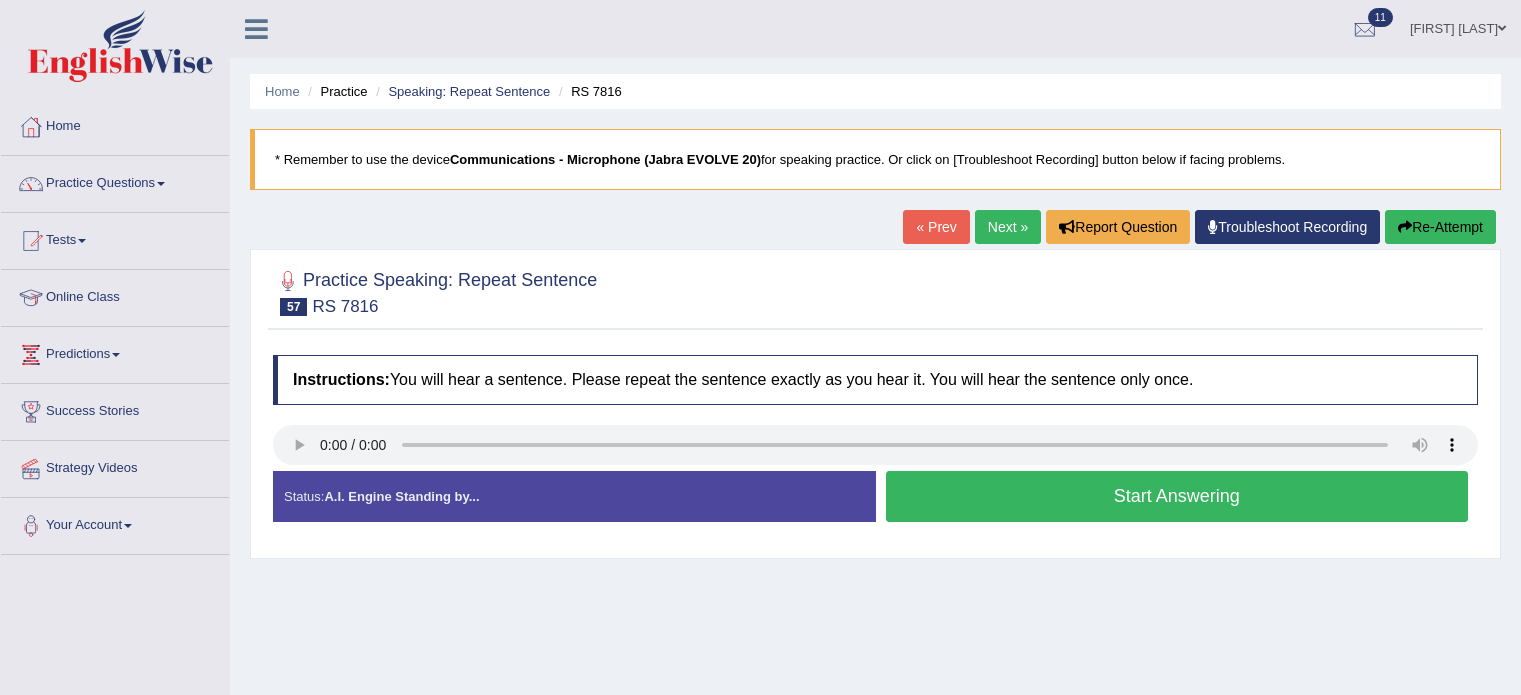 scroll, scrollTop: 0, scrollLeft: 0, axis: both 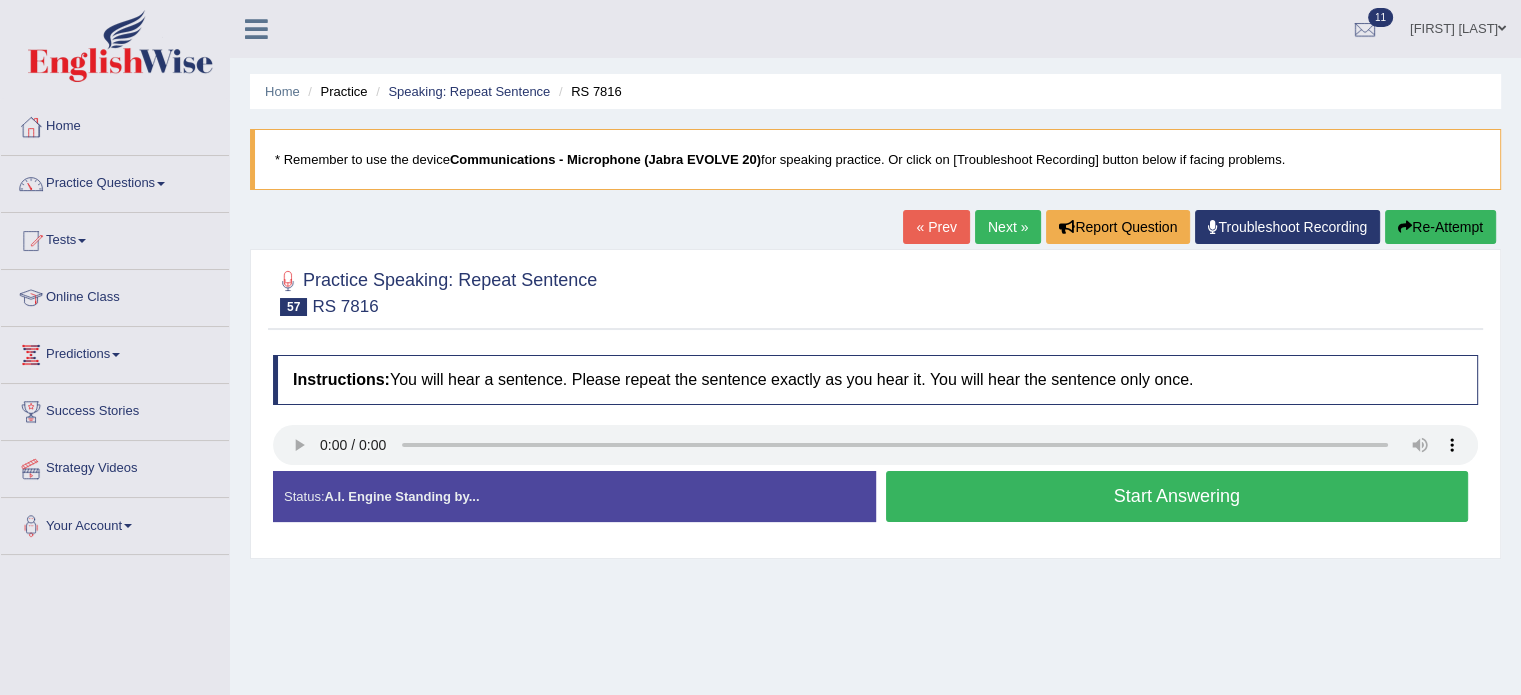 click on "Start Answering" at bounding box center [1177, 496] 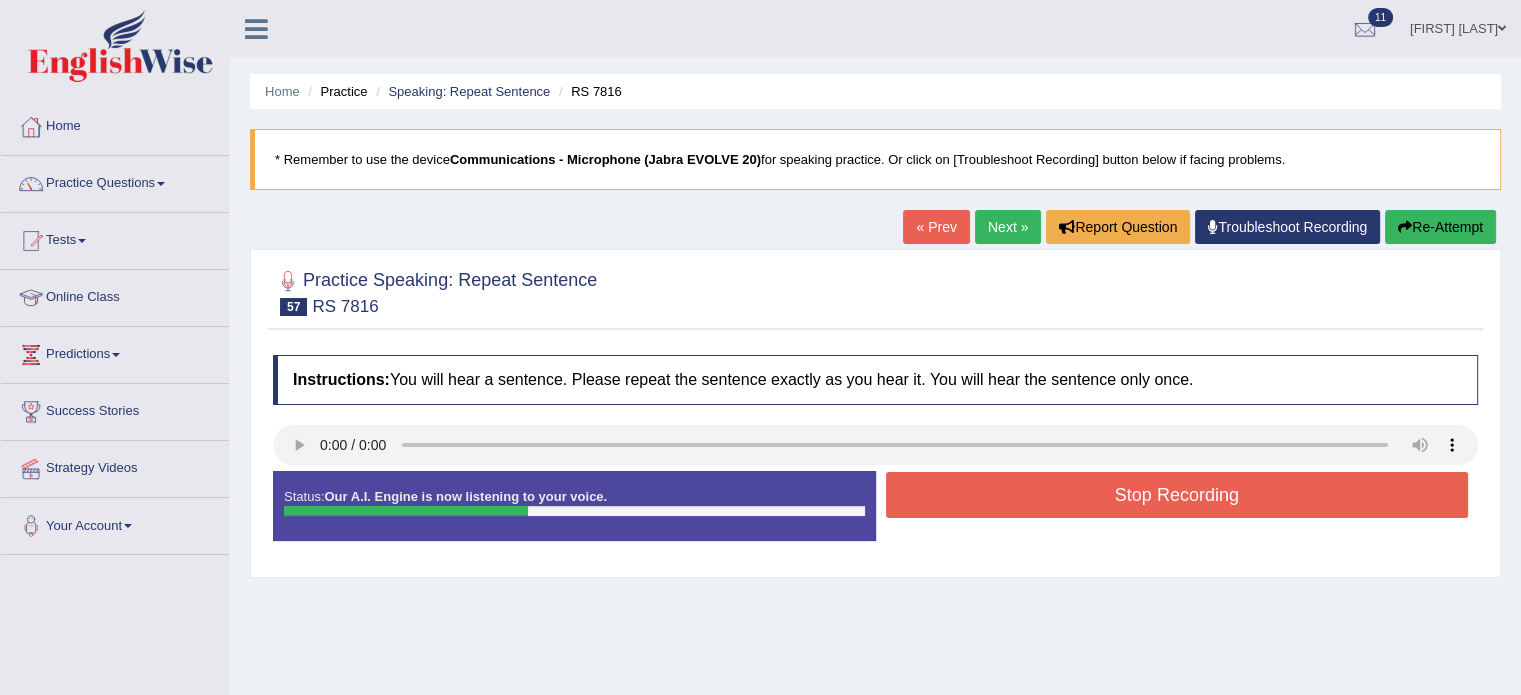 click on "Stop Recording" at bounding box center (1177, 495) 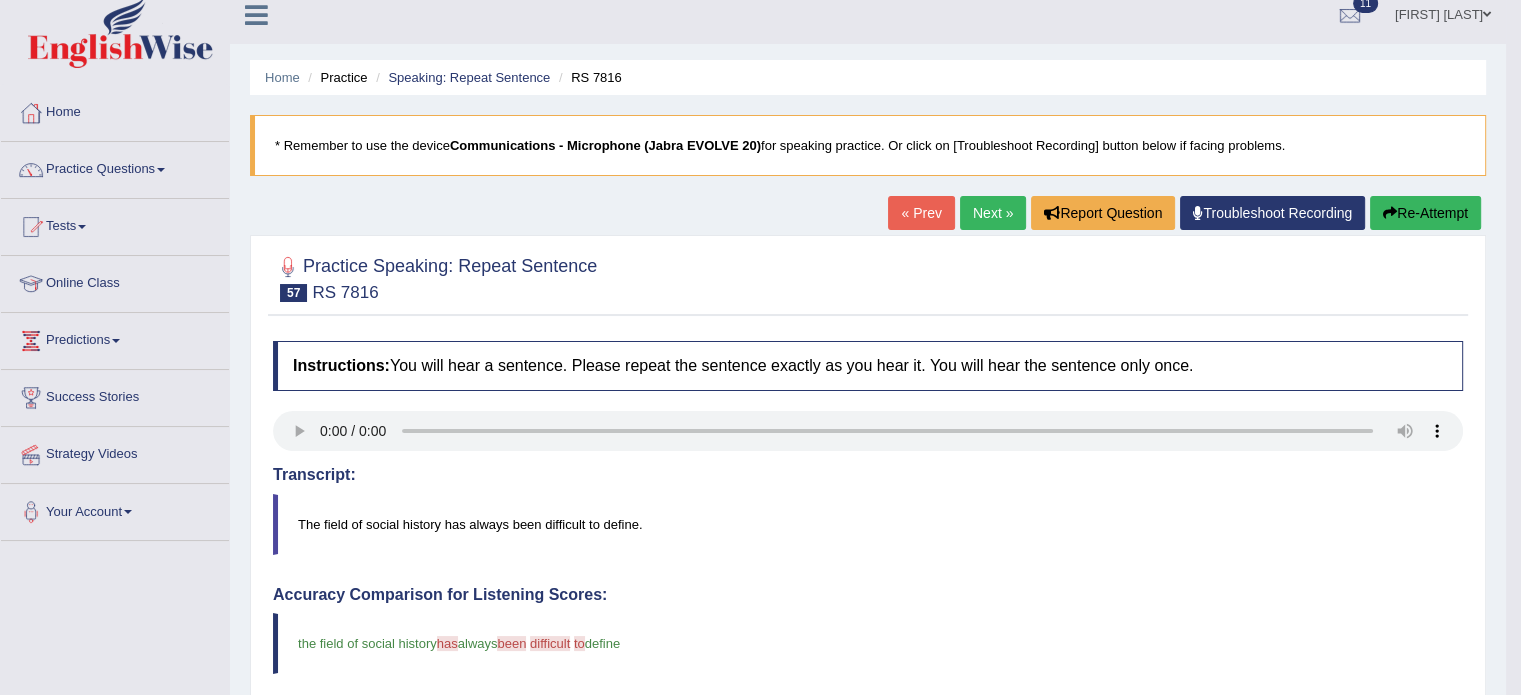 scroll, scrollTop: 0, scrollLeft: 0, axis: both 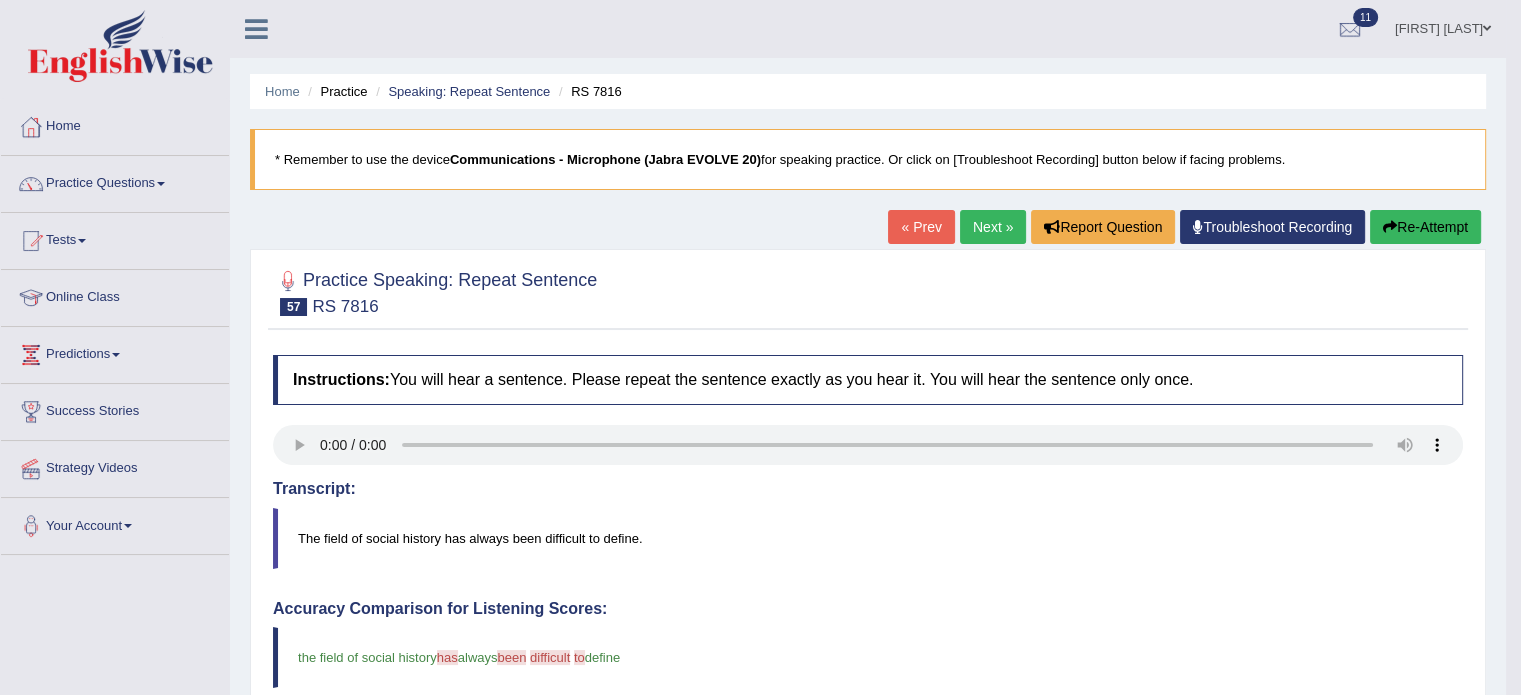 click on "Next »" at bounding box center [993, 227] 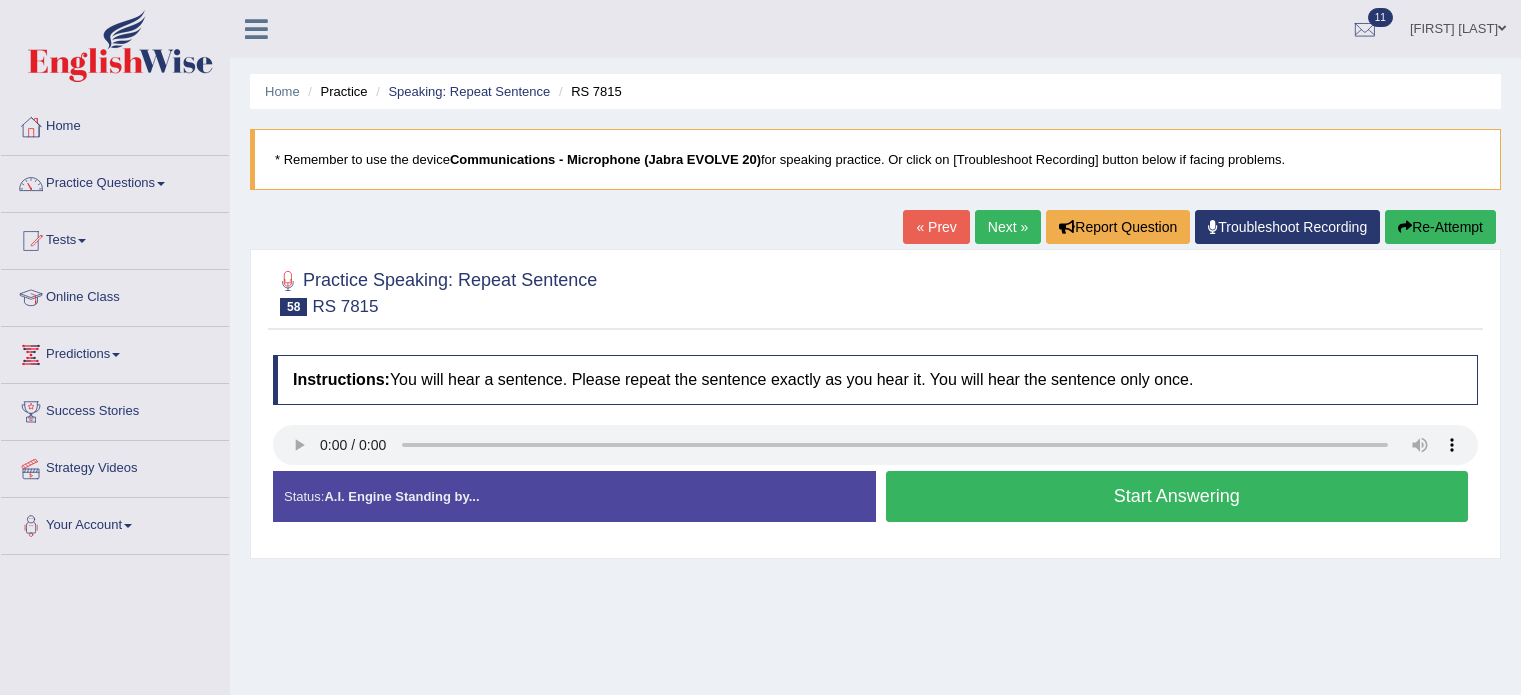 scroll, scrollTop: 0, scrollLeft: 0, axis: both 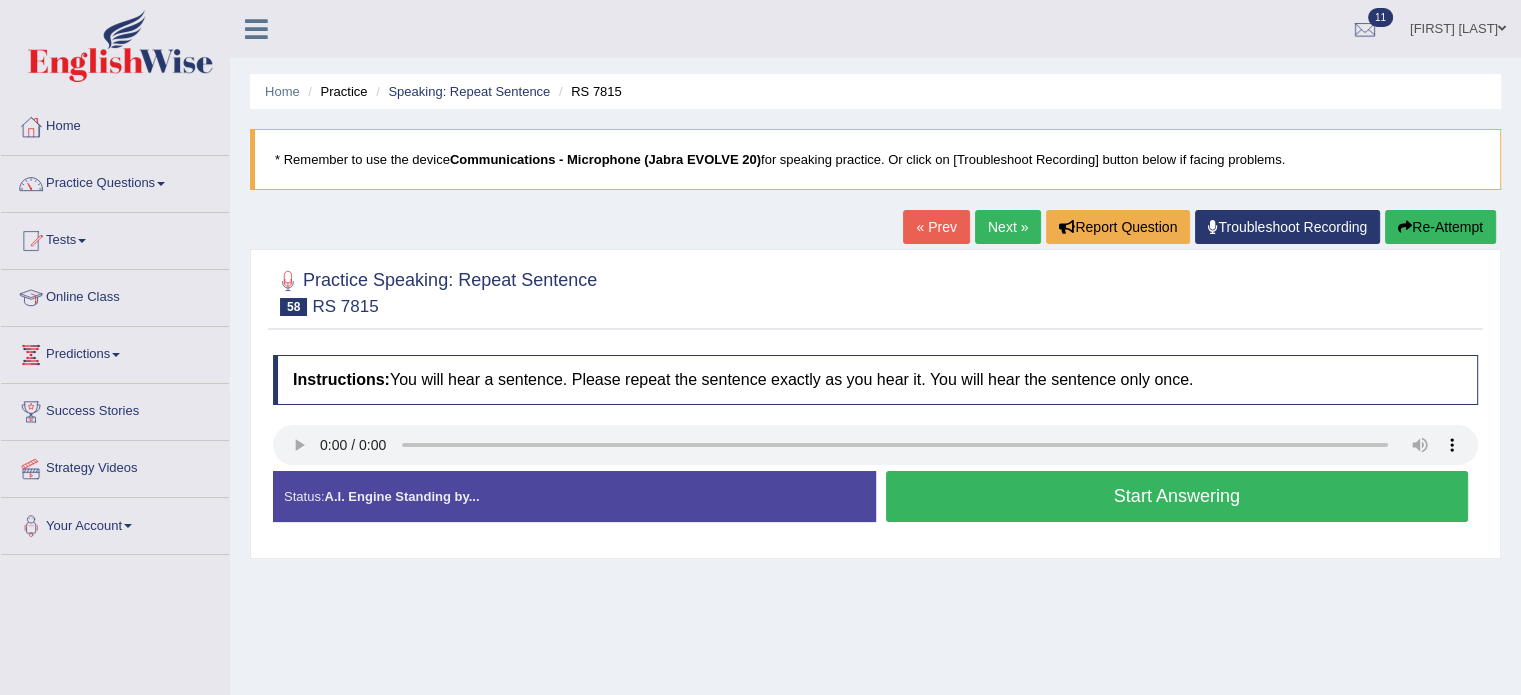 click on "Start Answering" at bounding box center [1177, 496] 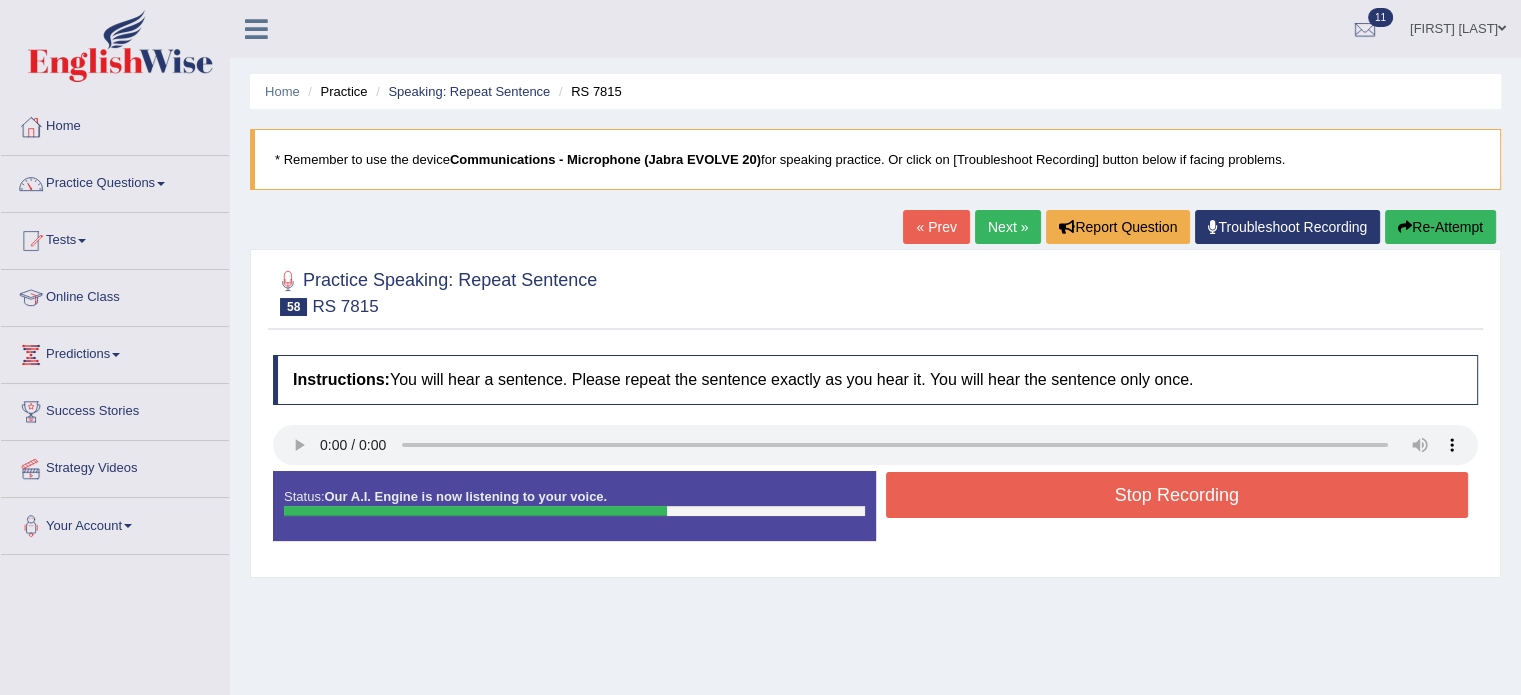 click on "Stop Recording" at bounding box center [1177, 495] 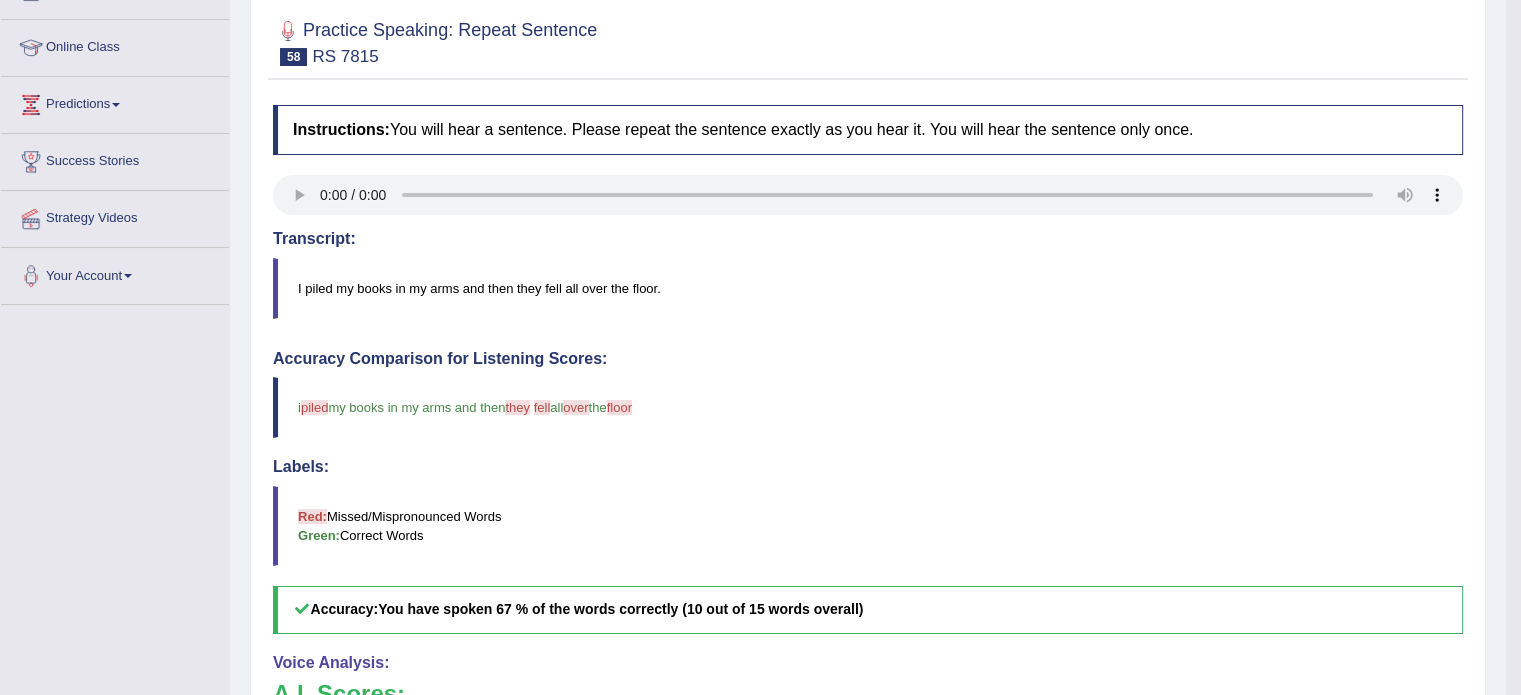 scroll, scrollTop: 0, scrollLeft: 0, axis: both 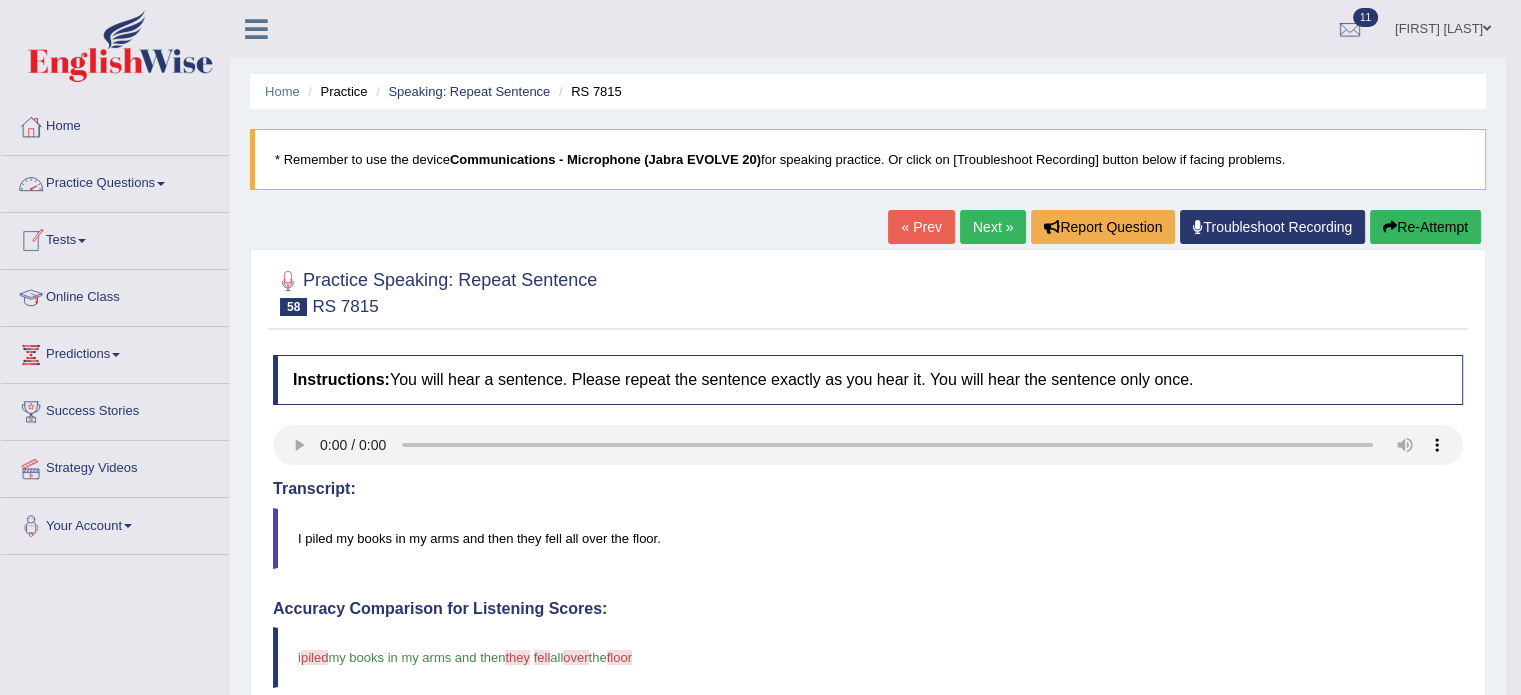 click on "Practice Questions" at bounding box center [115, 181] 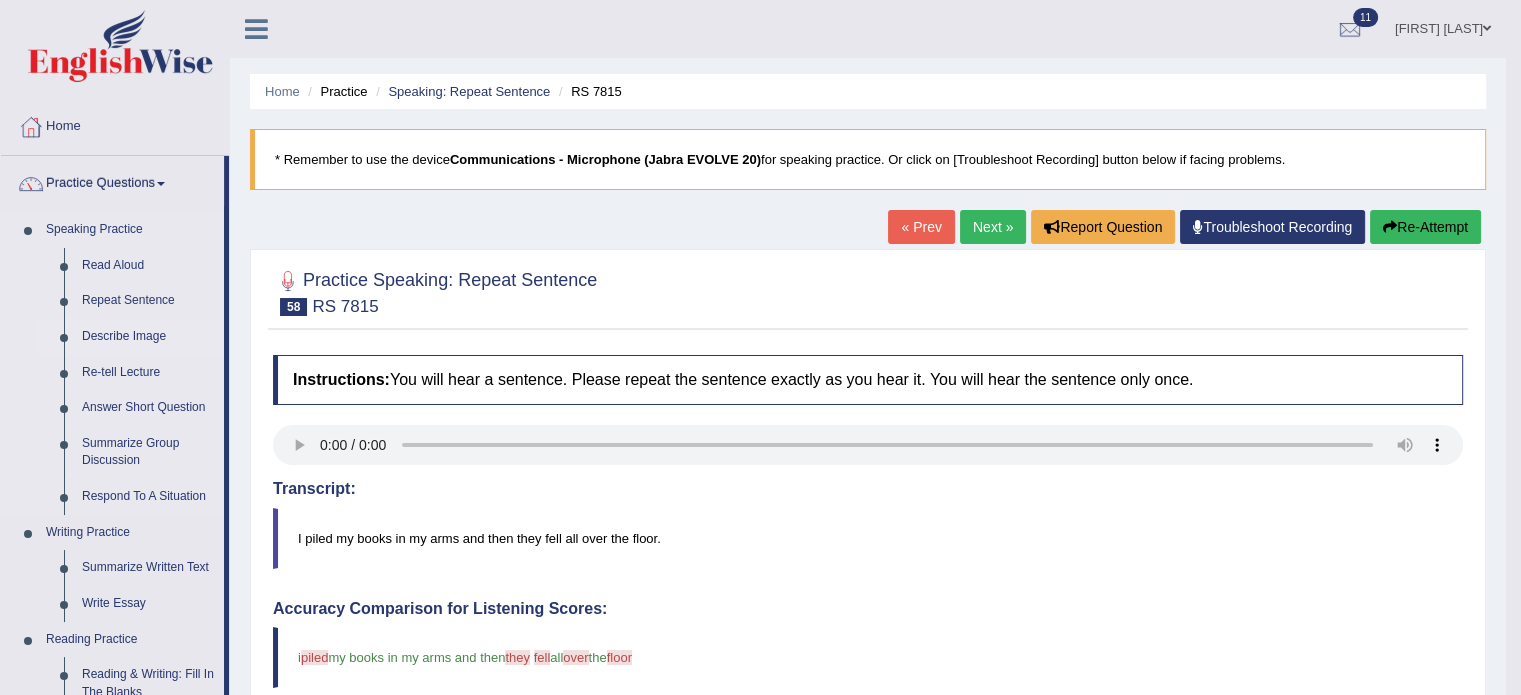 click on "Describe Image" at bounding box center [148, 337] 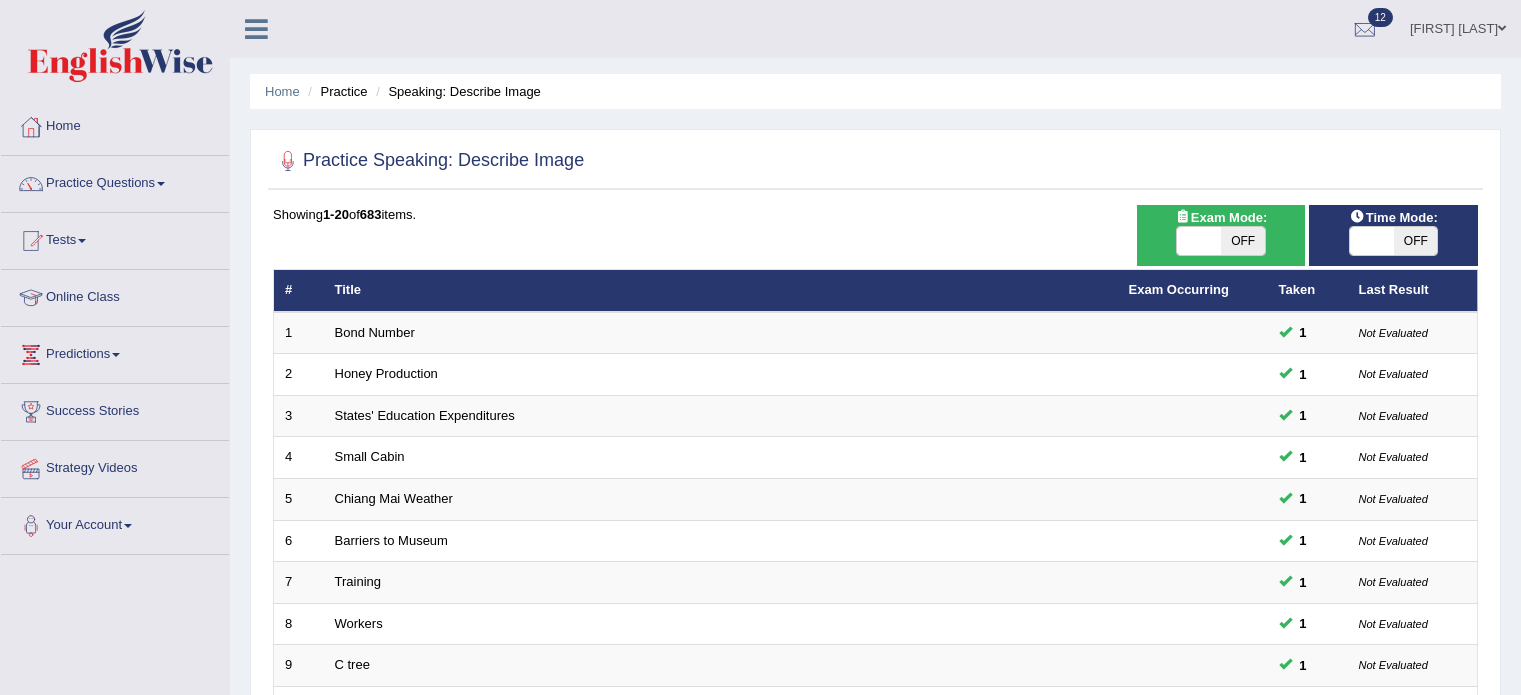 scroll, scrollTop: 0, scrollLeft: 0, axis: both 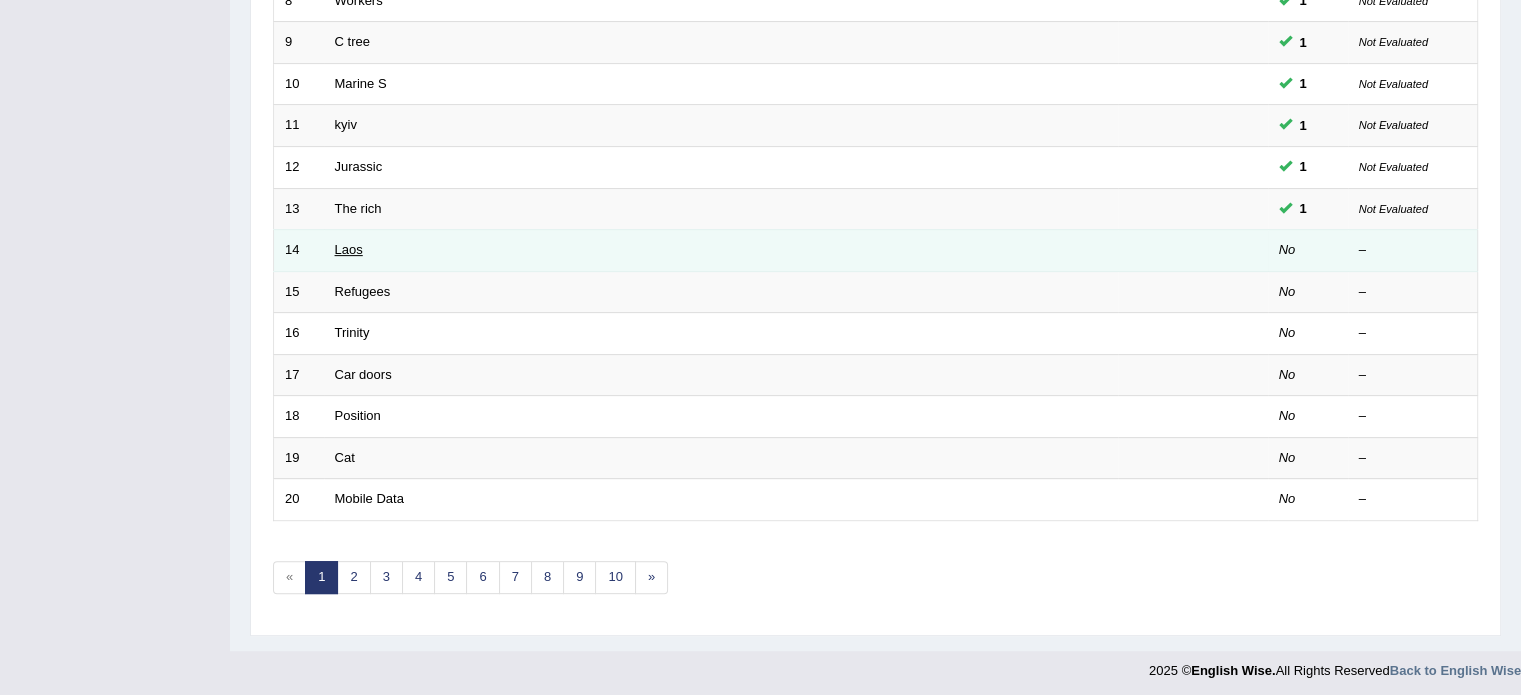 click on "Laos" at bounding box center (349, 249) 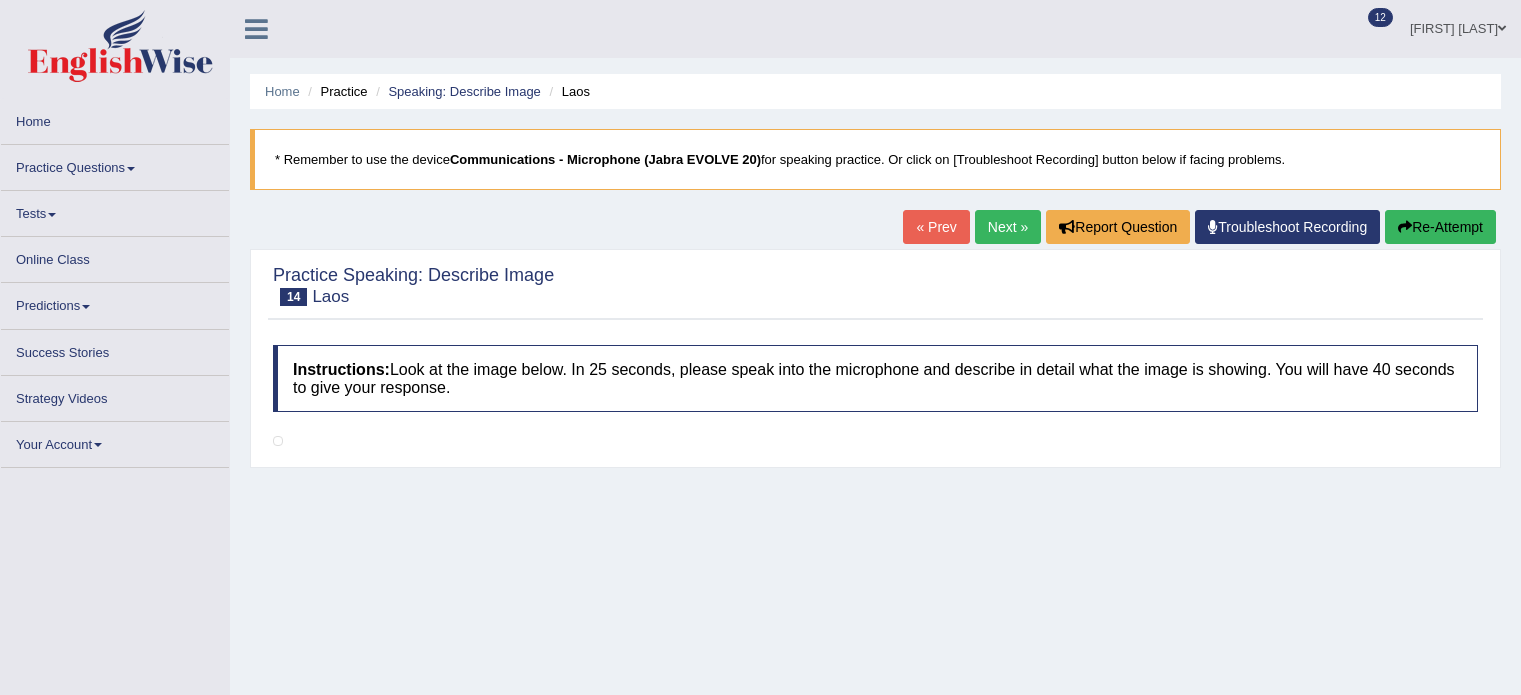 scroll, scrollTop: 0, scrollLeft: 0, axis: both 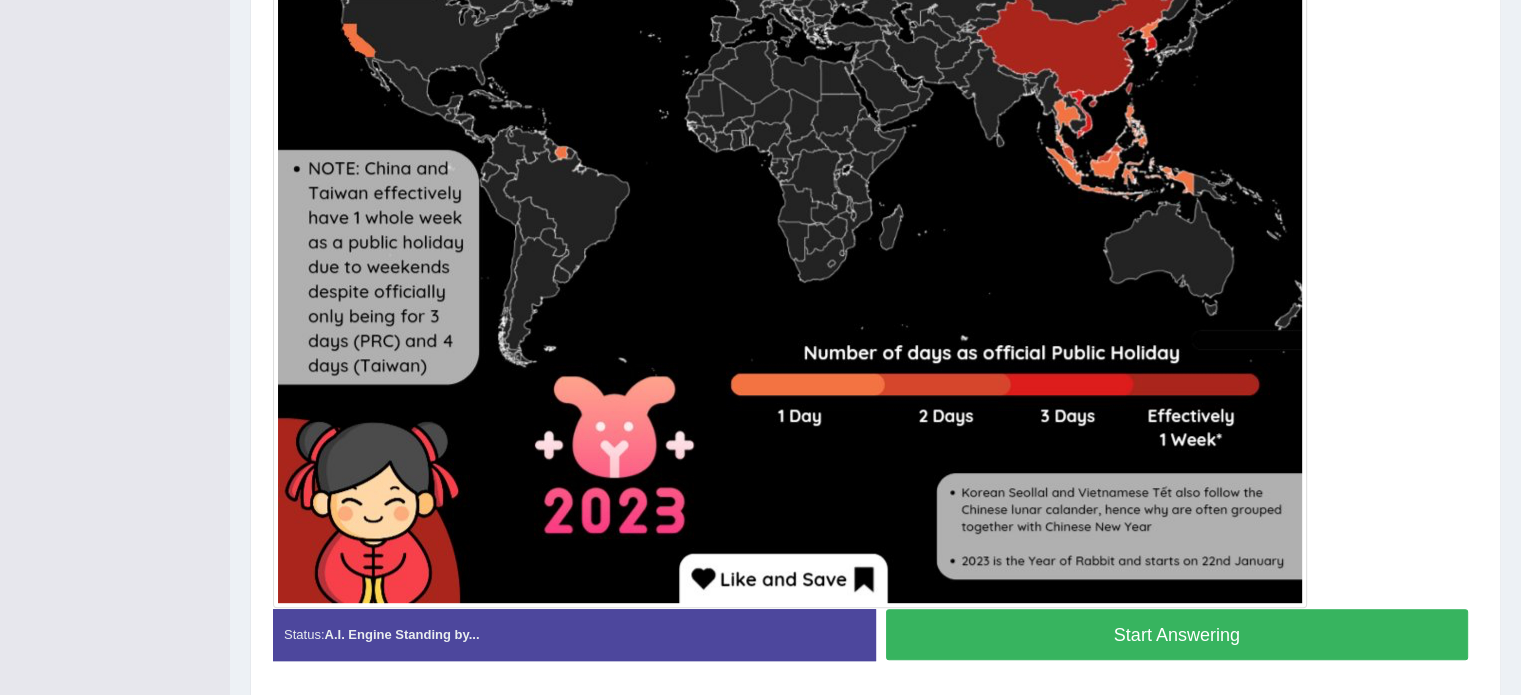 click on "Start Answering" at bounding box center (1177, 634) 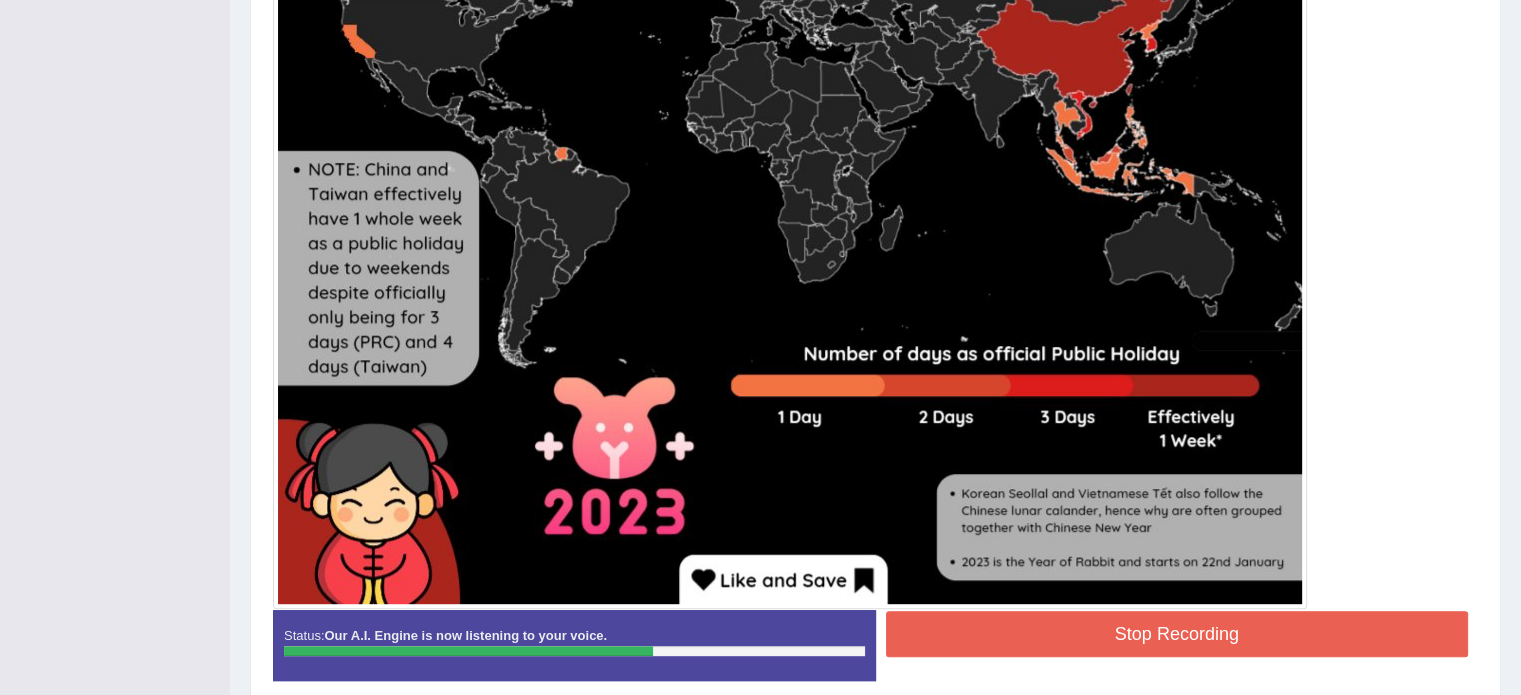 scroll, scrollTop: 869, scrollLeft: 0, axis: vertical 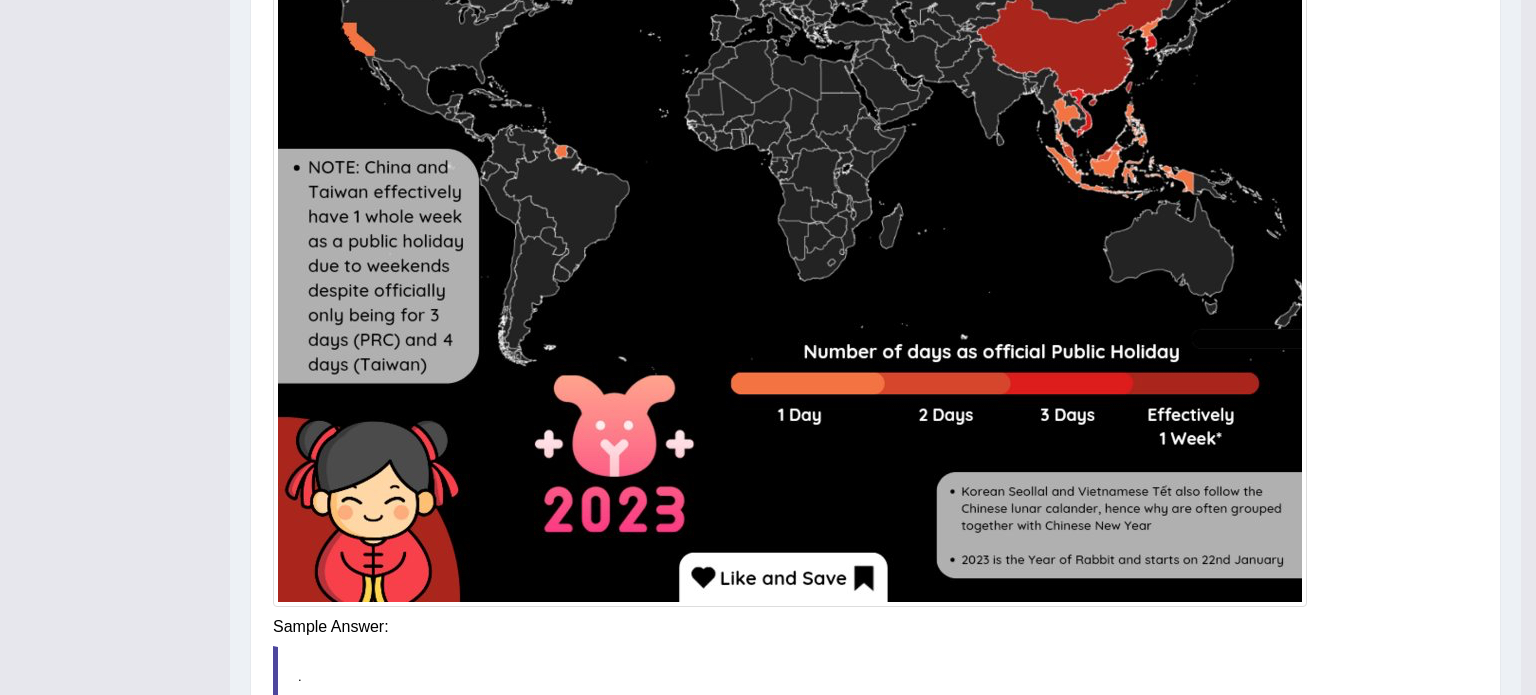 click on "Toggle navigation
Home
Practice Questions   Speaking Practice Read Aloud
Repeat Sentence
Describe Image
Re-tell Lecture
Answer Short Question
Summarize Group Discussion
Respond To A Situation
Writing Practice  Summarize Written Text
Write Essay
Reading Practice  Reading & Writing: Fill In The Blanks
Choose Multiple Answers
Re-order Paragraphs
Fill In The Blanks
Choose Single Answer
Listening Practice  Summarize Spoken Text
Highlight Incorrect Words
Highlight Correct Summary
Select Missing Word
Choose Single Answer
Choose Multiple Answers
Fill In The Blanks
Write From Dictation
Pronunciation
Tests  Take Practice Sectional Test" at bounding box center (768, -522) 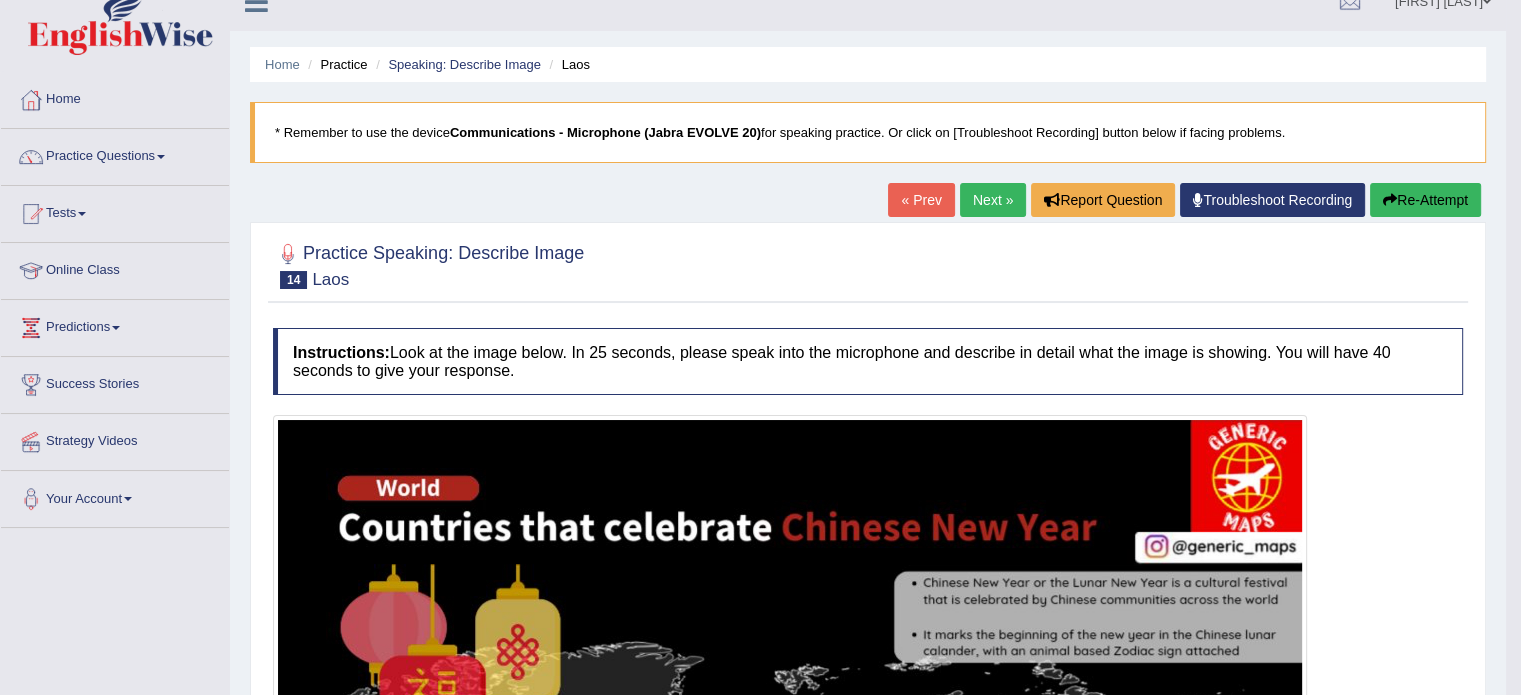 scroll, scrollTop: 26, scrollLeft: 0, axis: vertical 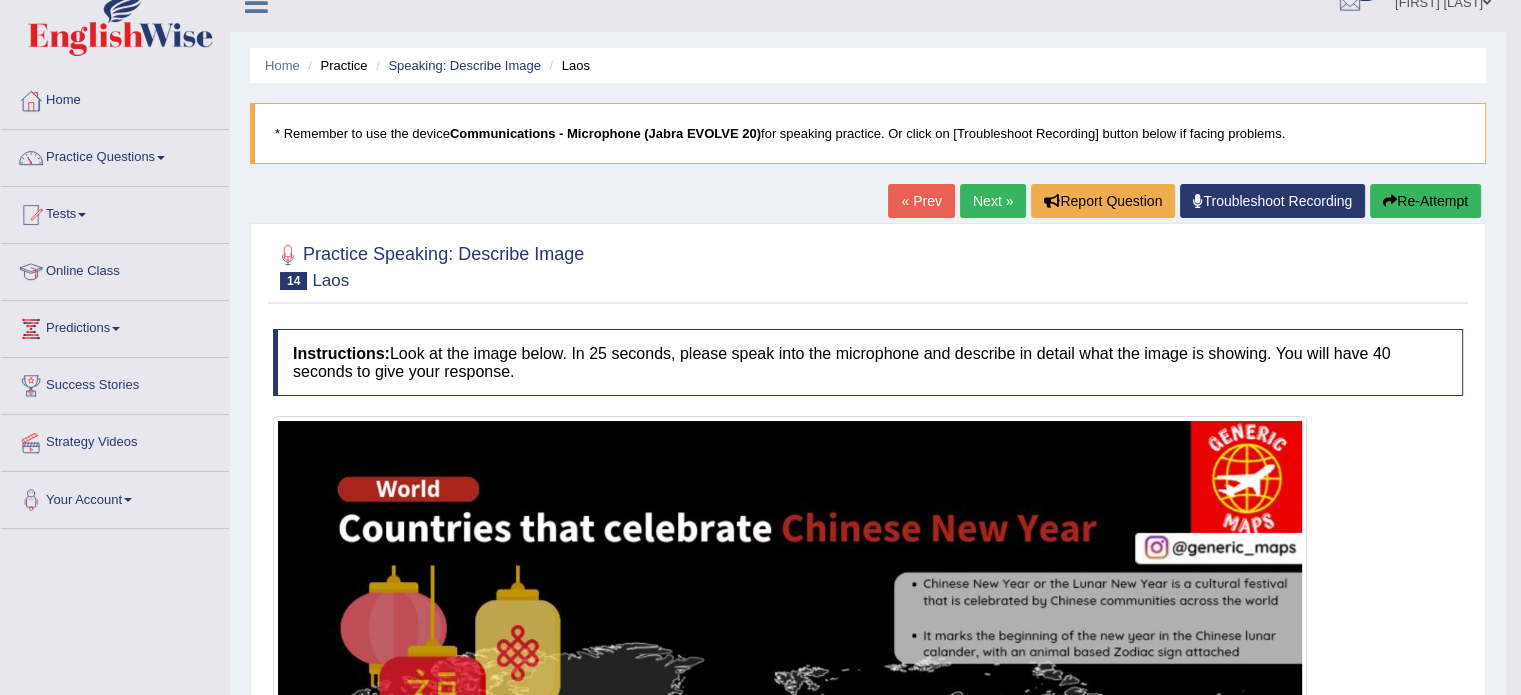 click on "Next »" at bounding box center (993, 201) 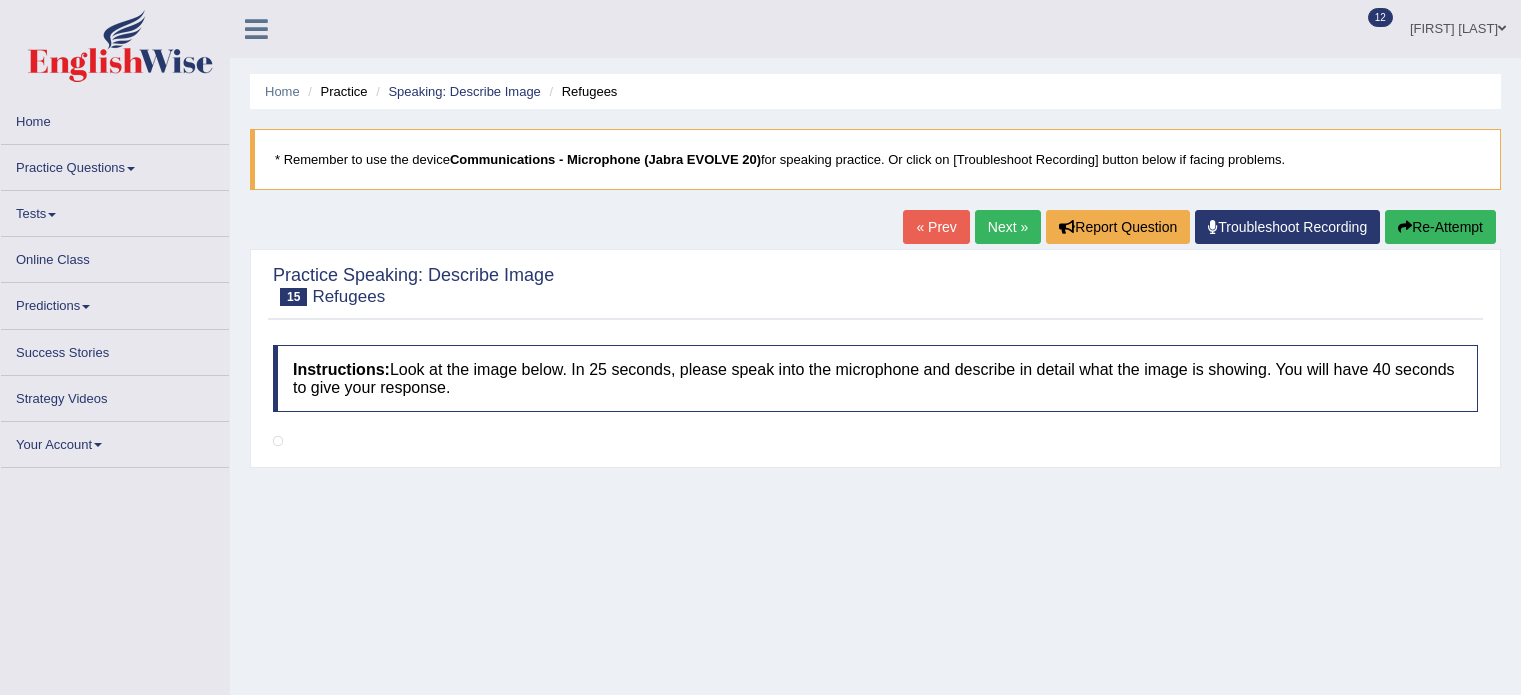 scroll, scrollTop: 0, scrollLeft: 0, axis: both 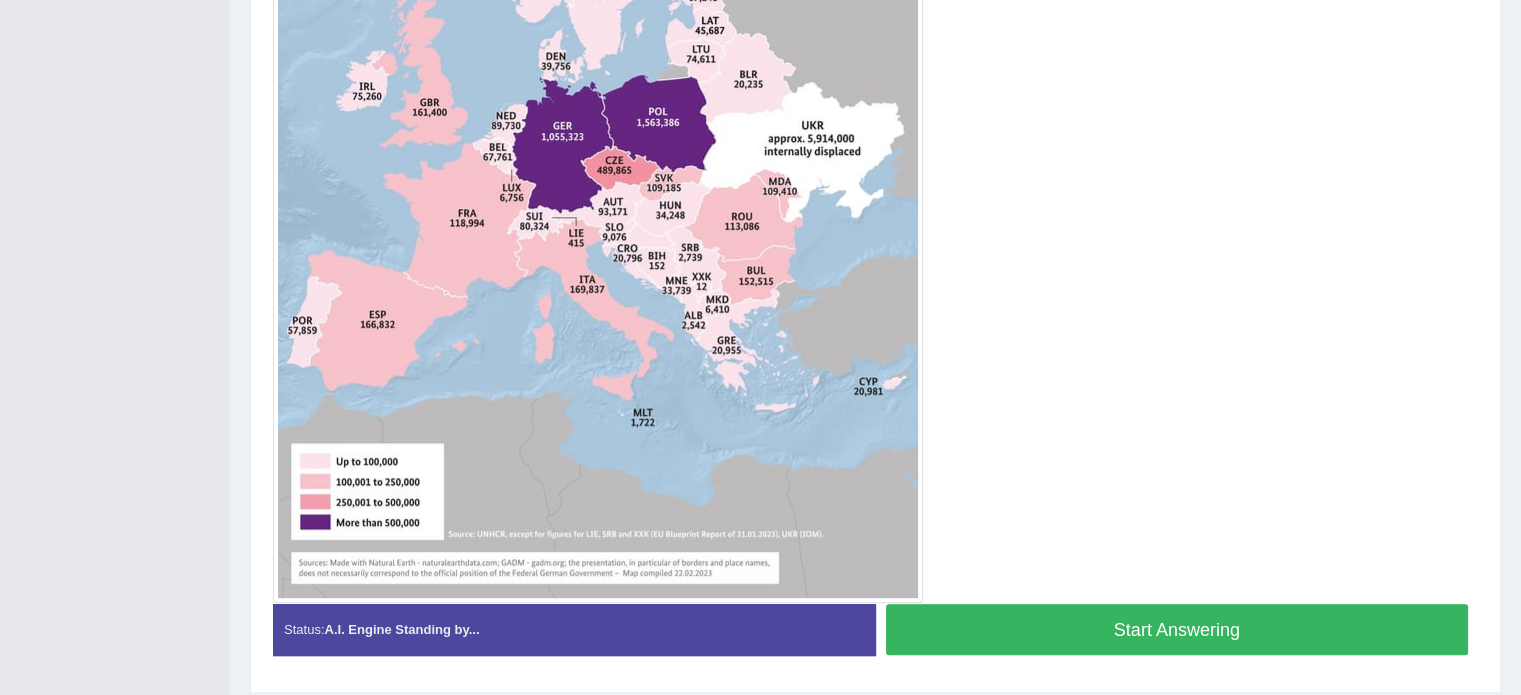 click on "Start Answering" at bounding box center (1177, 629) 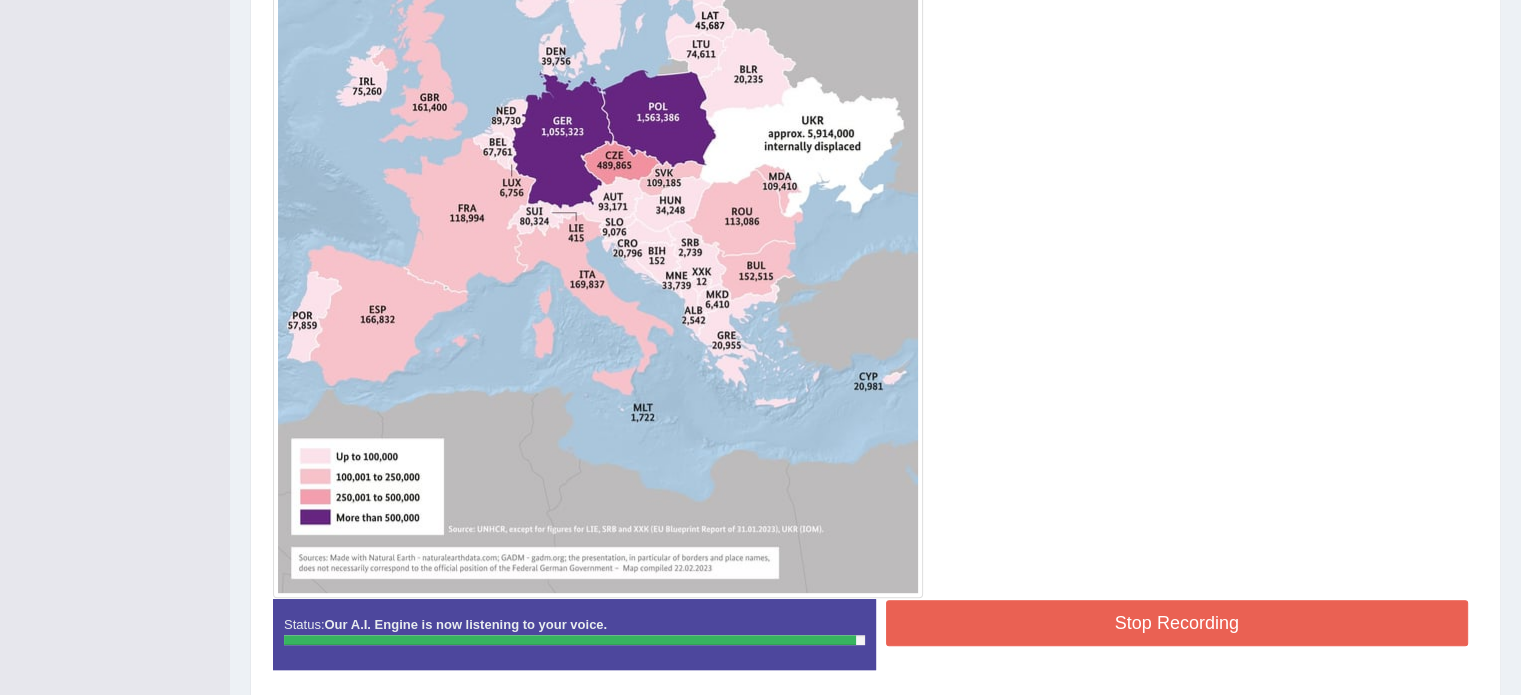 scroll, scrollTop: 760, scrollLeft: 0, axis: vertical 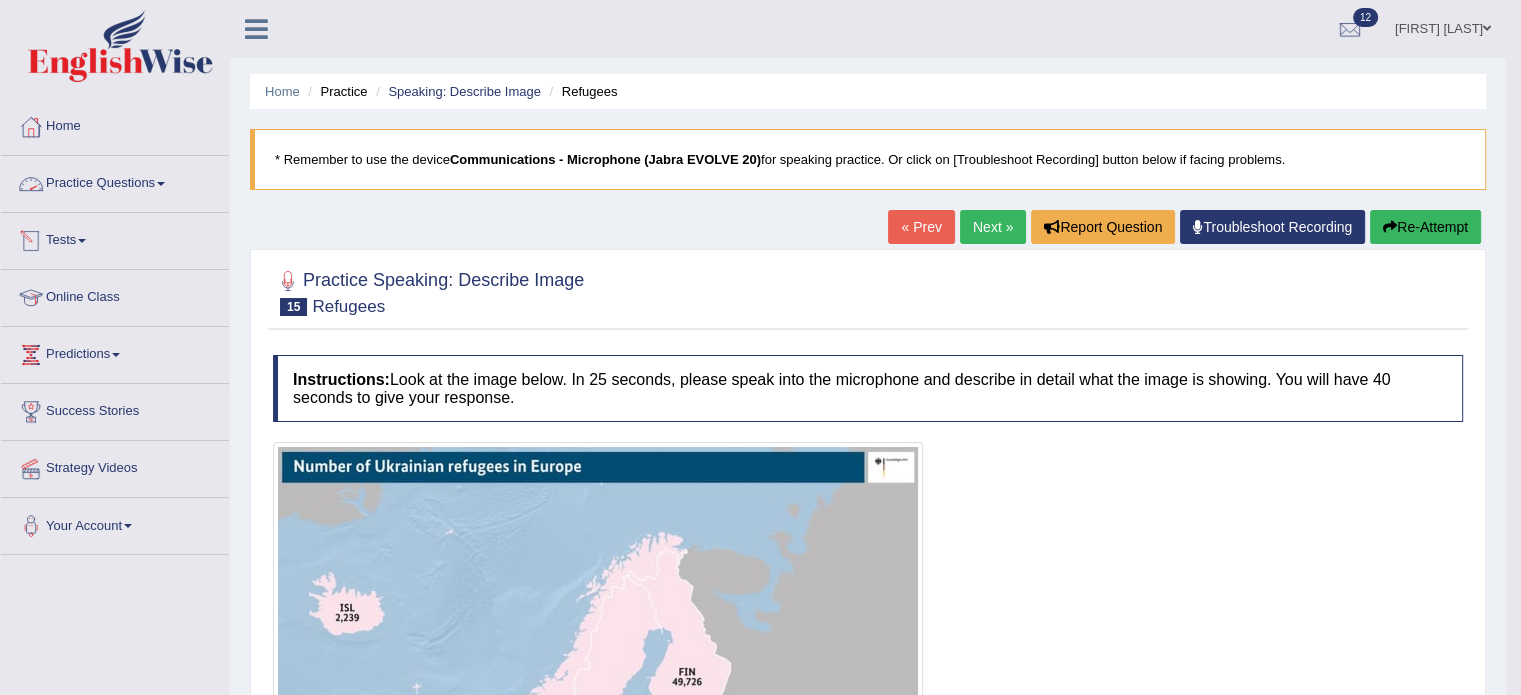 click on "Tests" at bounding box center (115, 238) 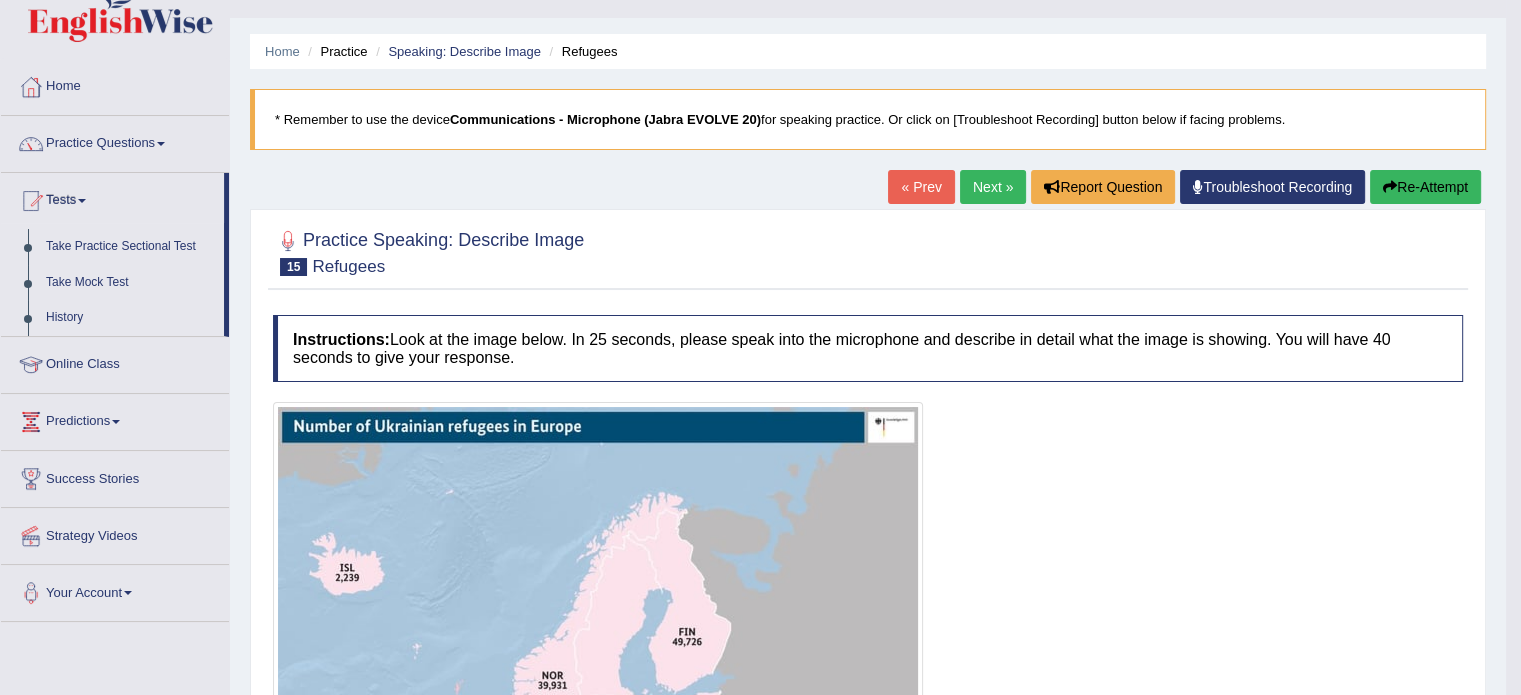 scroll, scrollTop: 0, scrollLeft: 0, axis: both 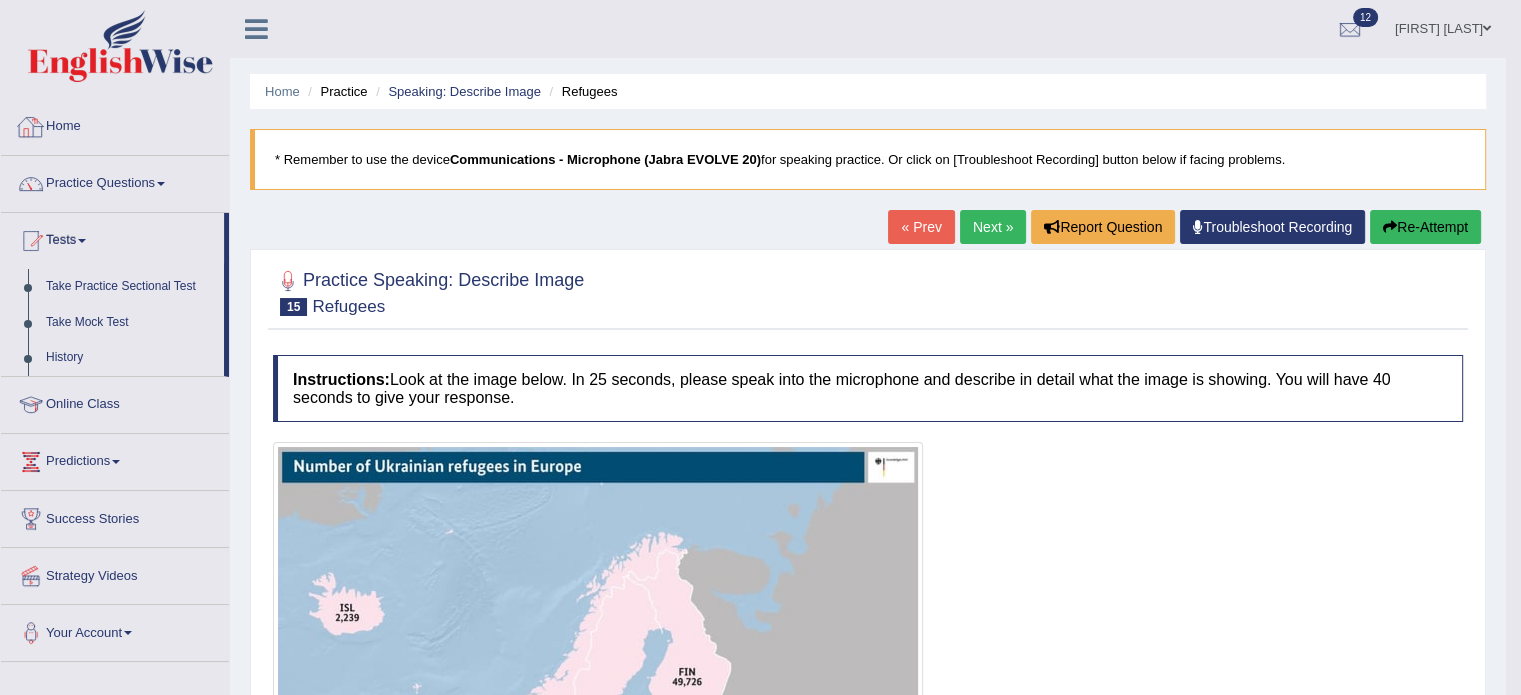 click on "Home" at bounding box center [115, 124] 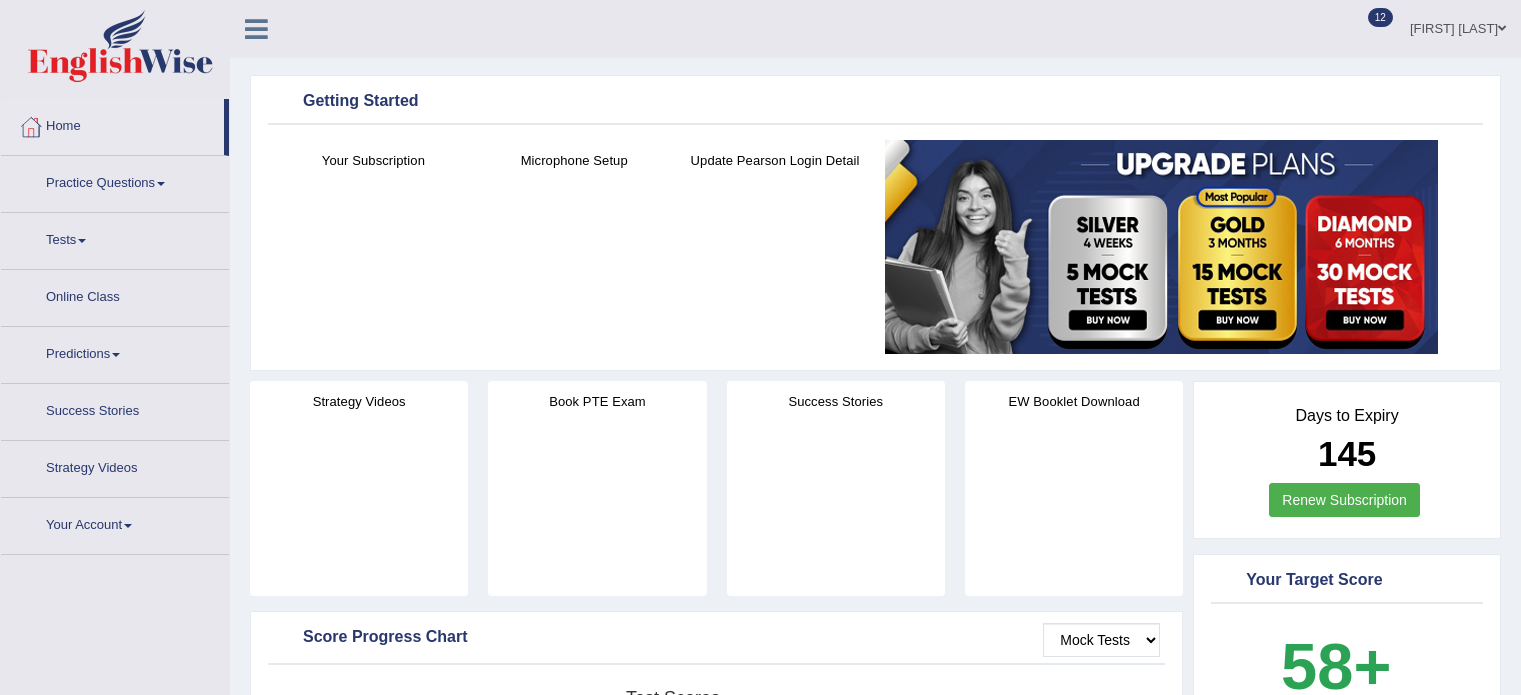 scroll, scrollTop: 0, scrollLeft: 0, axis: both 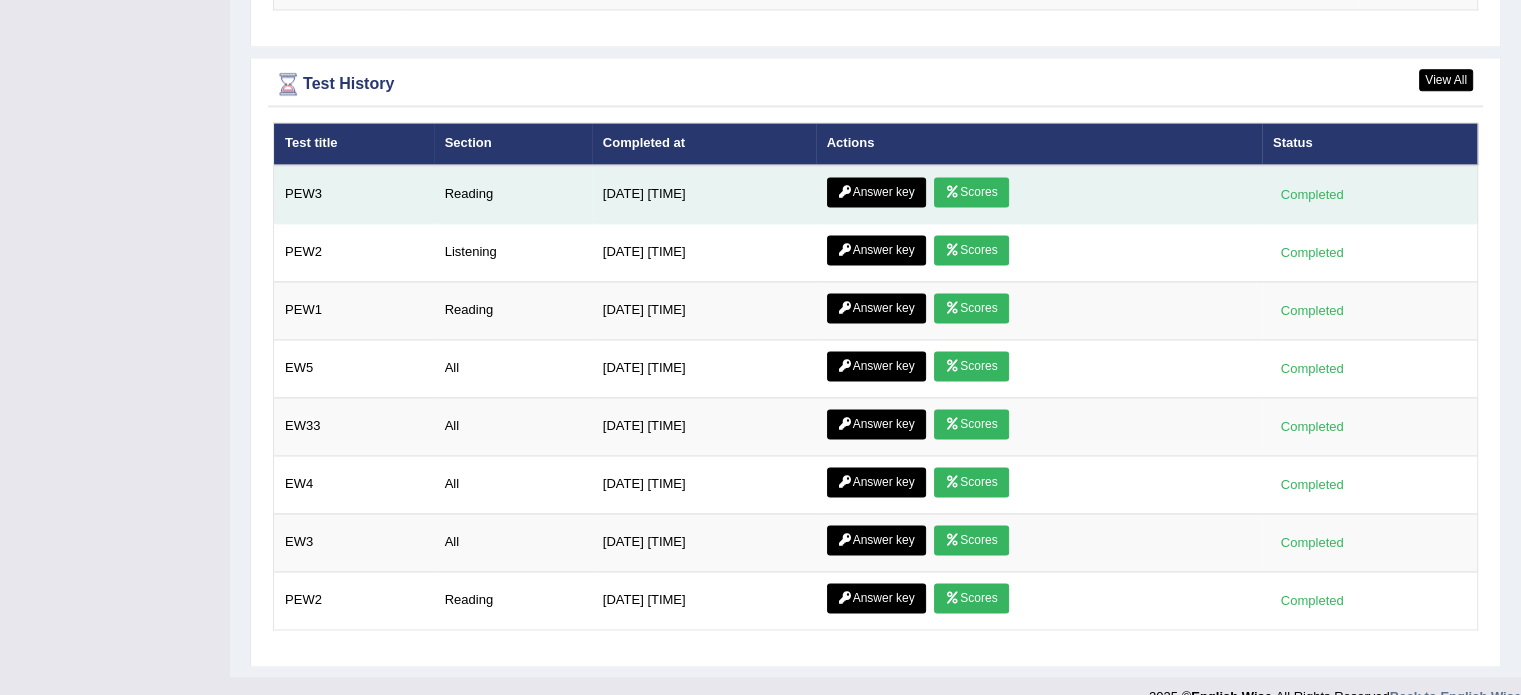 click on "Scores" at bounding box center [971, 192] 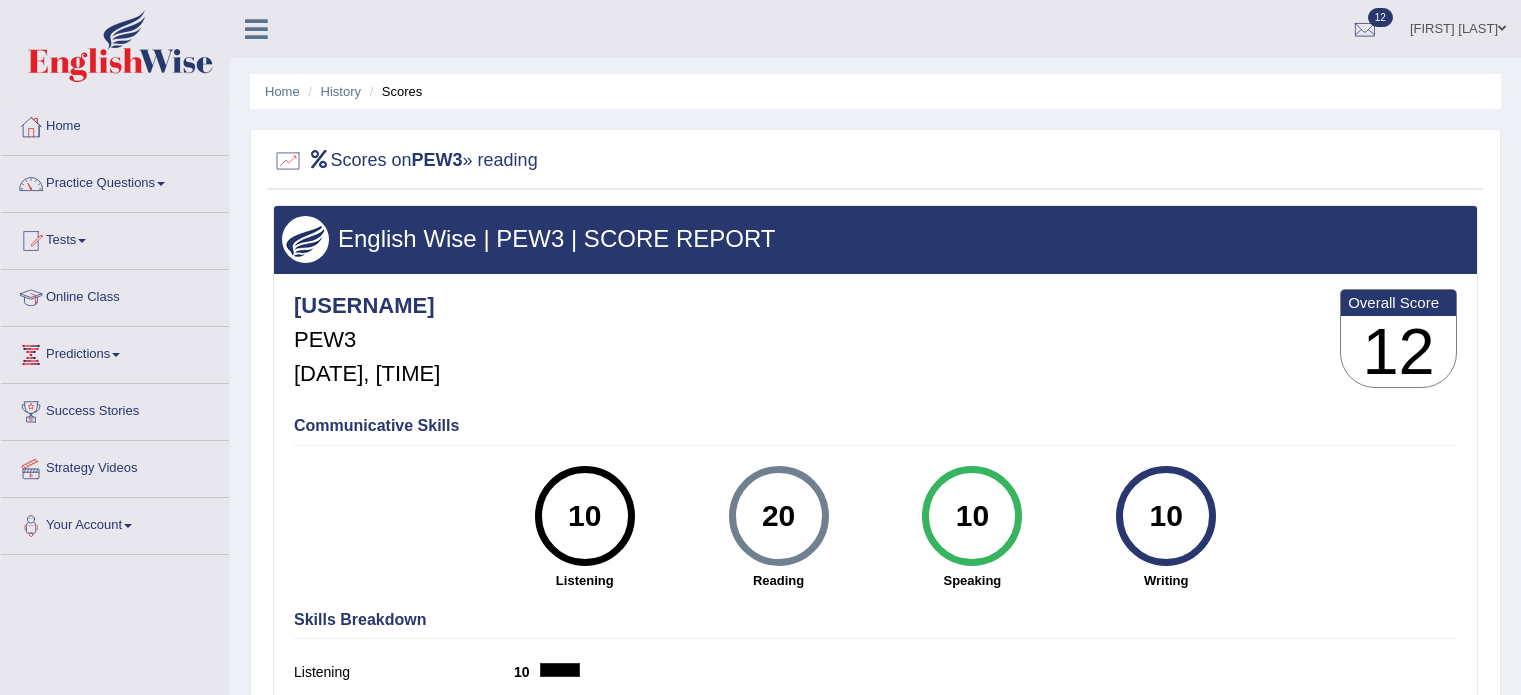 scroll, scrollTop: 0, scrollLeft: 0, axis: both 